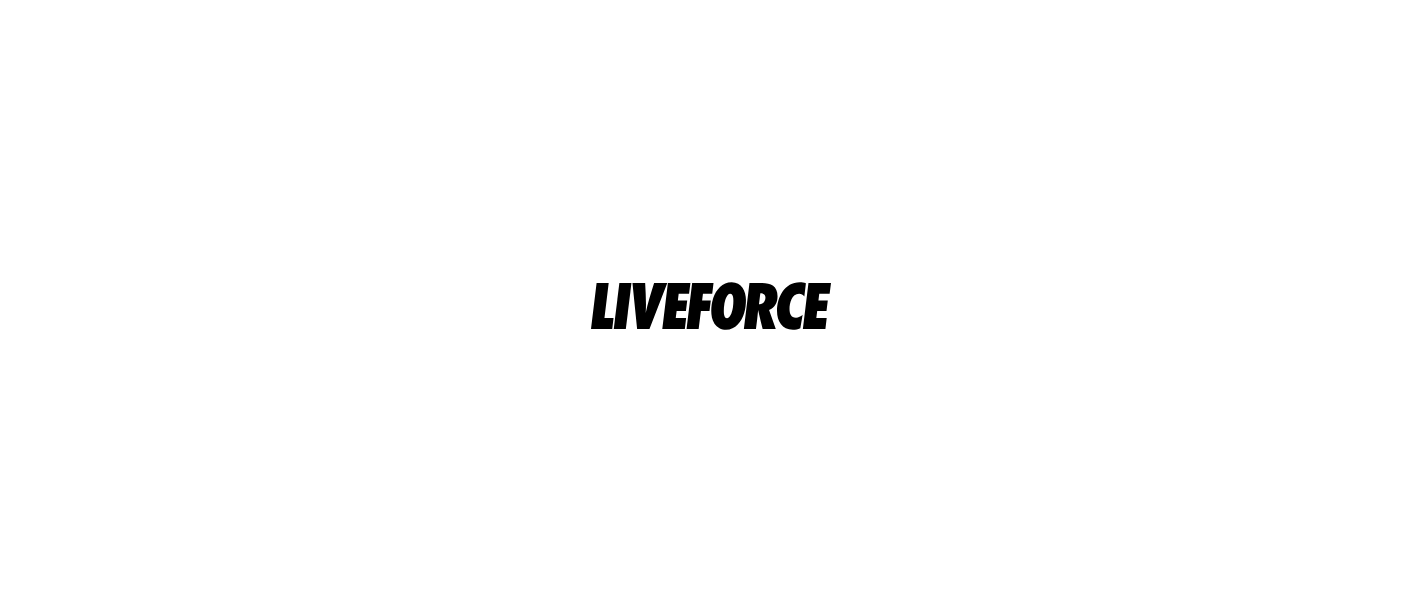 scroll, scrollTop: 0, scrollLeft: 0, axis: both 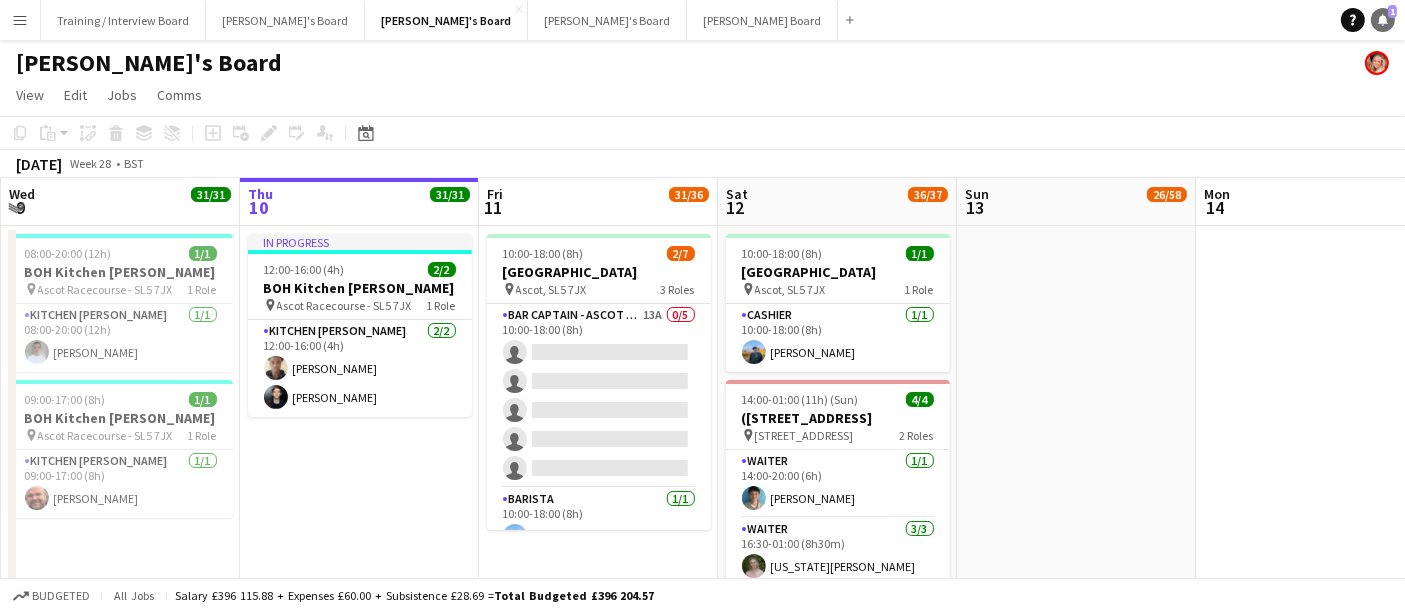 click on "1" at bounding box center [1392, 11] 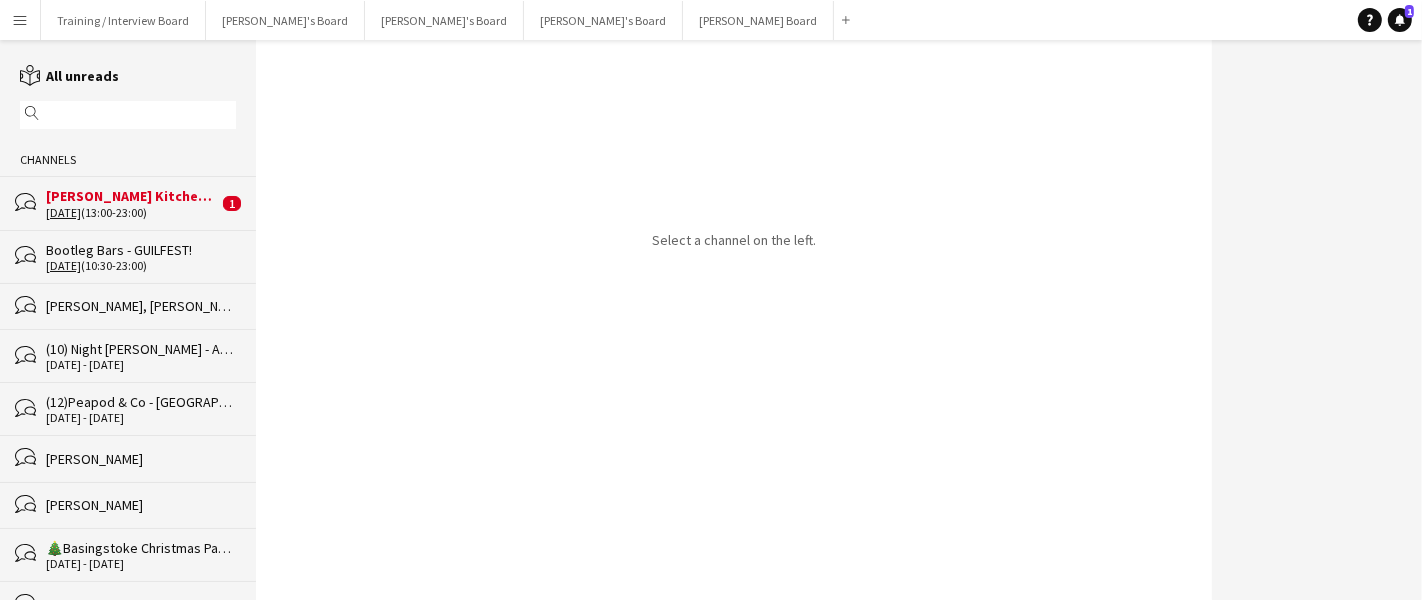 click on "[PERSON_NAME] Kitchen - Henley" 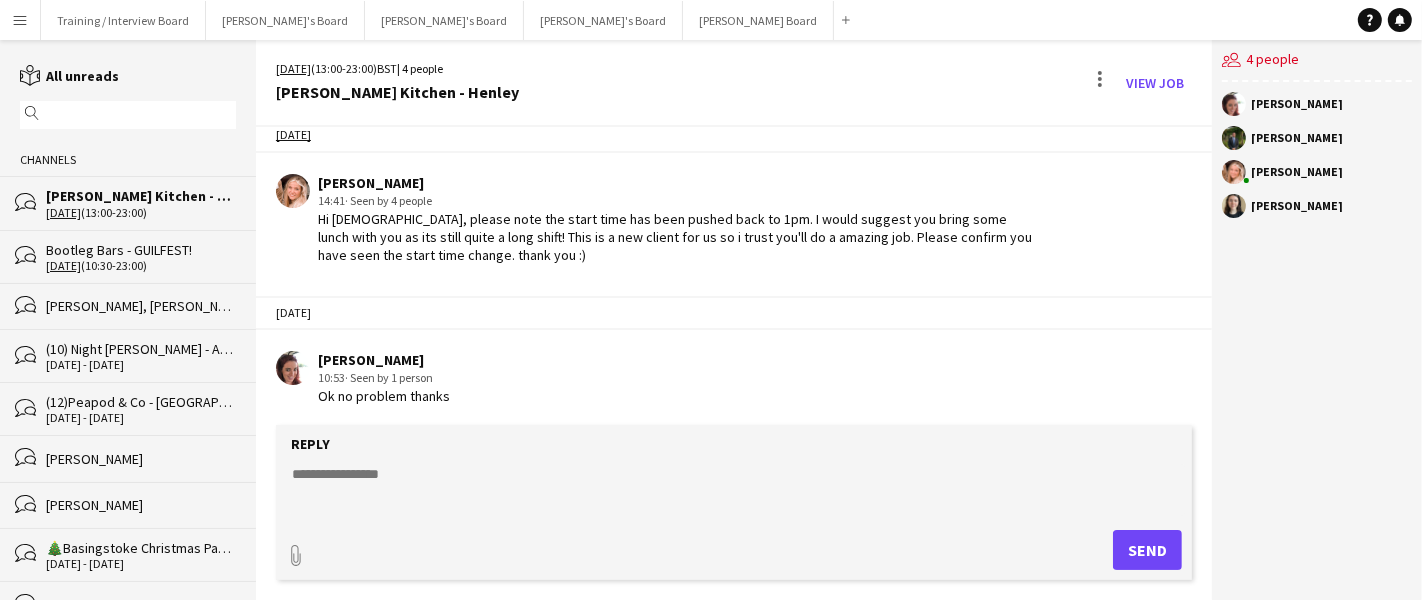 scroll, scrollTop: 0, scrollLeft: 0, axis: both 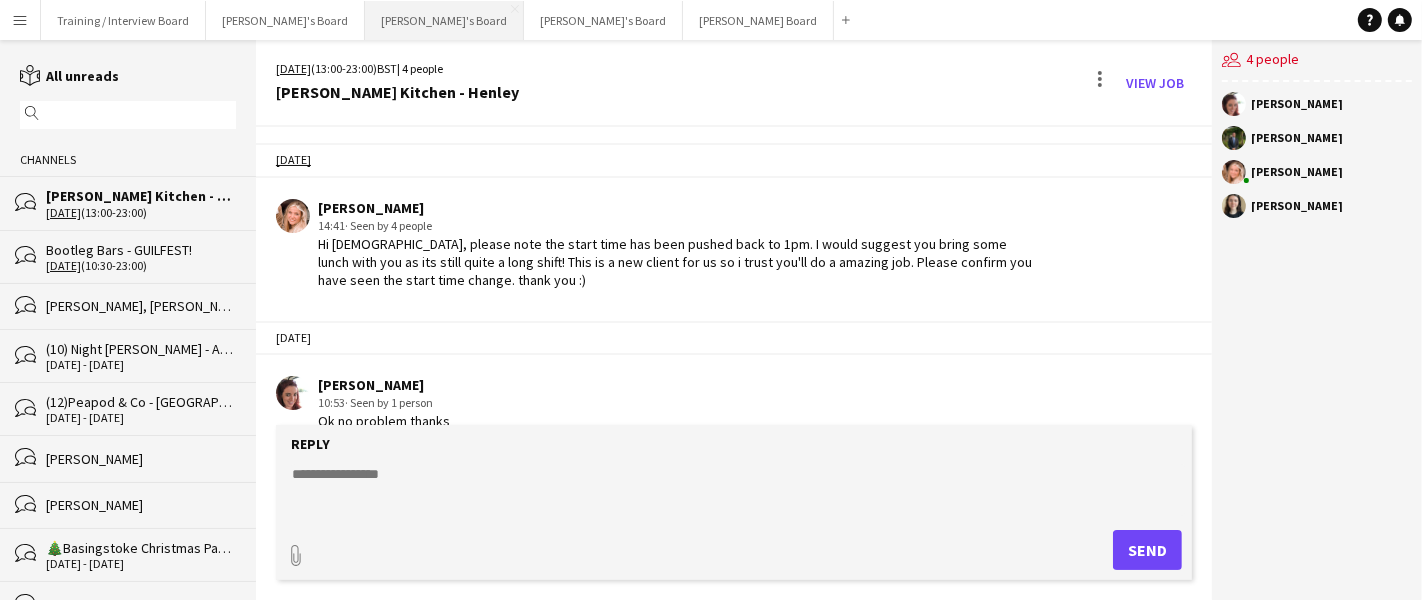 click on "[PERSON_NAME]'s Board
Close" at bounding box center (444, 20) 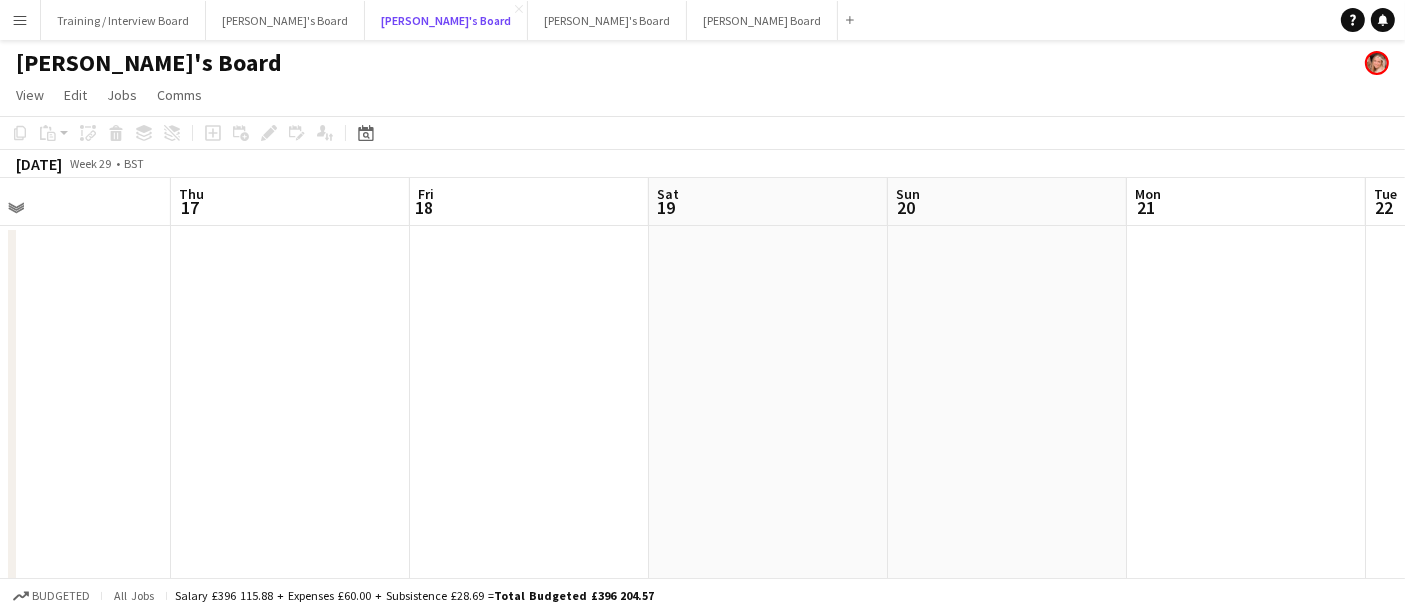 scroll, scrollTop: 0, scrollLeft: 786, axis: horizontal 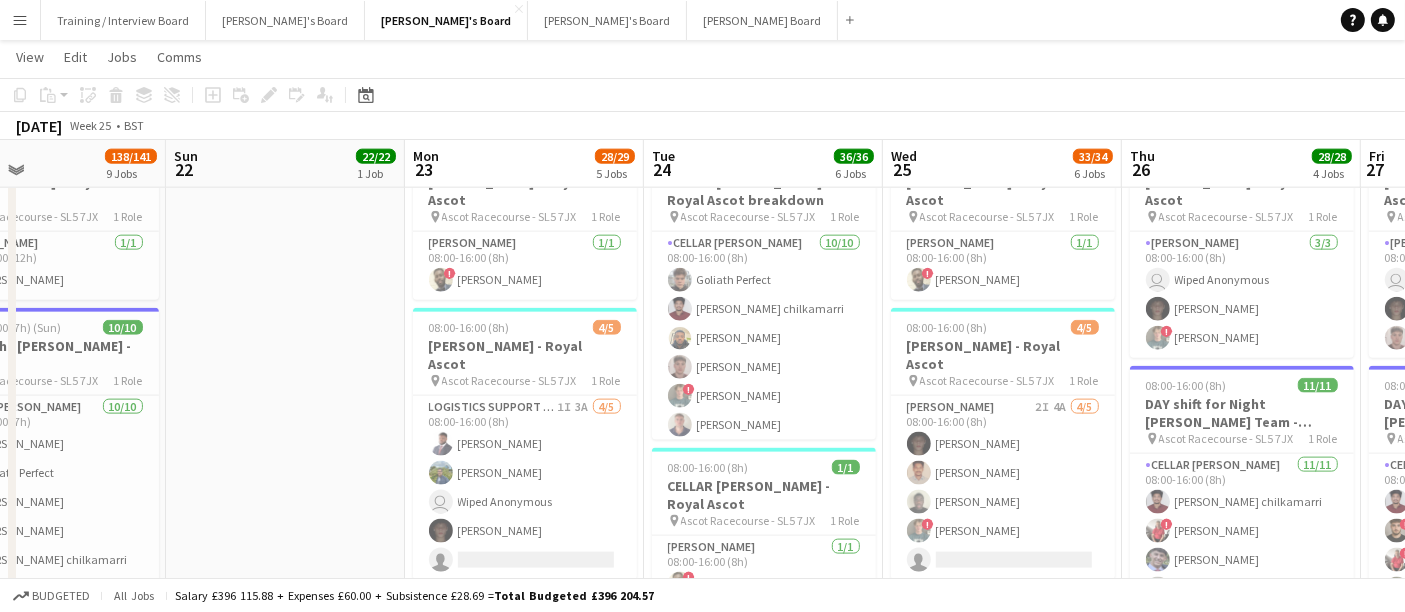 click on "View  Day view expanded Day view collapsed Month view Date picker Jump to [DATE] Expand Linked Jobs Collapse Linked Jobs  Edit  Copy Ctrl+C  Paste  Without Crew Ctrl+V With Crew Ctrl+Shift+V Paste as linked job  Group  Group Ungroup  Jobs  New Job Edit Job Delete Job New Linked Job Edit Linked Jobs Job fulfilment Promote Role Copy Role URL  Comms  Notify confirmed crew Create chat" 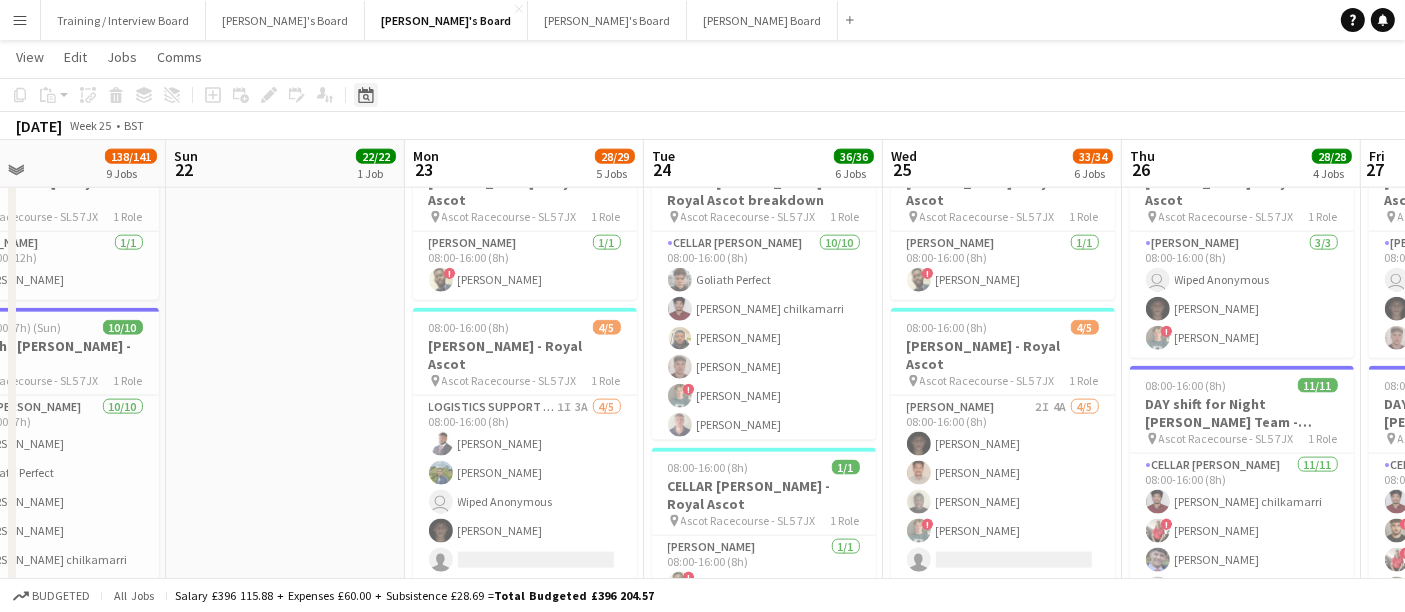 click 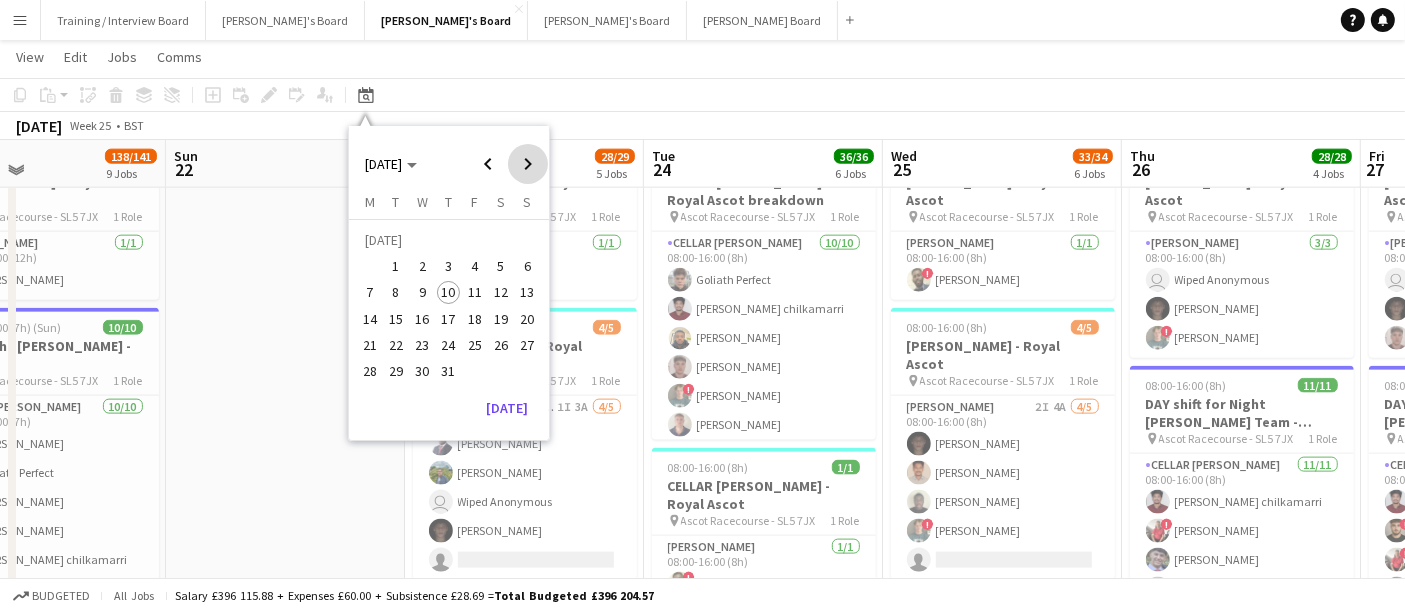 click at bounding box center [528, 164] 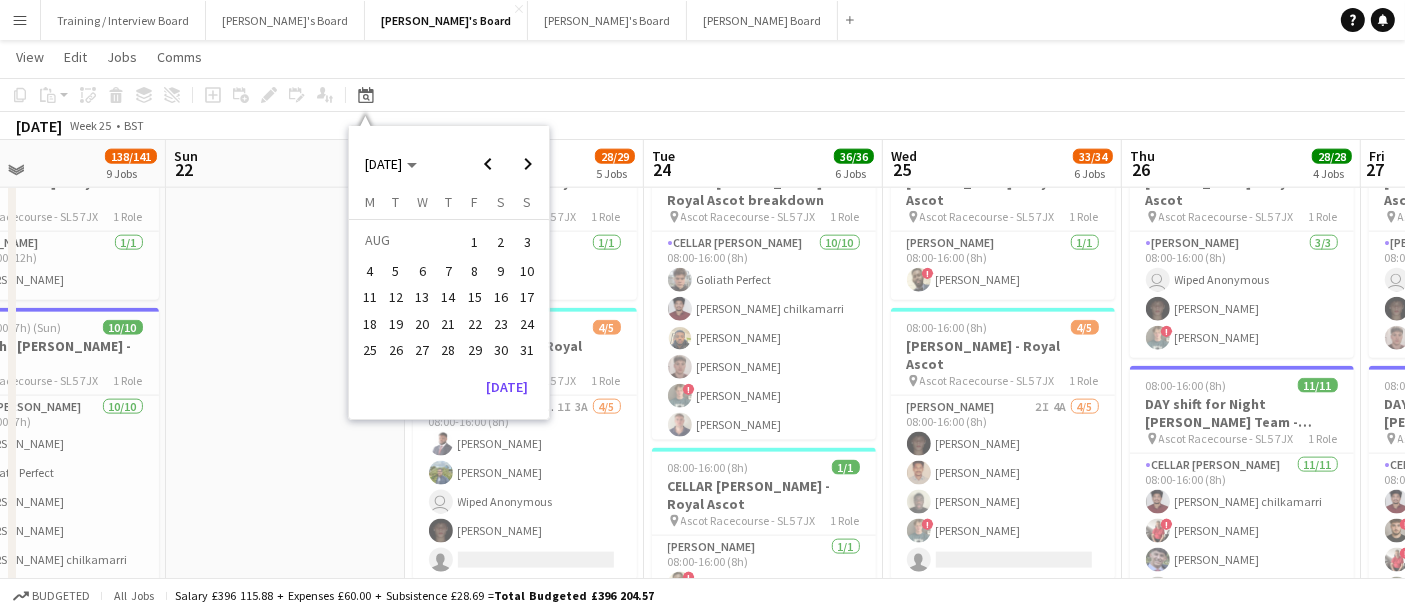 click on "27" at bounding box center [422, 350] 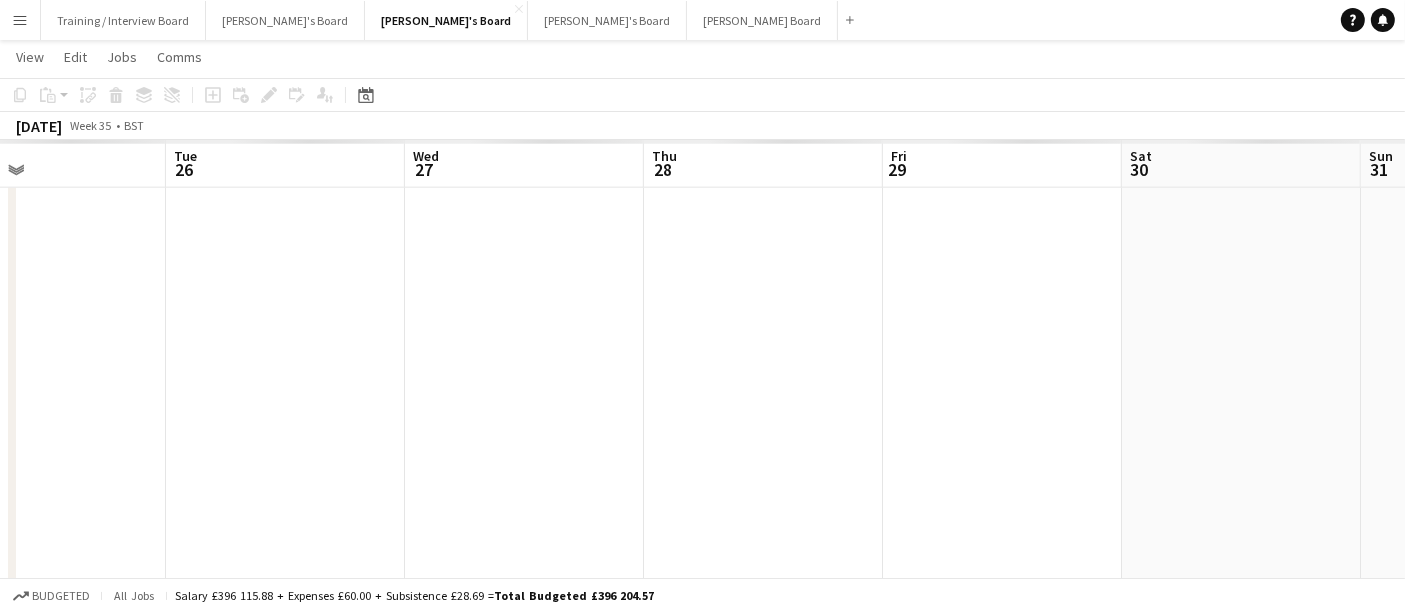 scroll, scrollTop: 0, scrollLeft: 687, axis: horizontal 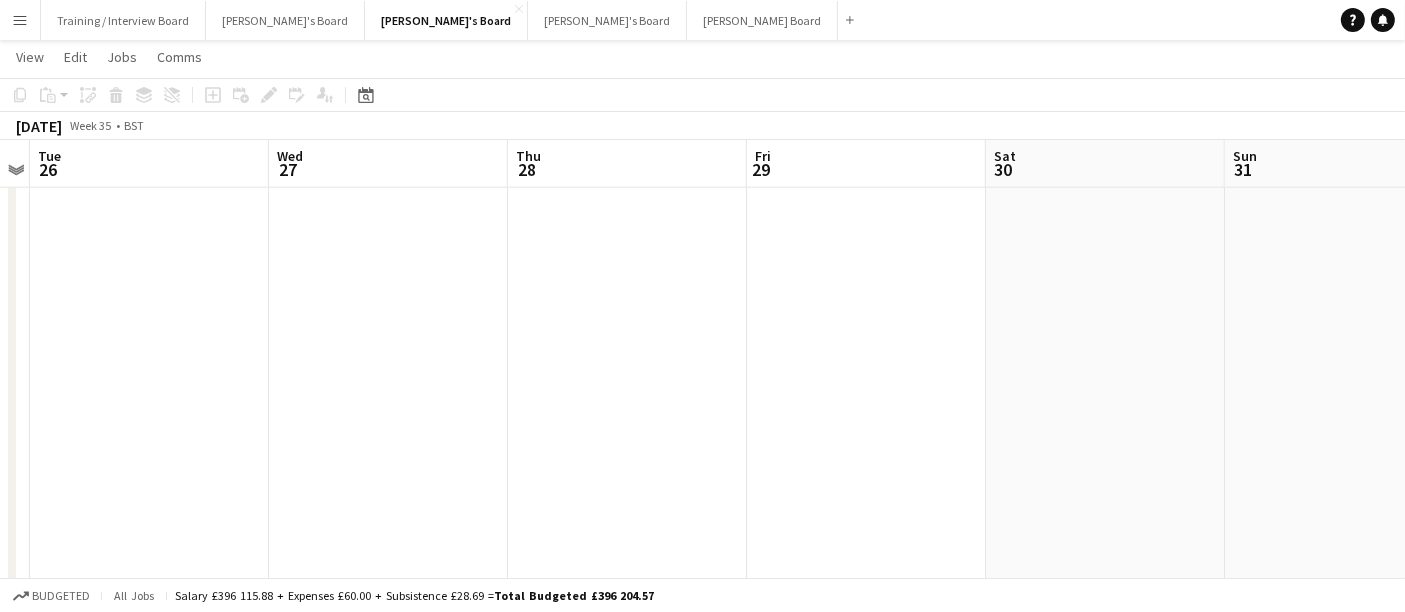 click at bounding box center [627, 683] 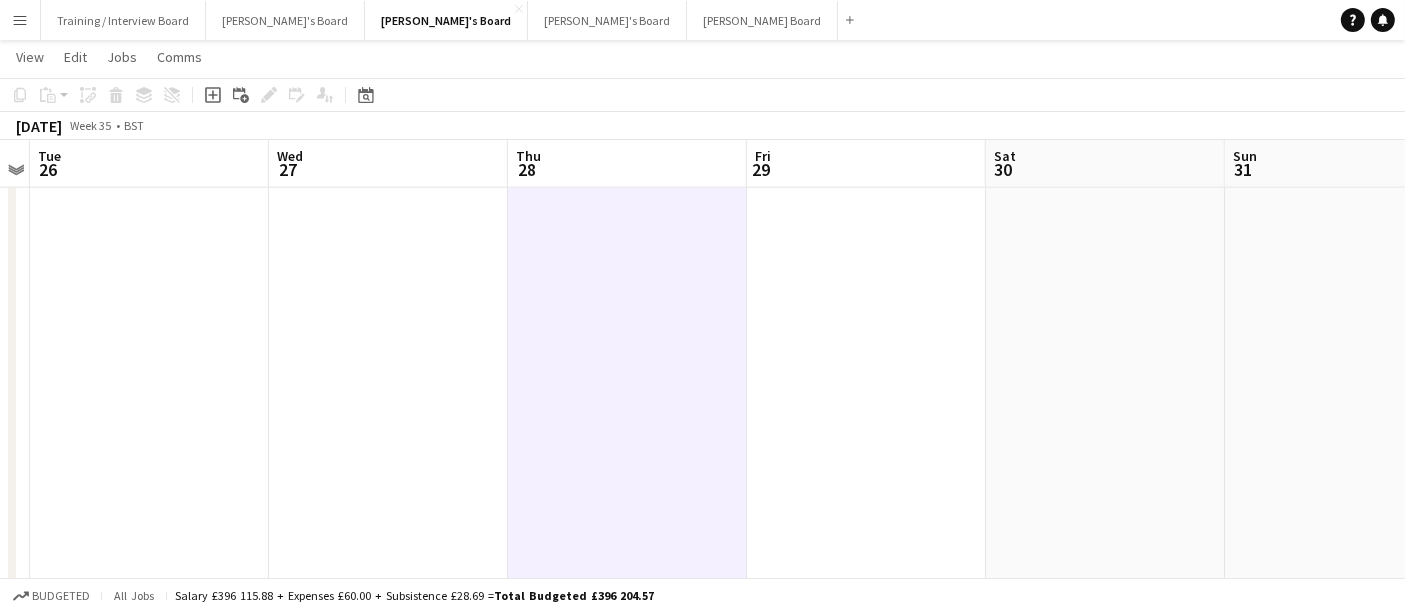 click at bounding box center [388, 683] 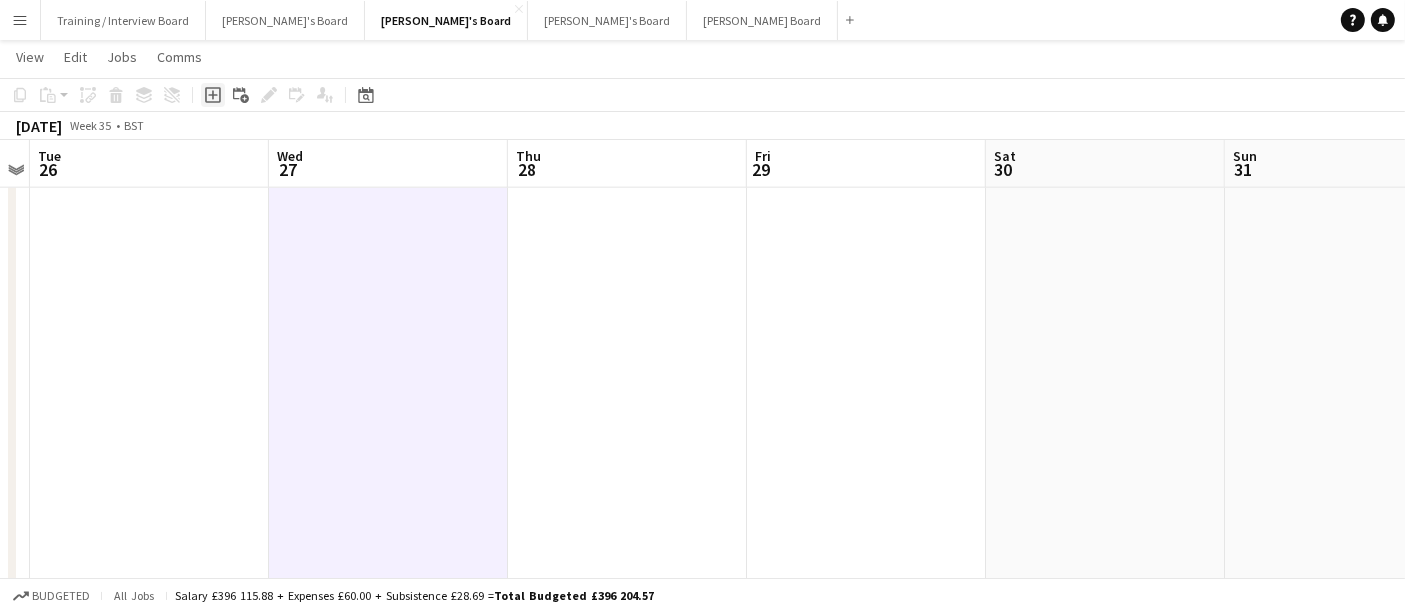 click on "Add job" 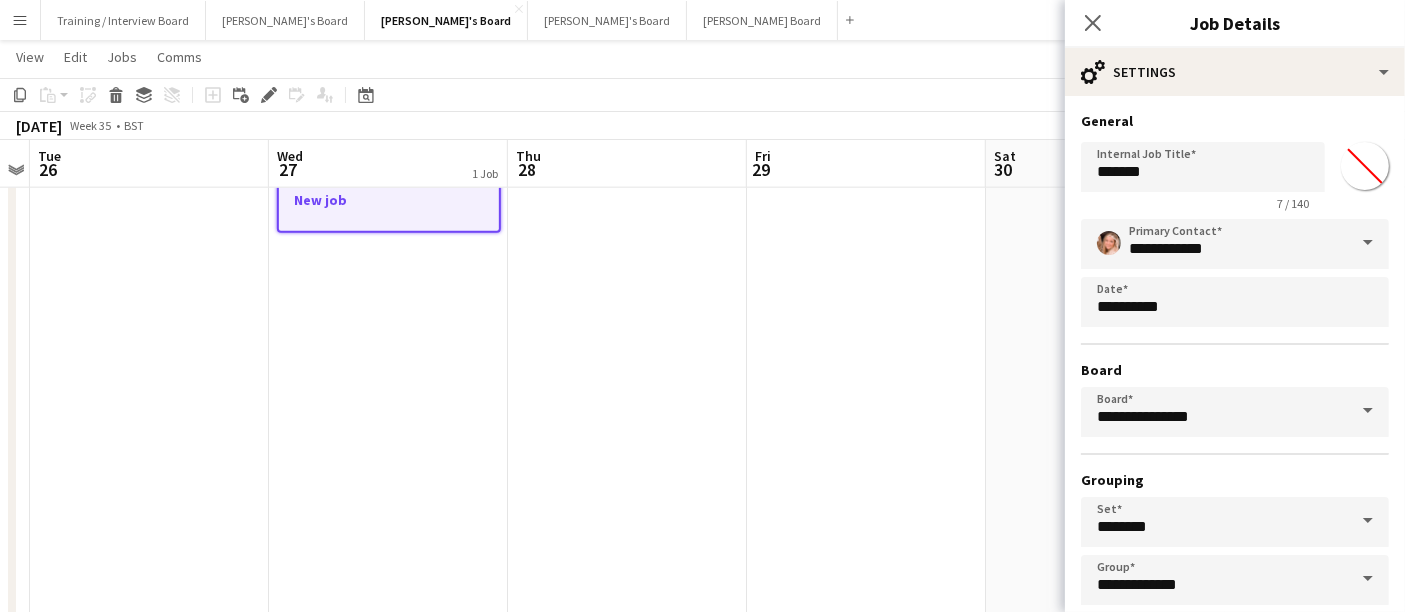 click on "**********" at bounding box center [1235, 407] 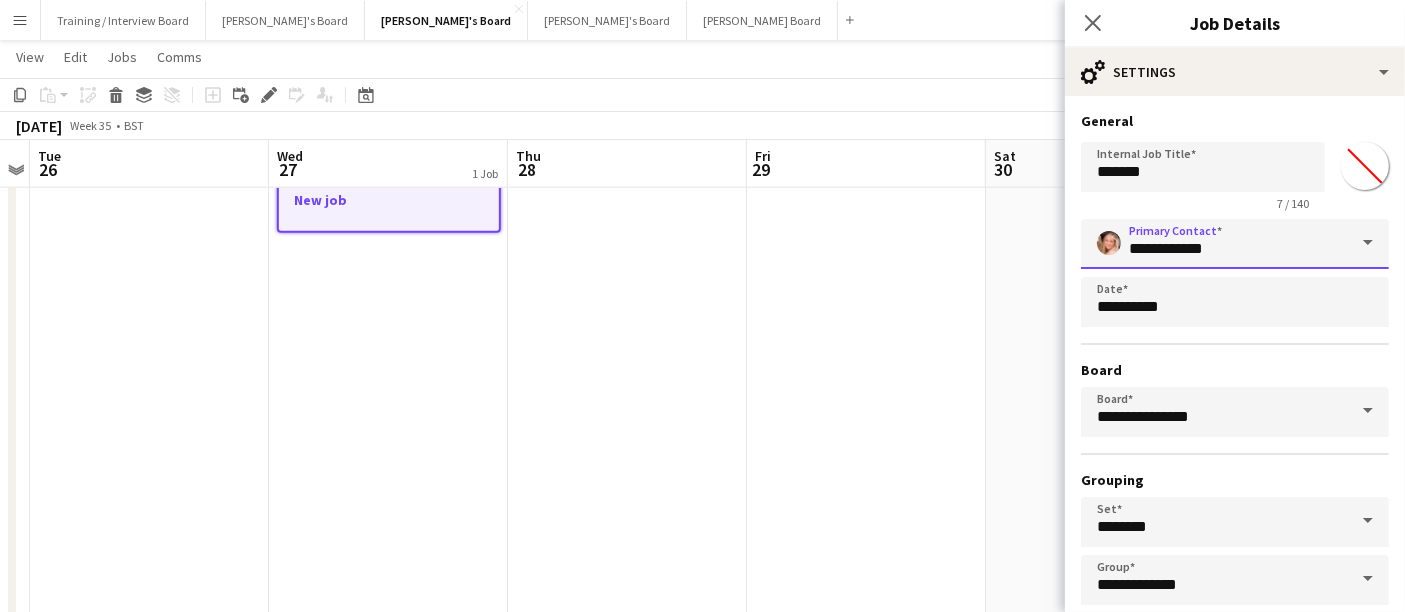 click on "**********" at bounding box center [1235, 244] 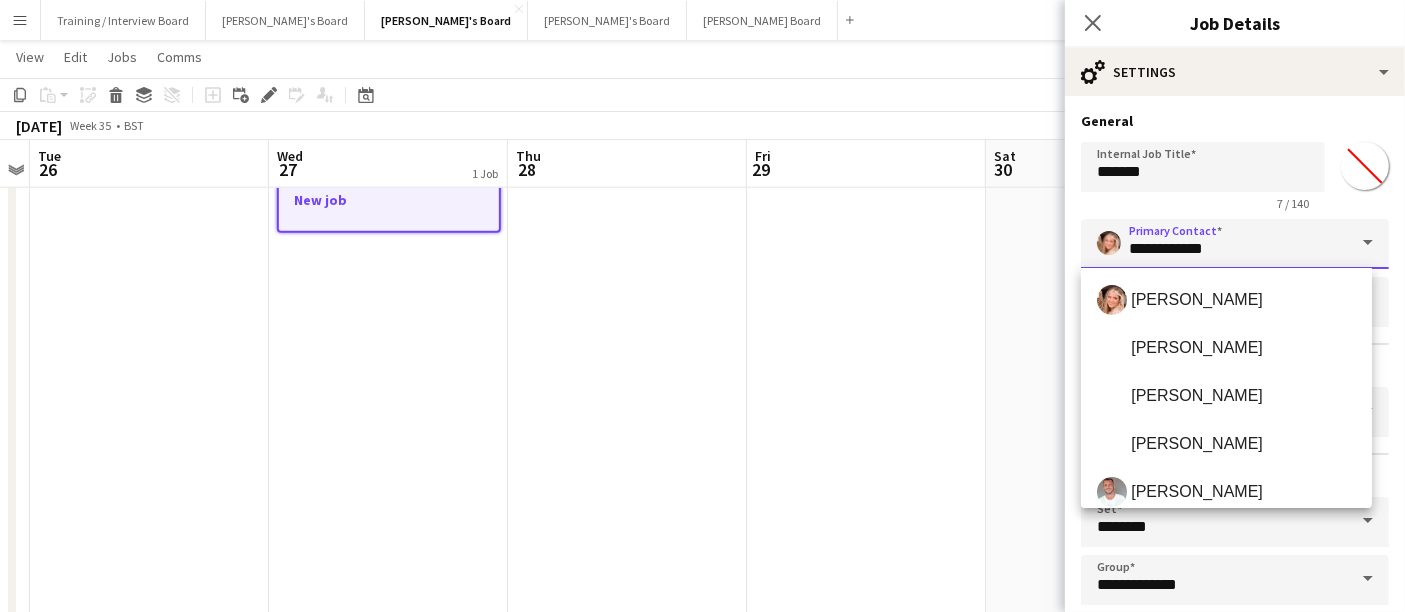 scroll, scrollTop: 255, scrollLeft: 0, axis: vertical 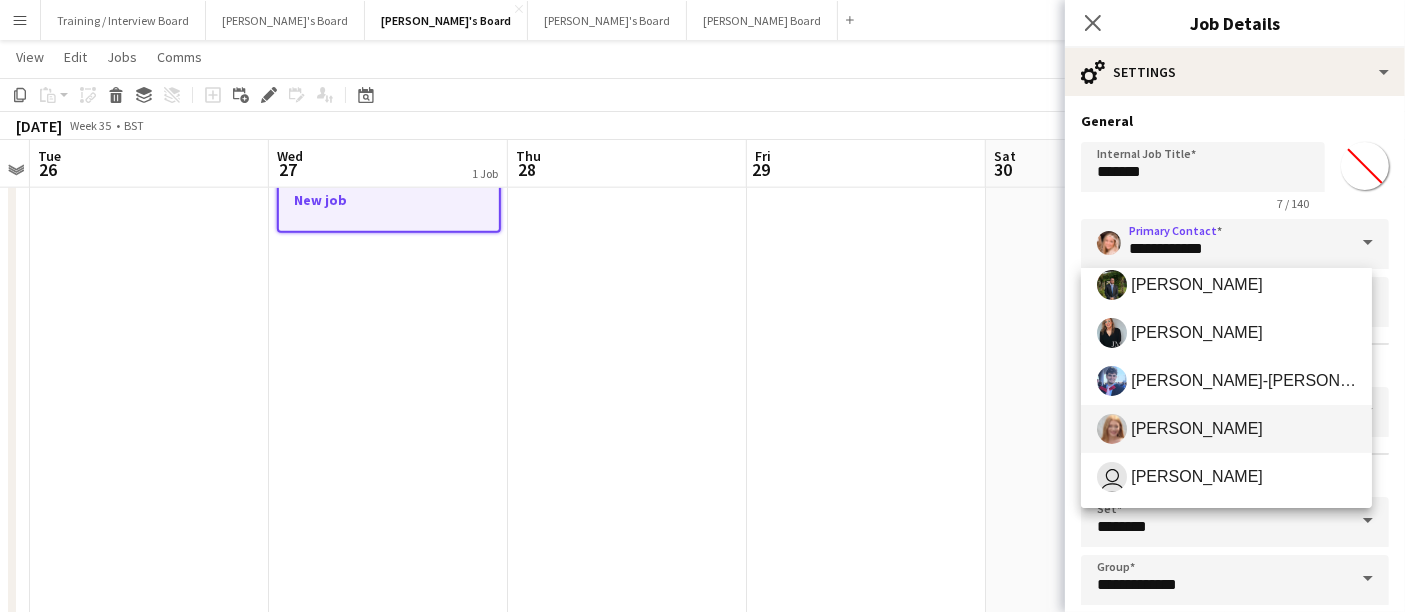 click on "[PERSON_NAME]" at bounding box center [1197, 428] 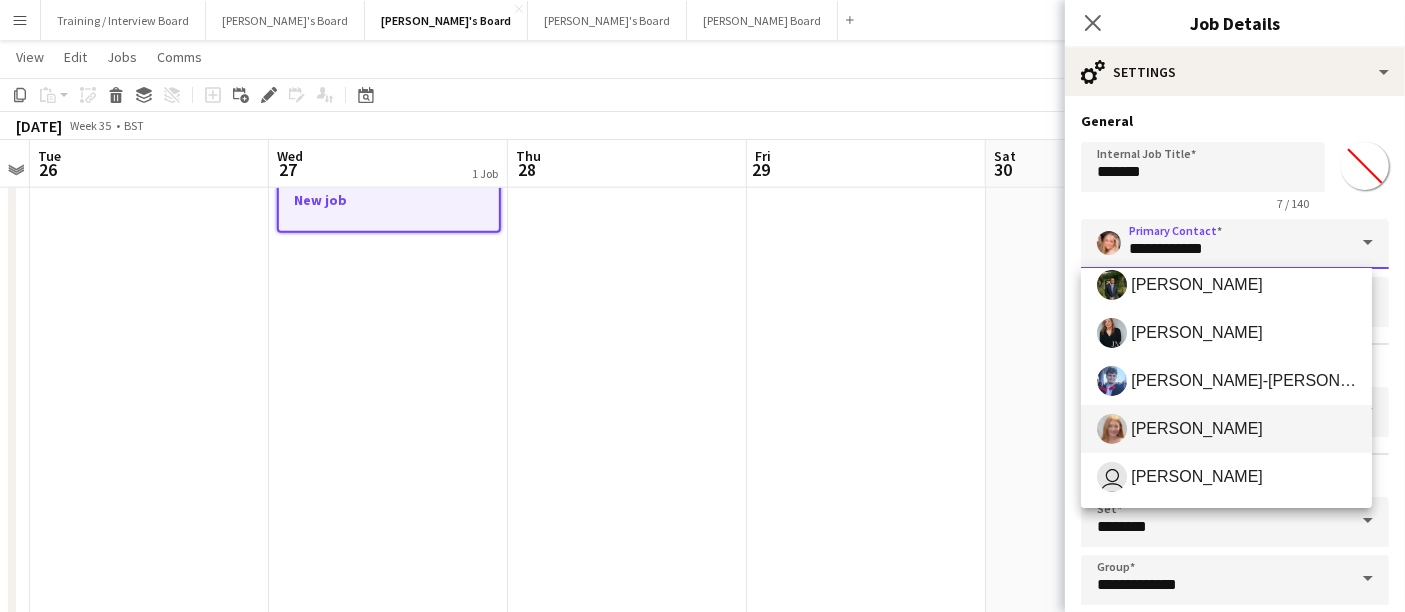 type on "**********" 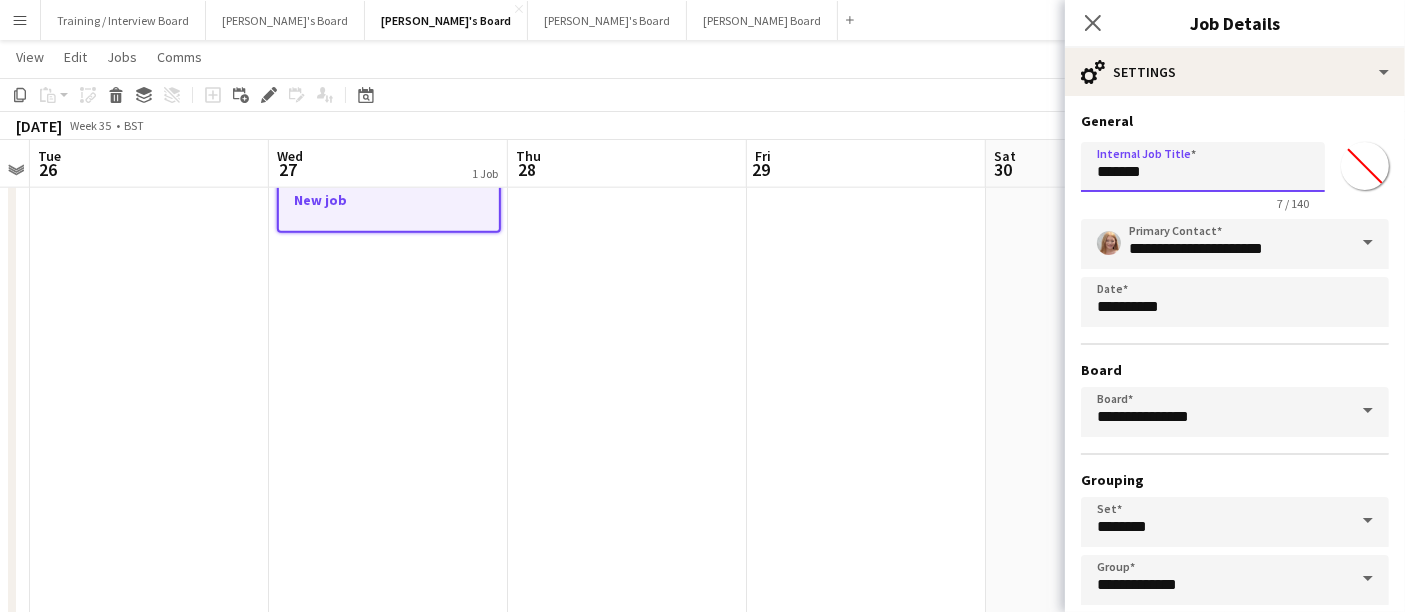 drag, startPoint x: 1185, startPoint y: 161, endPoint x: 687, endPoint y: 116, distance: 500.029 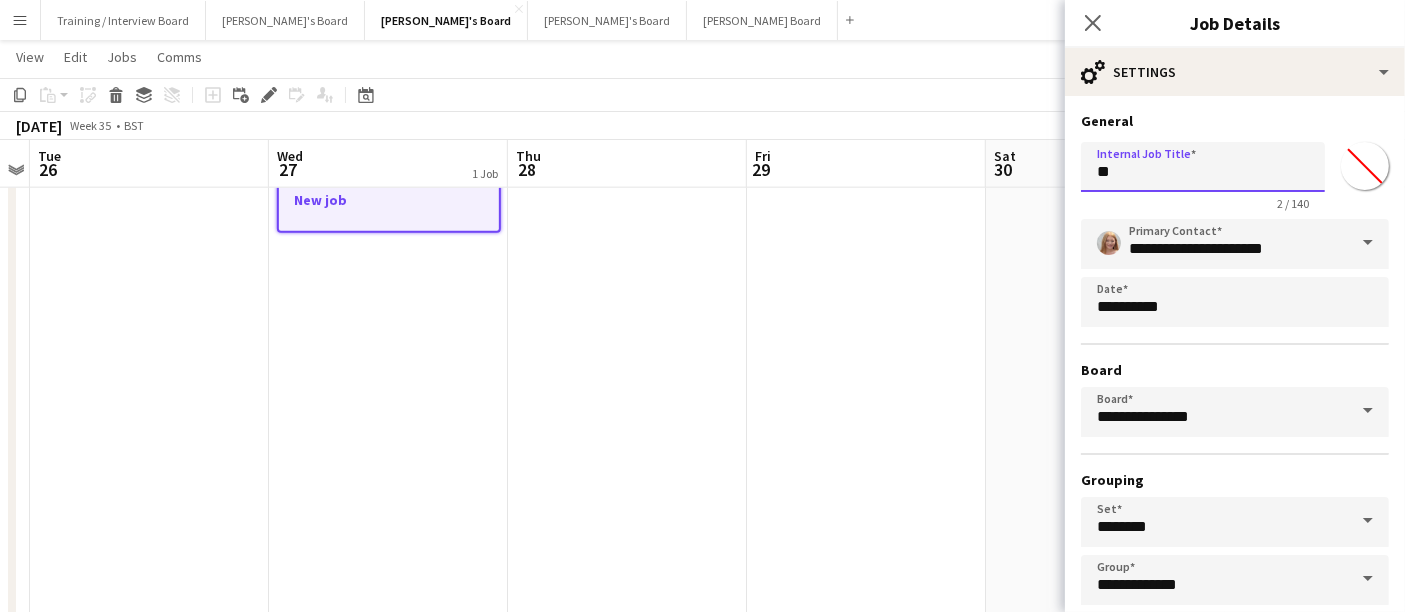 type on "*" 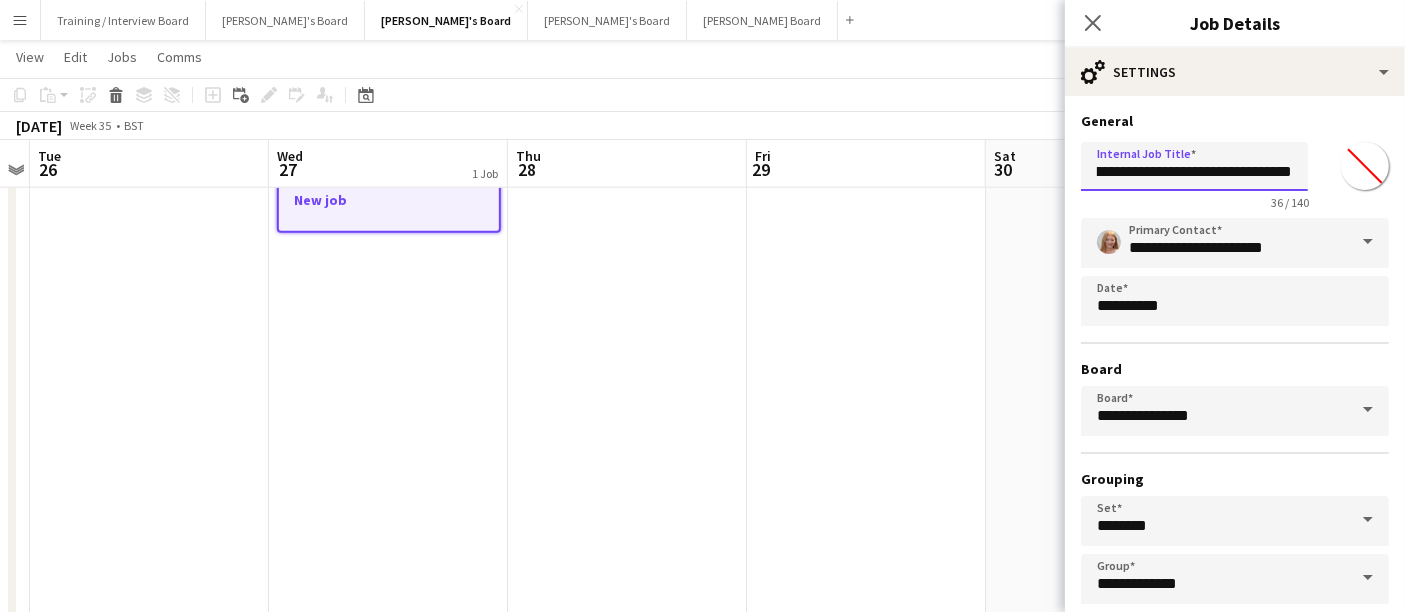 scroll, scrollTop: 0, scrollLeft: 45, axis: horizontal 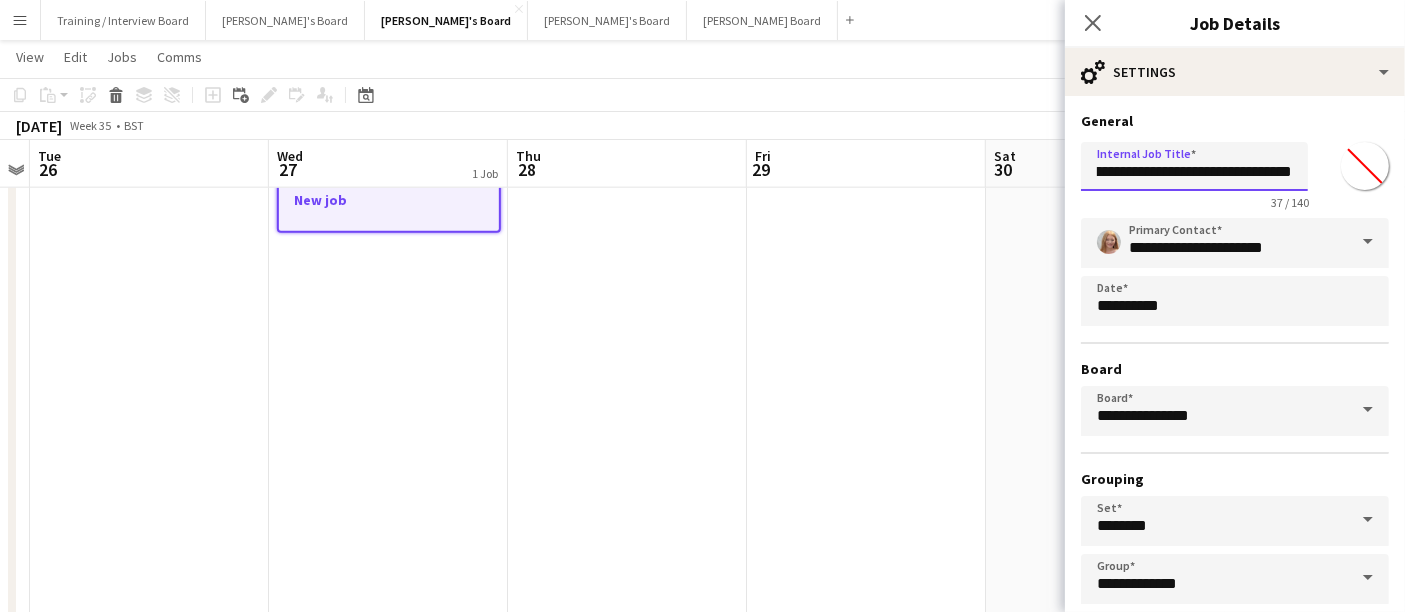 drag, startPoint x: 1202, startPoint y: 171, endPoint x: 1421, endPoint y: 181, distance: 219.2282 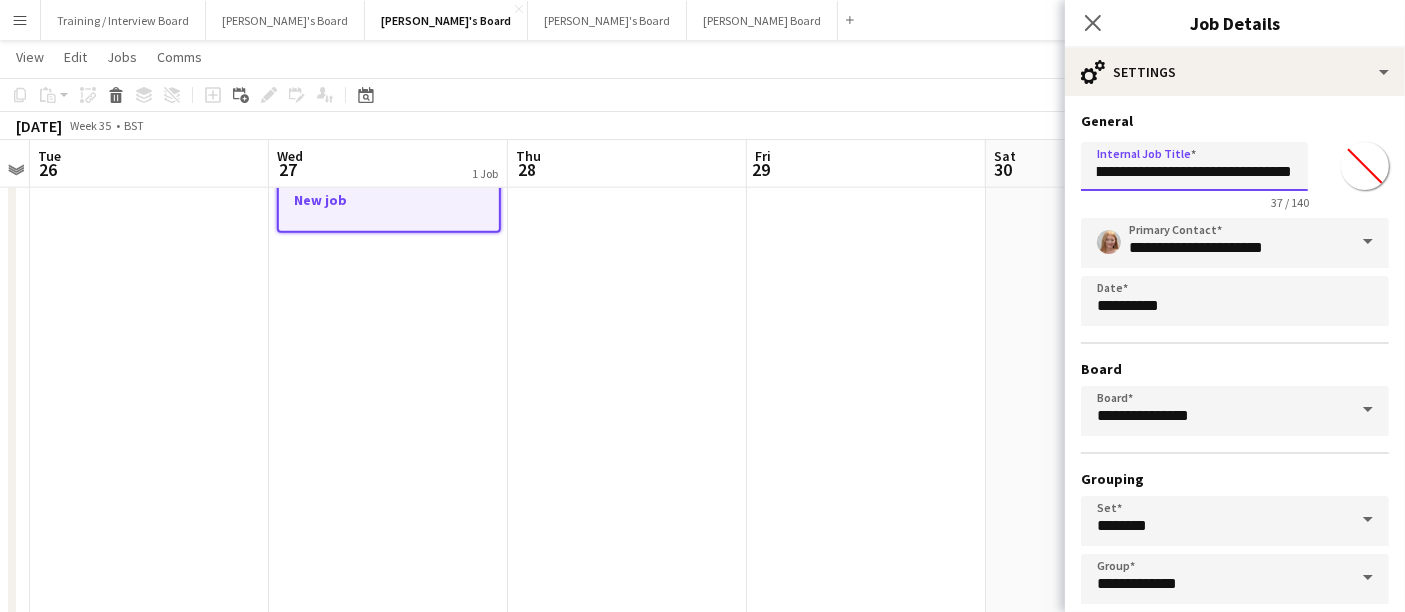 scroll, scrollTop: 0, scrollLeft: 45, axis: horizontal 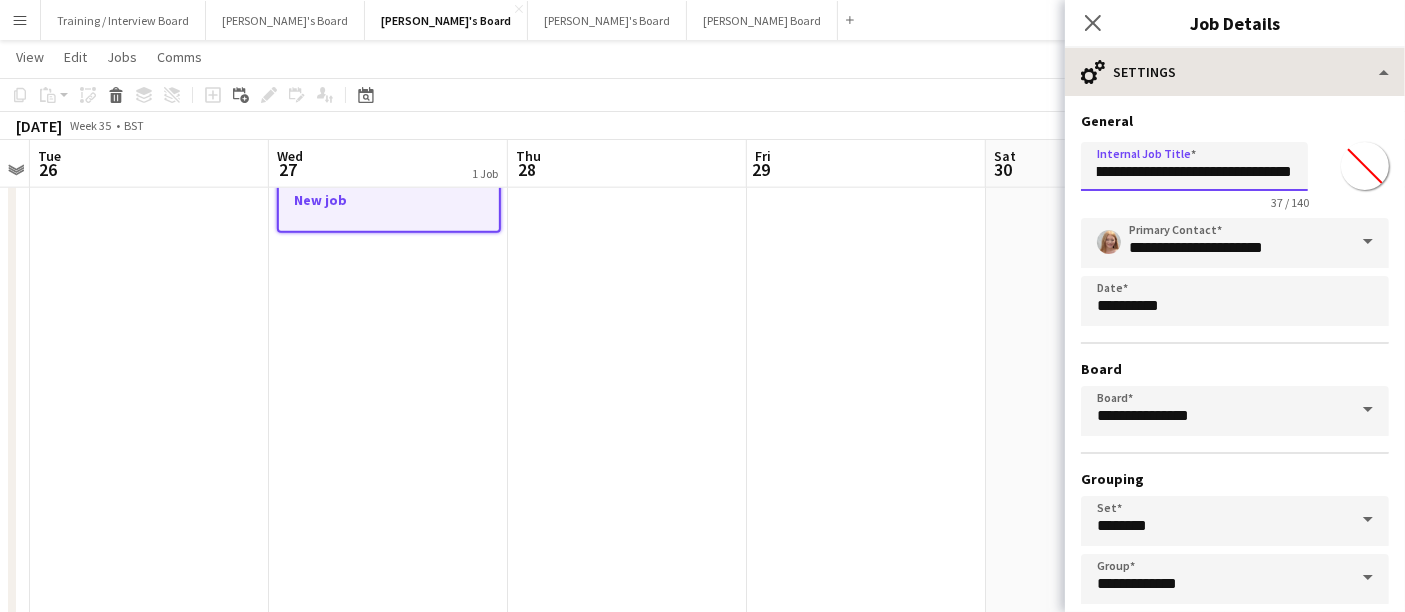 type on "**********" 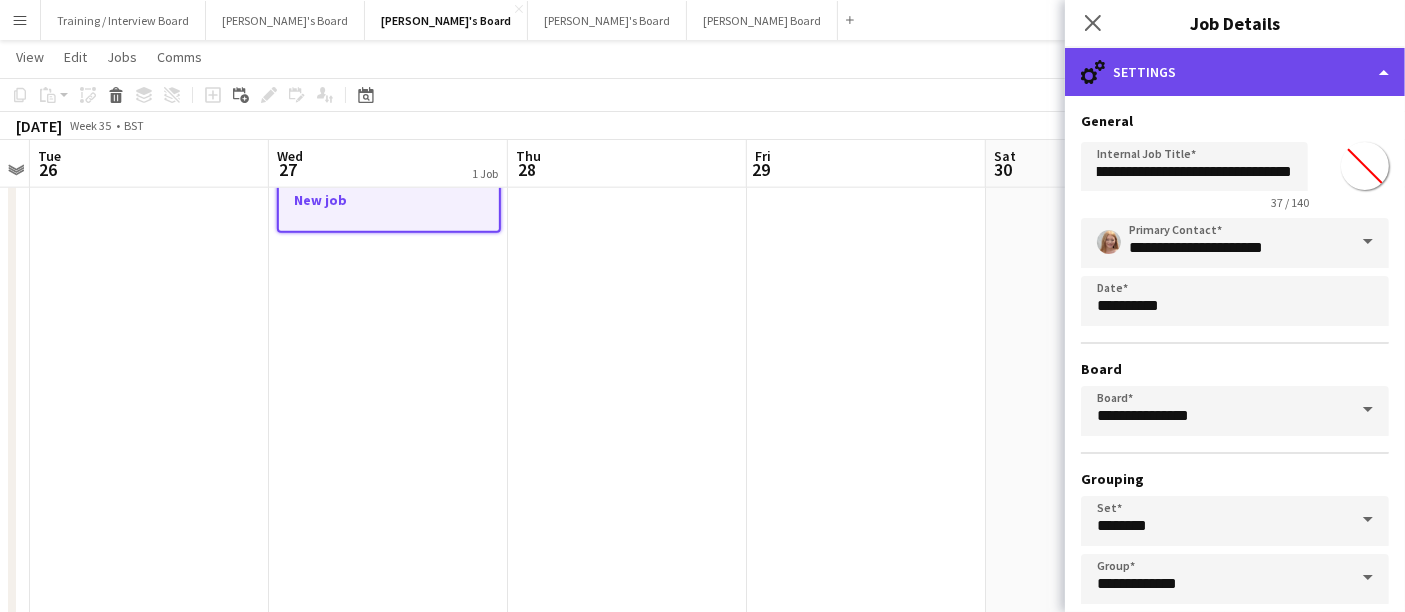 scroll, scrollTop: 0, scrollLeft: 0, axis: both 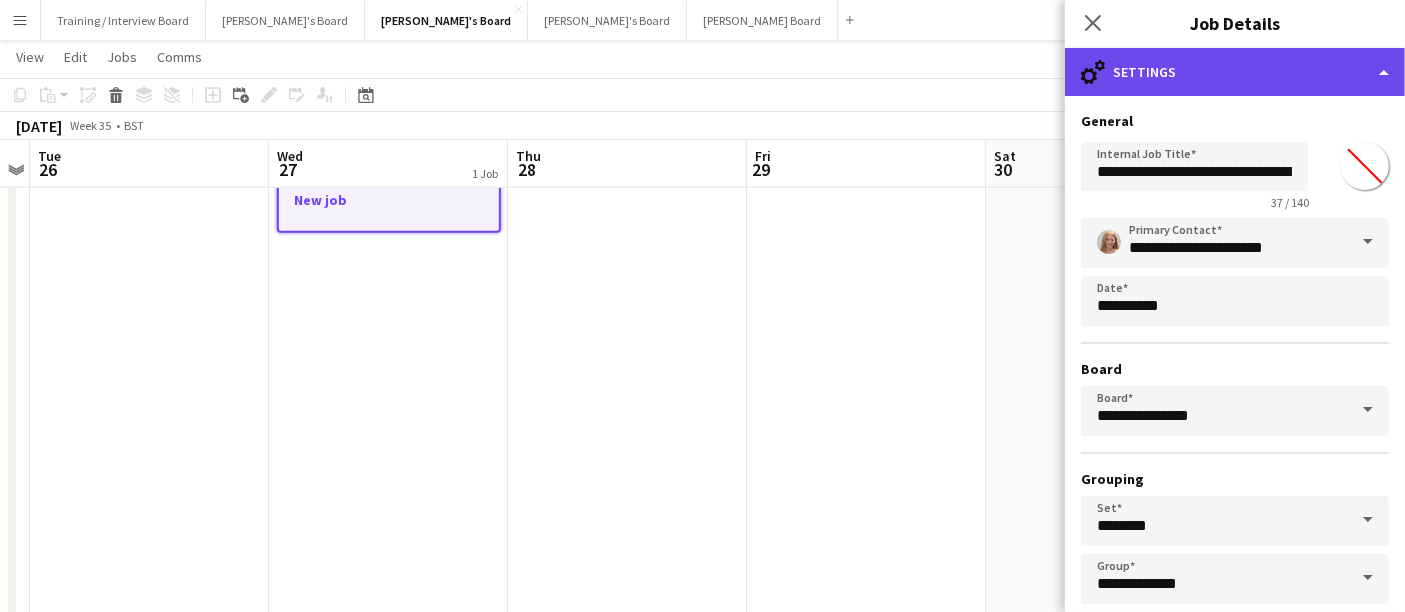 click on "cog-double-3
Settings" 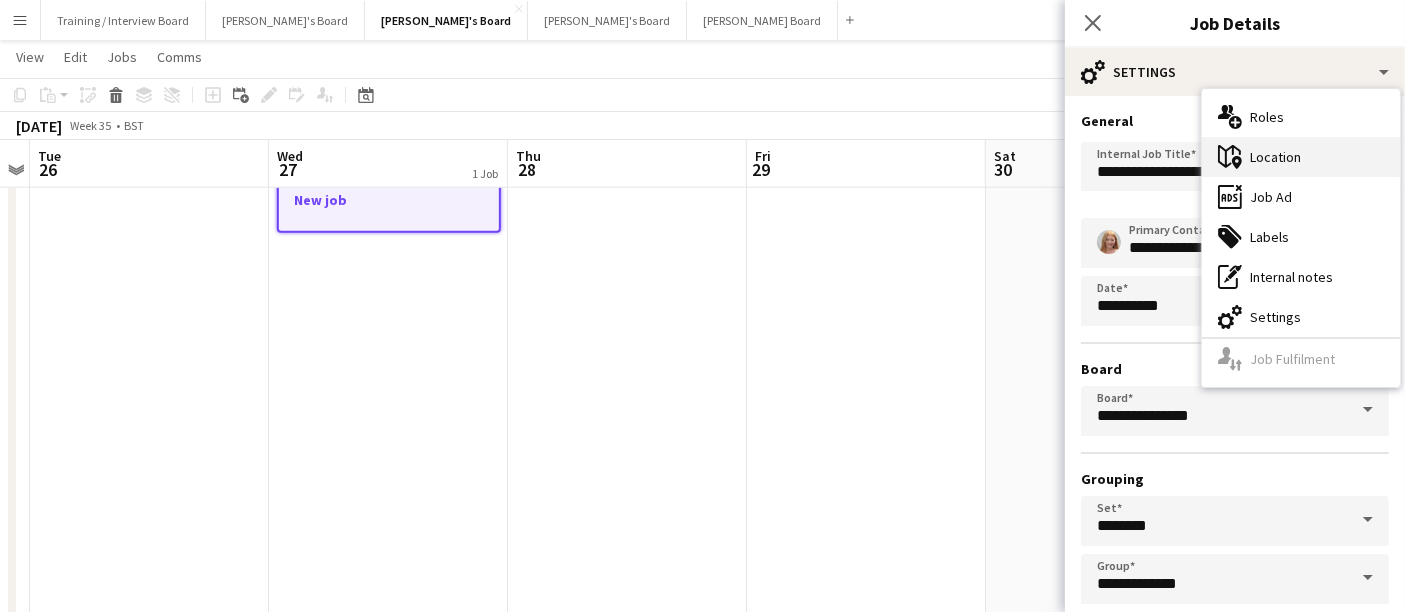 click on "maps-pin-1
Location" at bounding box center [1301, 157] 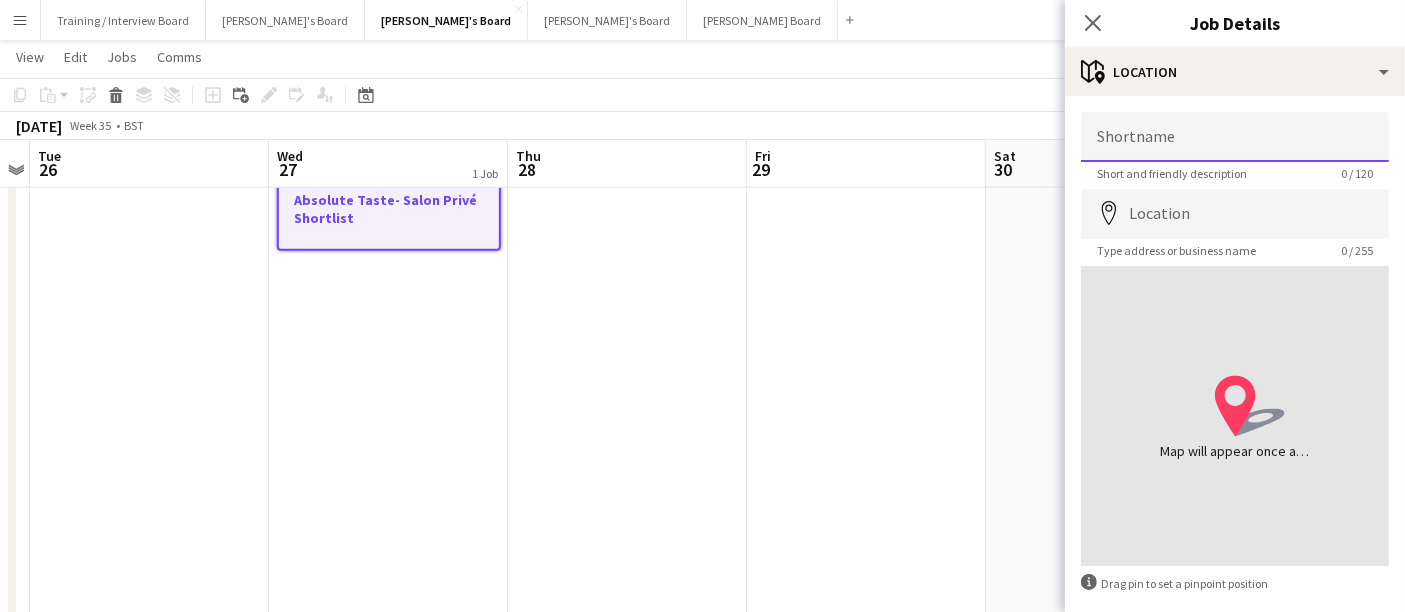 click on "Shortname" at bounding box center [1235, 137] 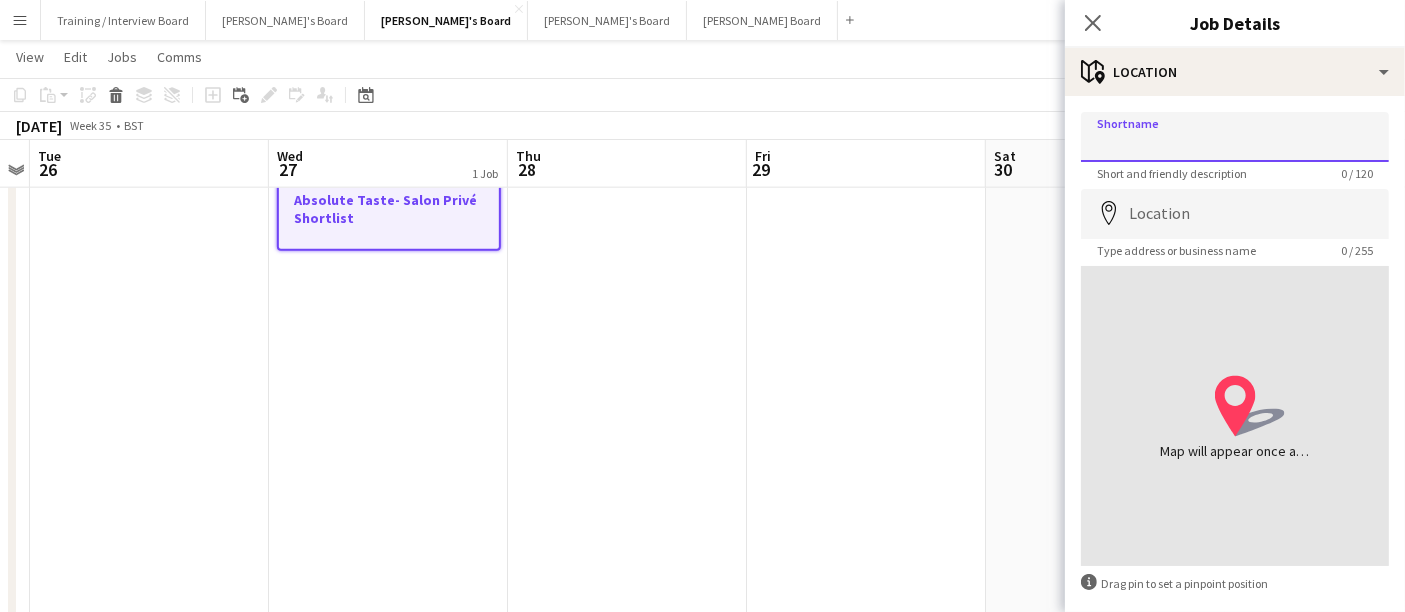 paste on "**********" 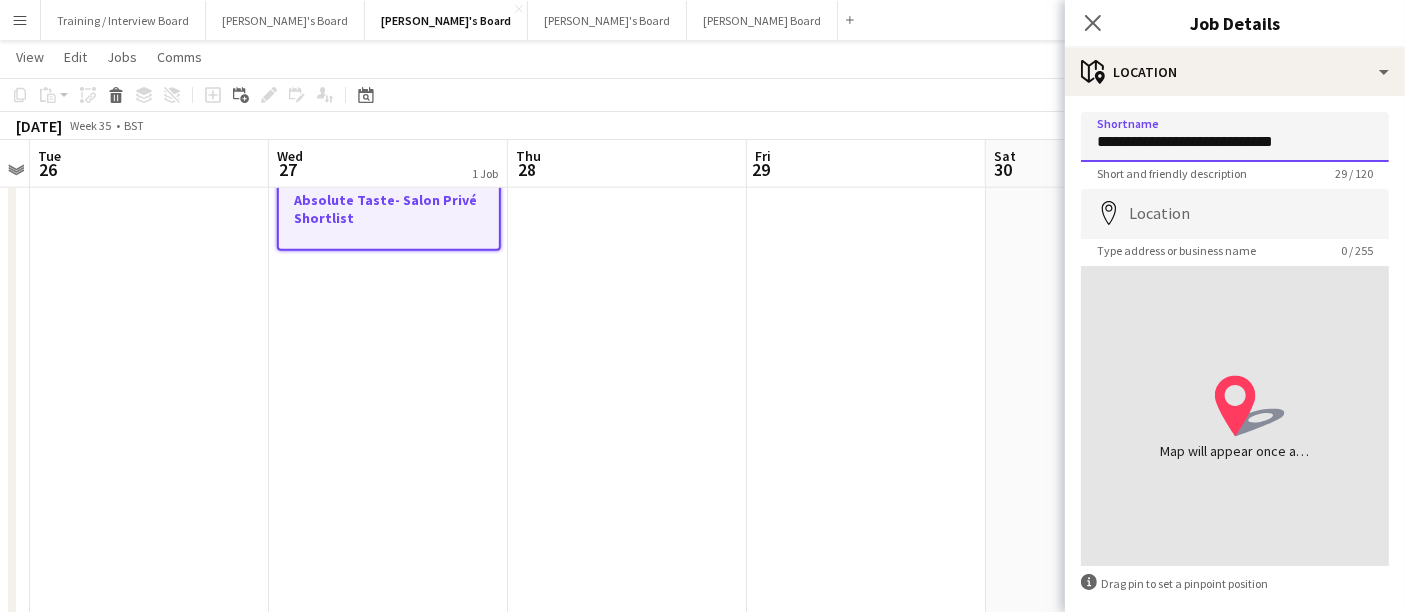 type on "**********" 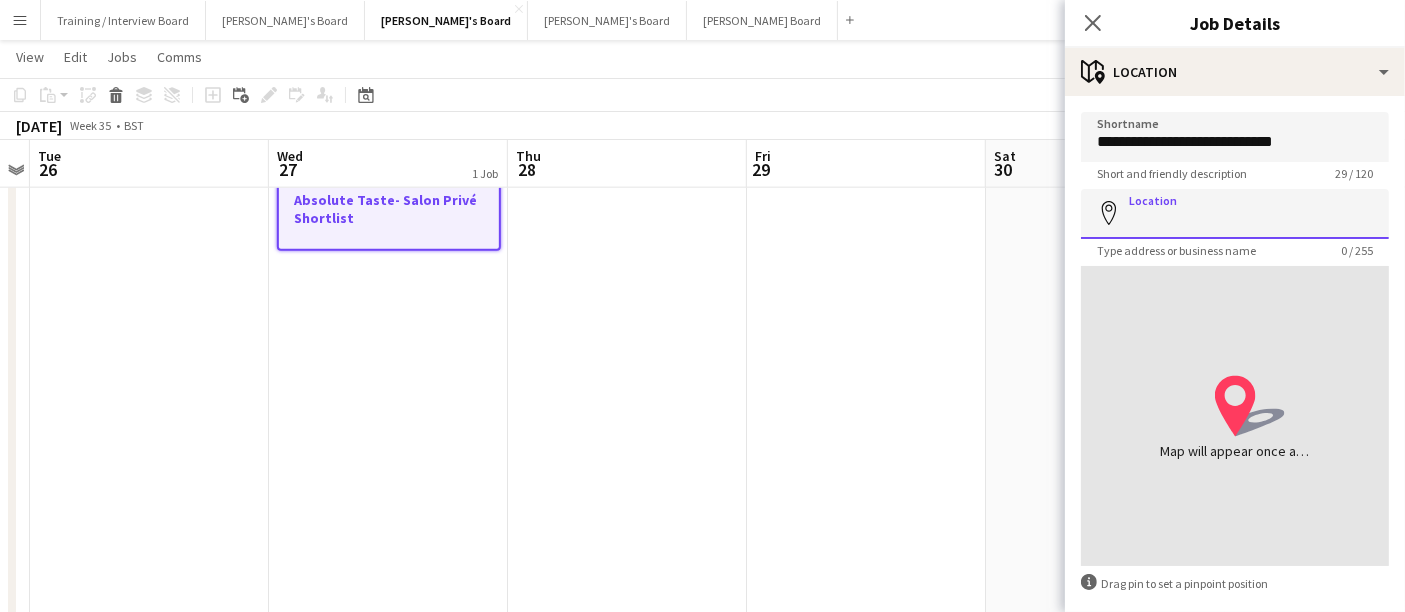 click on "Location" at bounding box center [1235, 214] 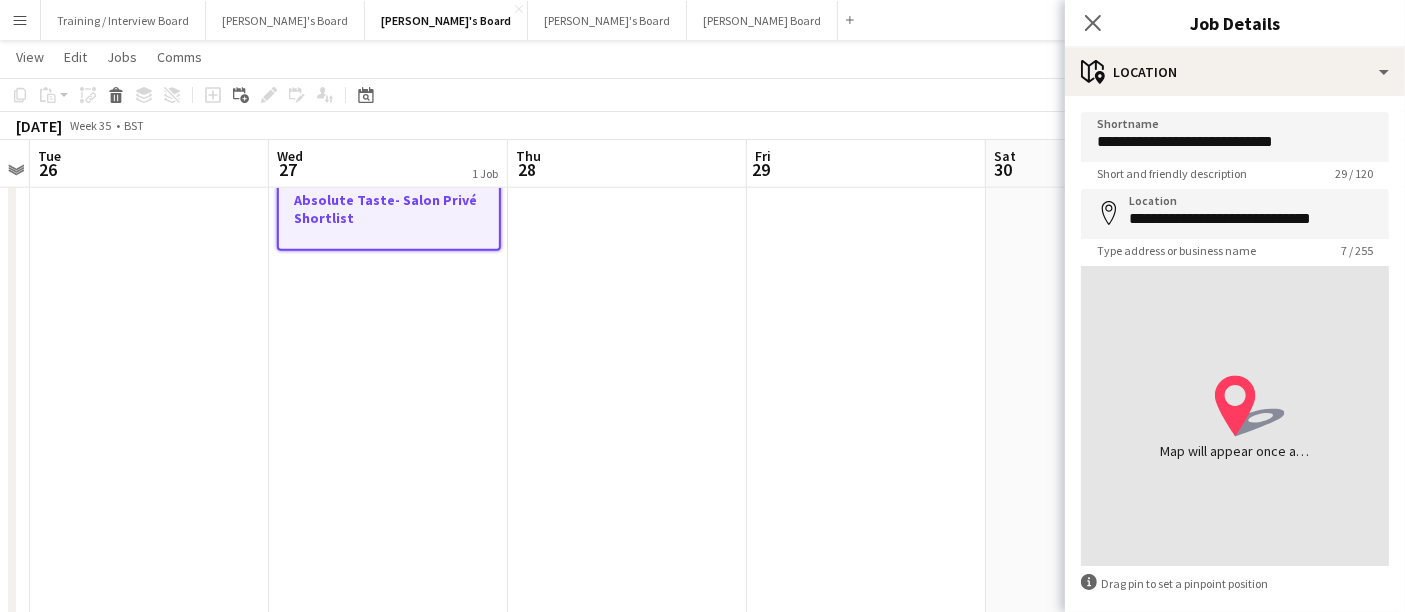 type on "**********" 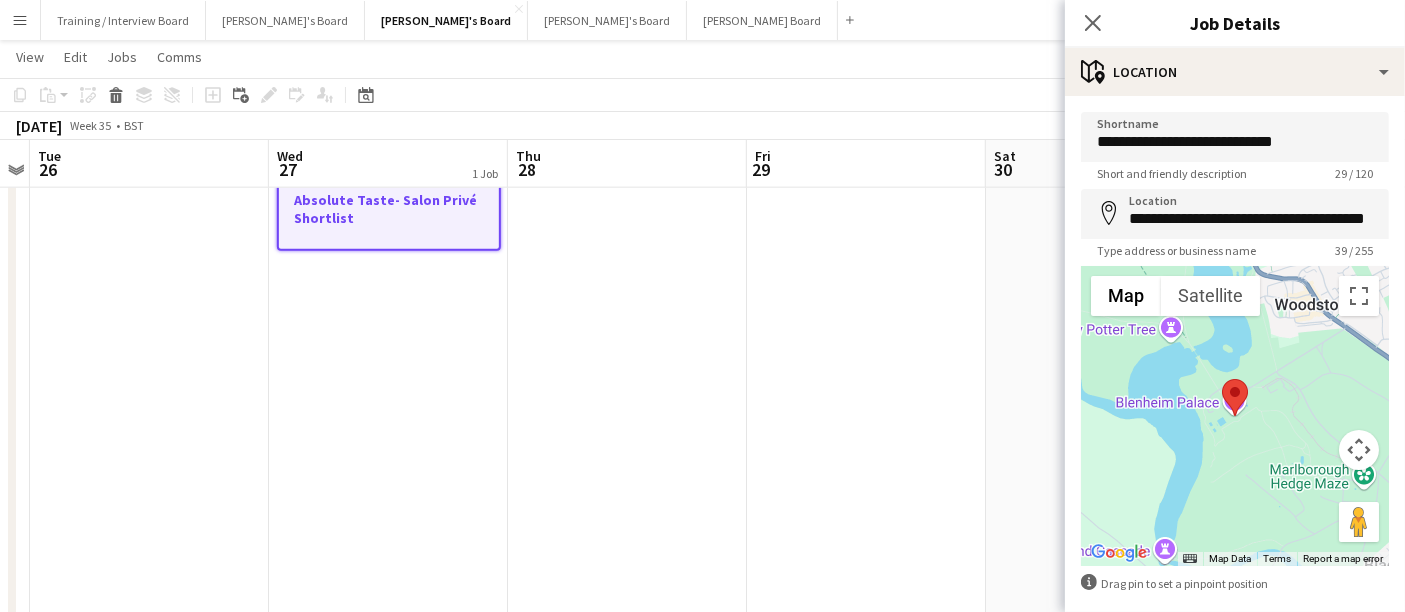 scroll, scrollTop: 91, scrollLeft: 0, axis: vertical 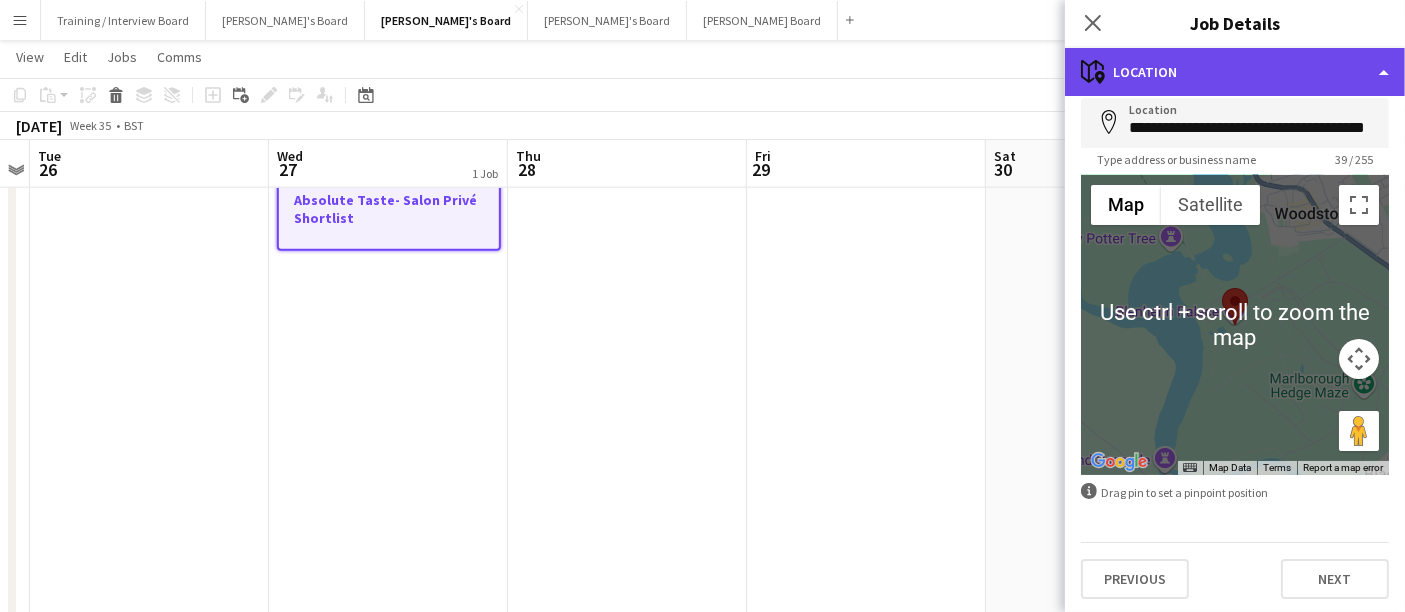 click on "maps-pin-1
Location" 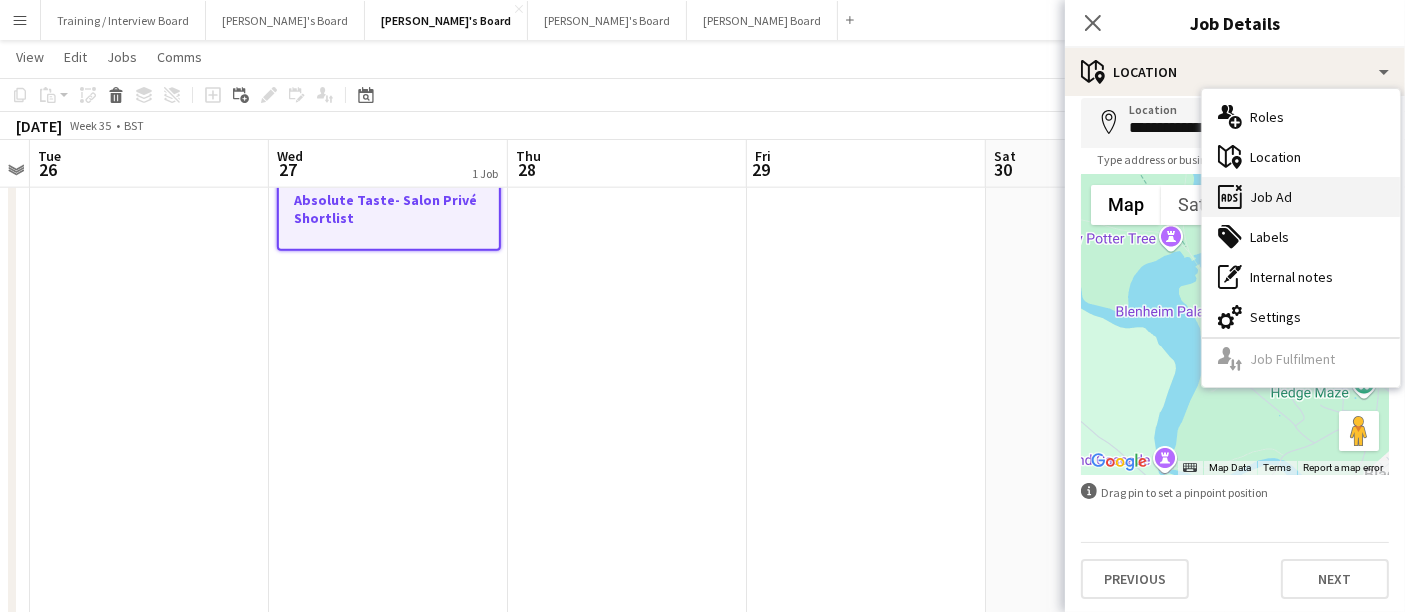 click on "ads-window
Job Ad" at bounding box center [1301, 197] 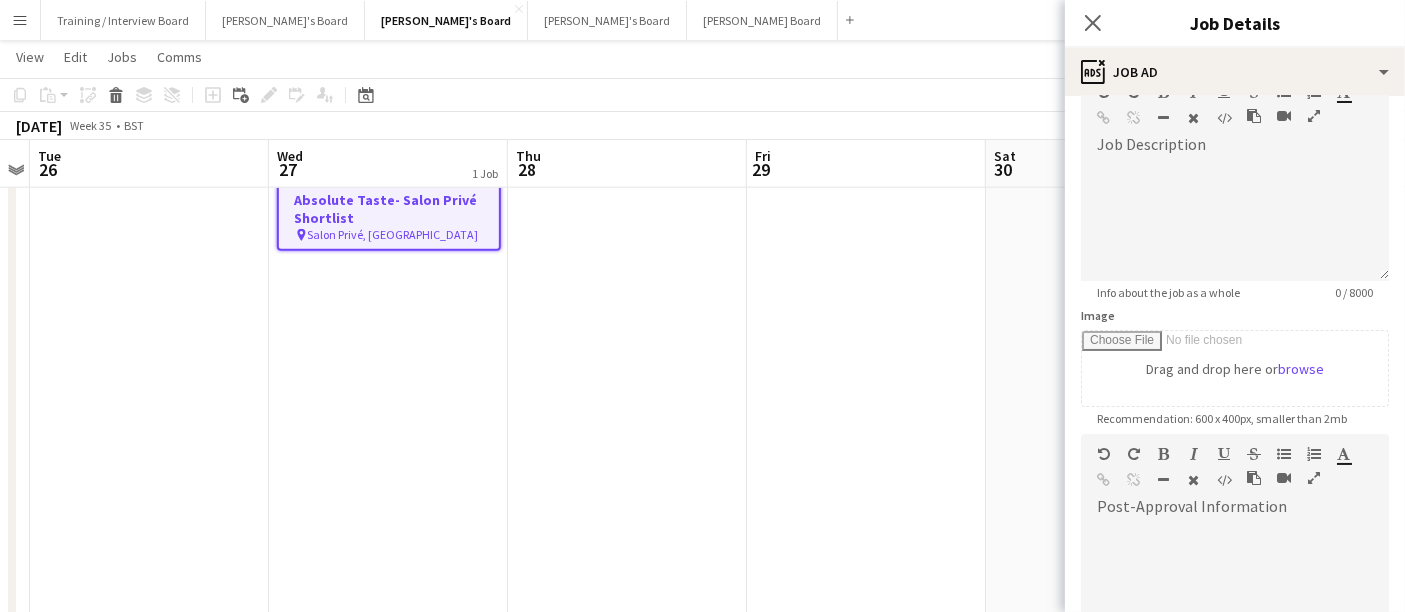 scroll, scrollTop: 128, scrollLeft: 0, axis: vertical 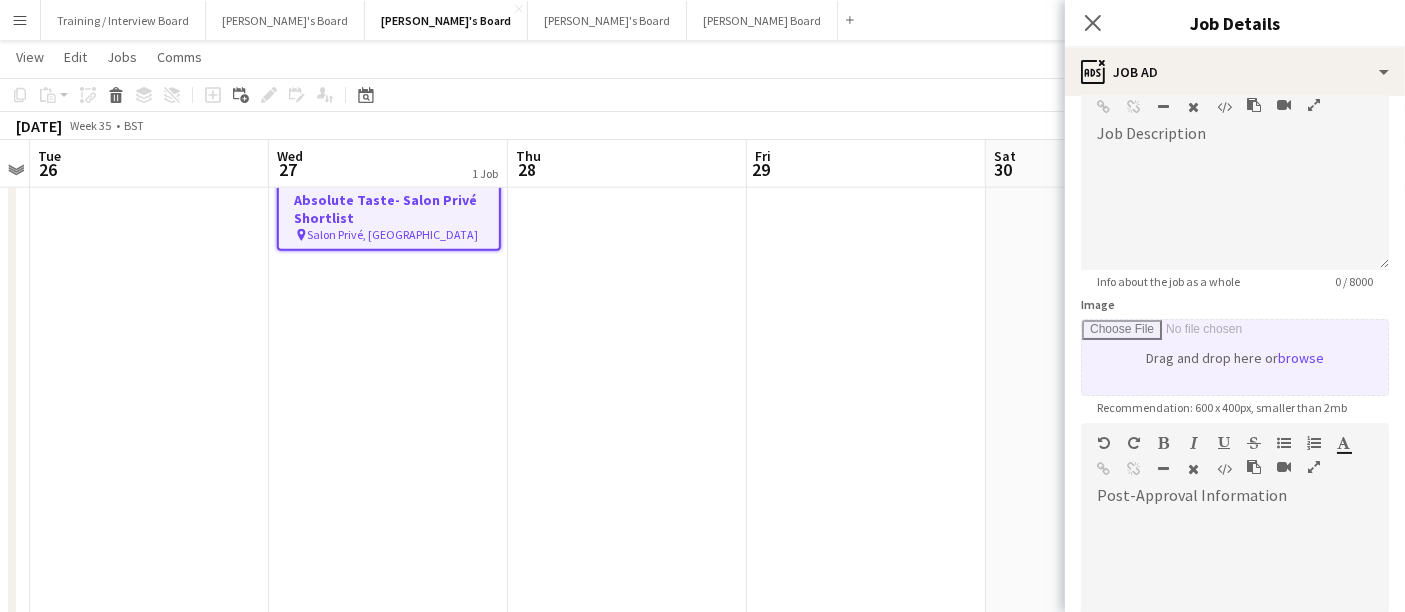 click on "Image" at bounding box center (1235, 357) 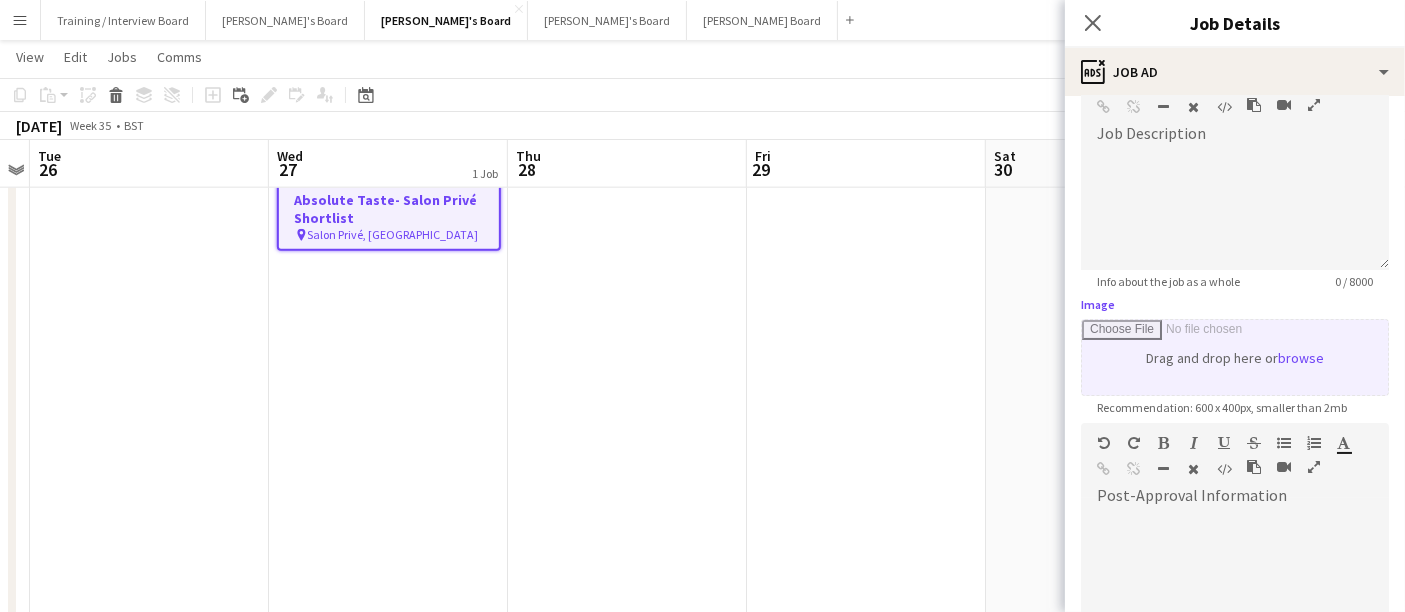 type on "**********" 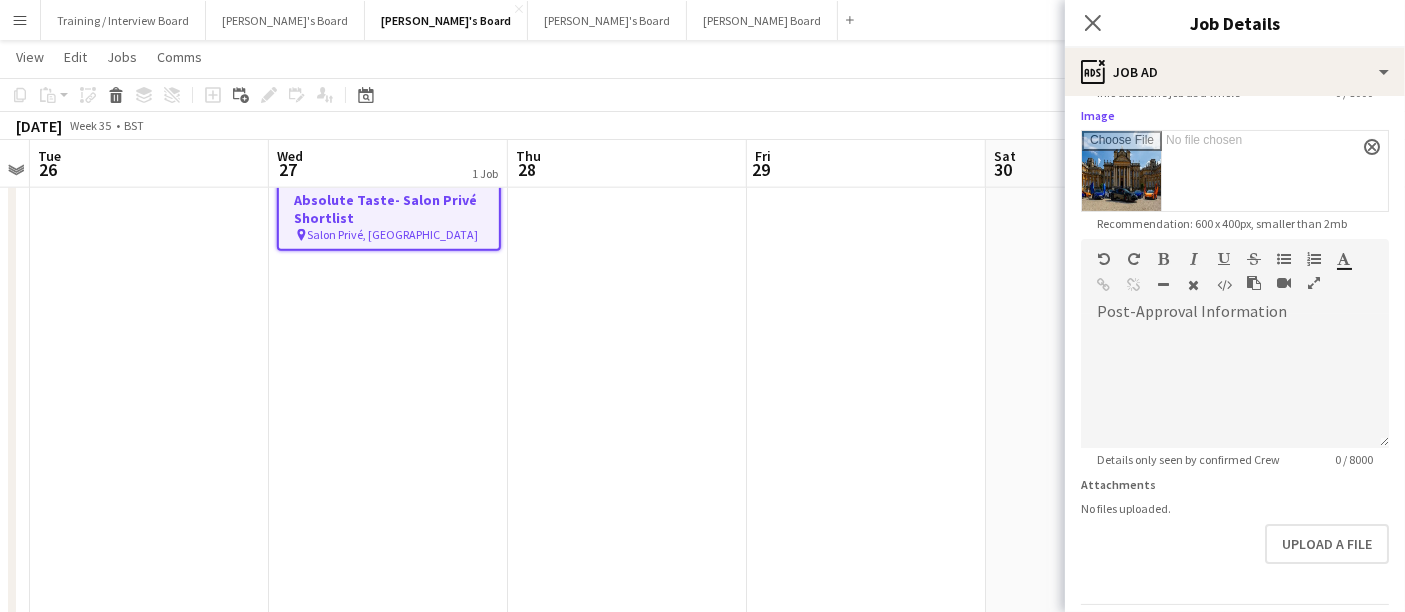 scroll, scrollTop: 0, scrollLeft: 0, axis: both 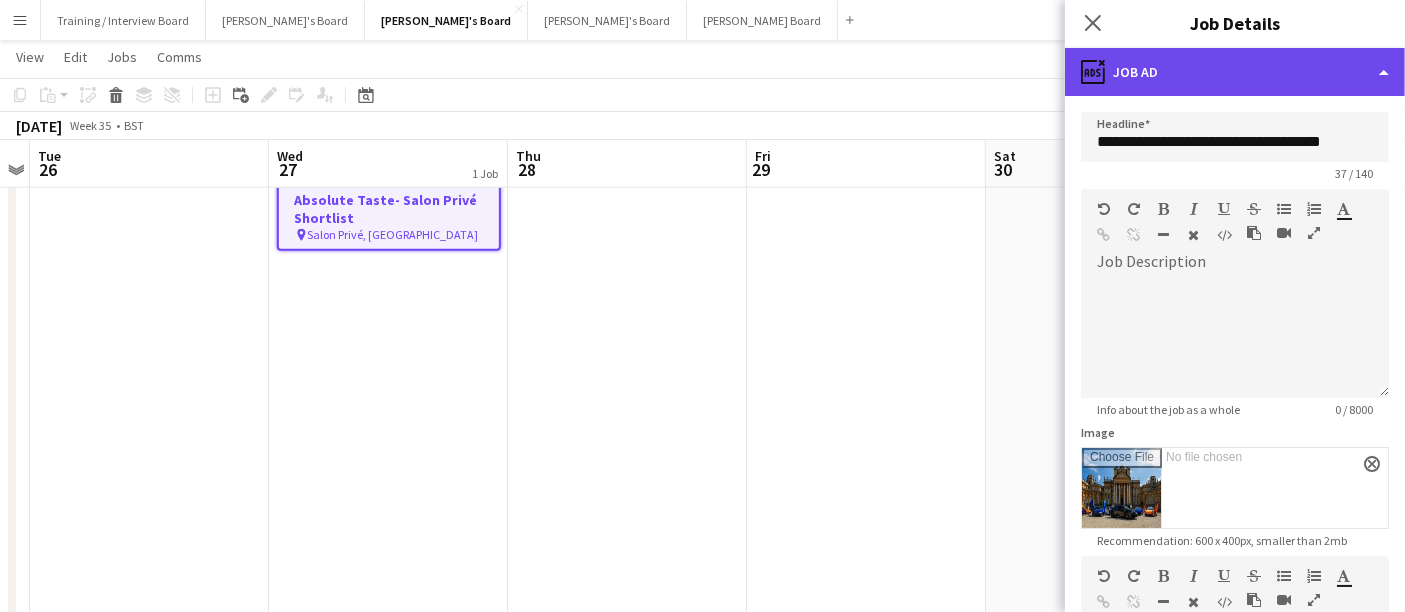 click on "ads-window
Job Ad" 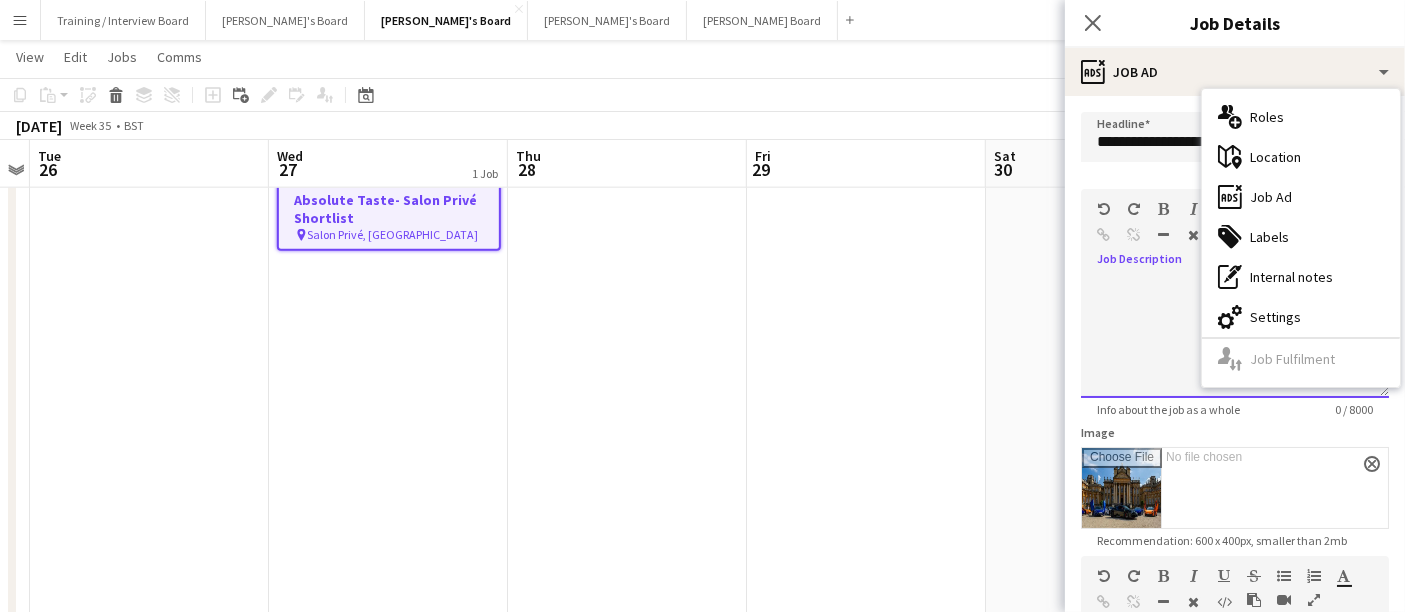 click at bounding box center (1235, 338) 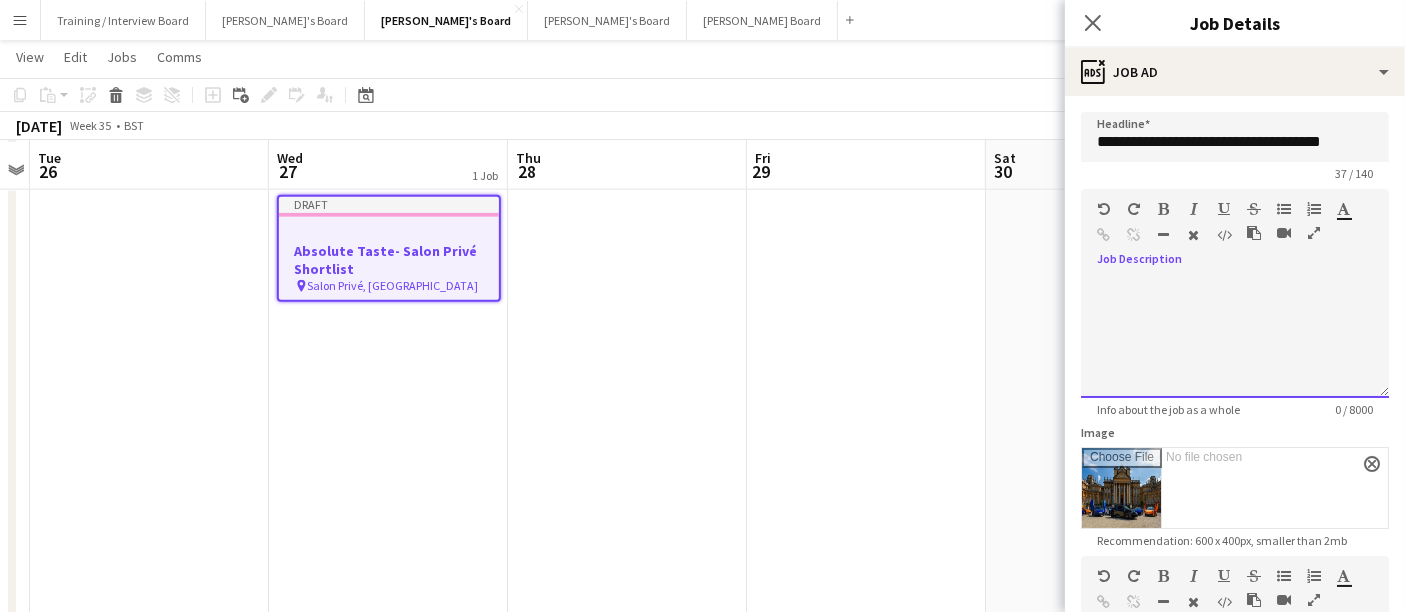 scroll, scrollTop: 2488, scrollLeft: 0, axis: vertical 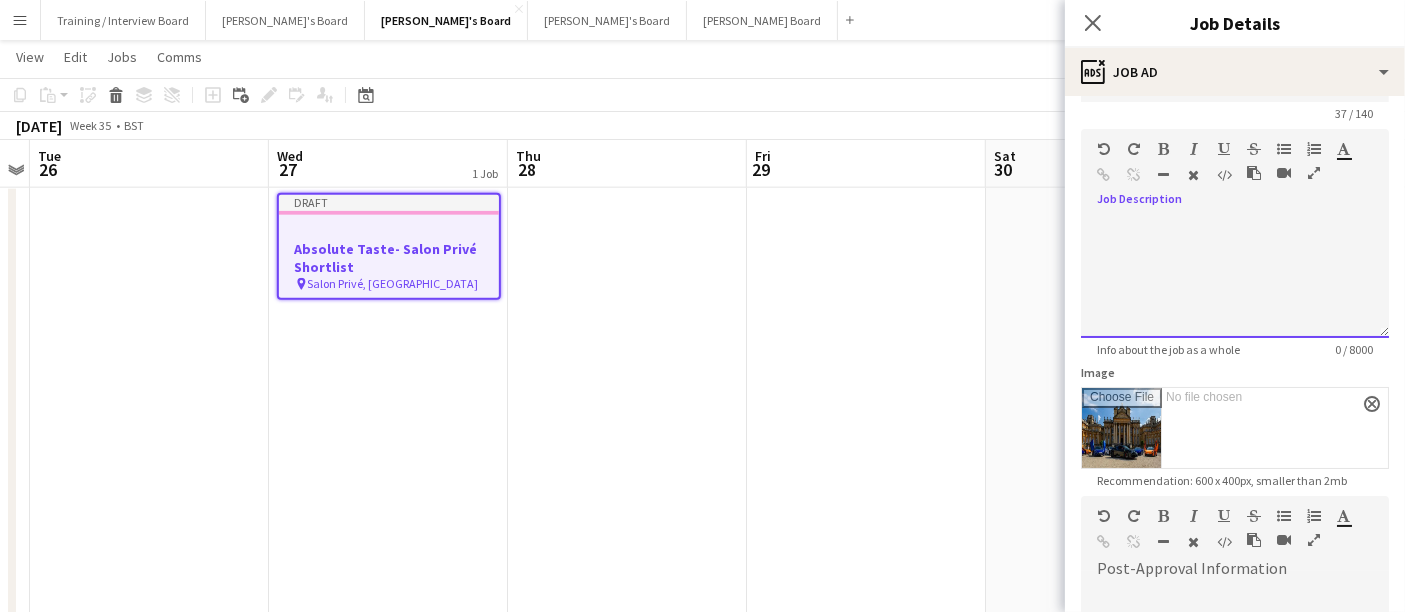 type 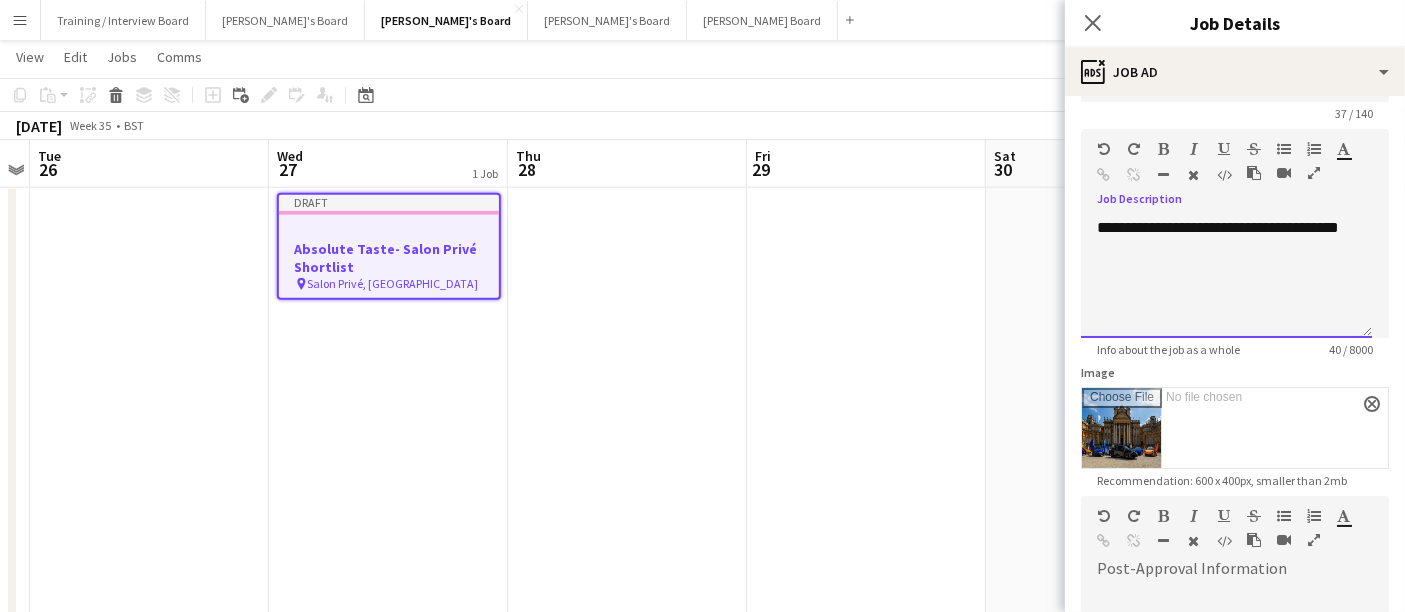 click on "**********" at bounding box center (1226, 278) 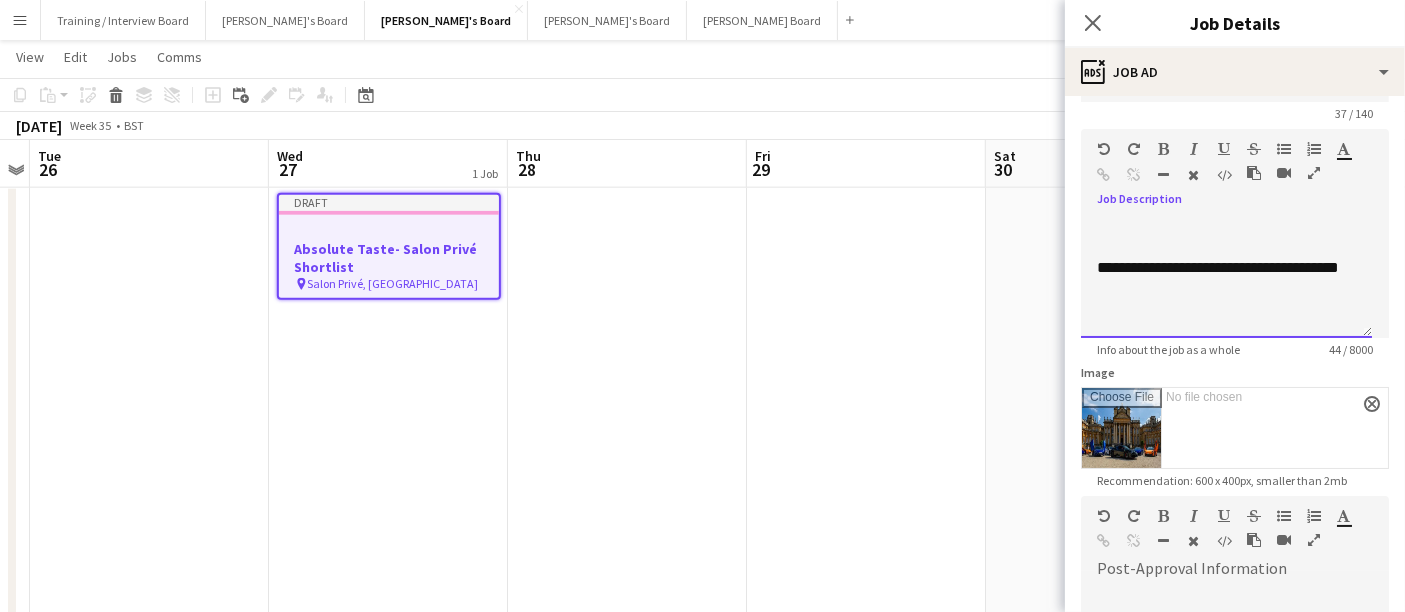 click at bounding box center (1226, 228) 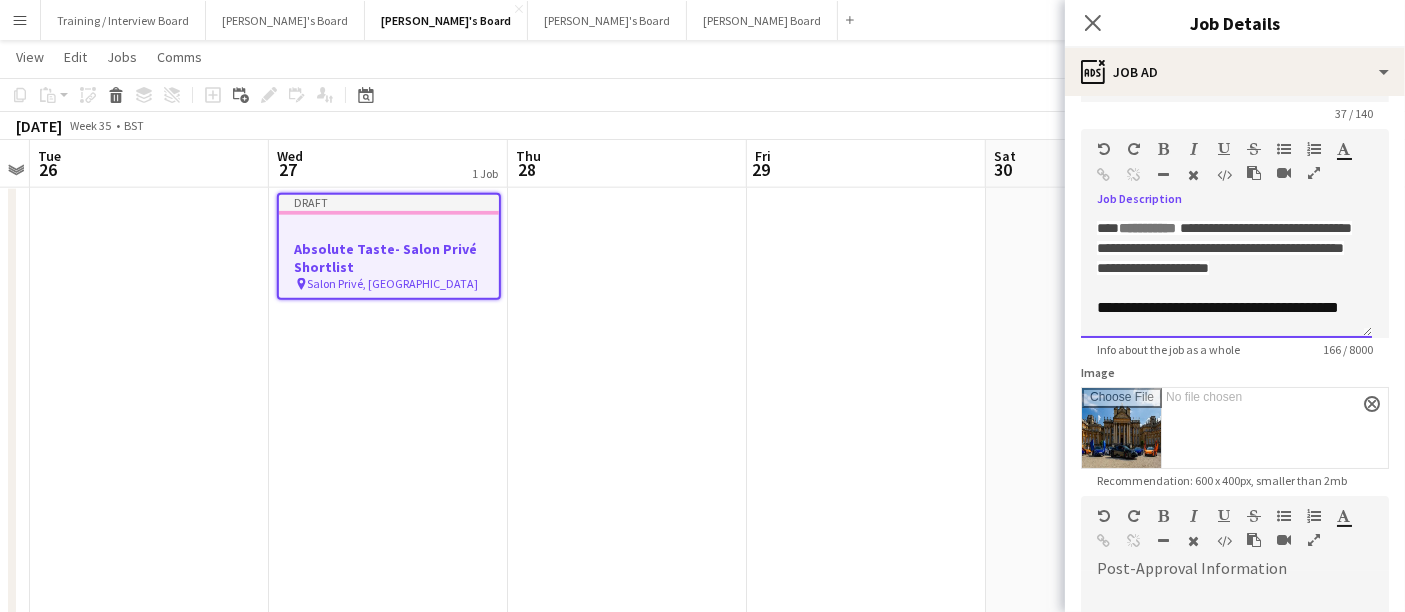 scroll, scrollTop: 38, scrollLeft: 0, axis: vertical 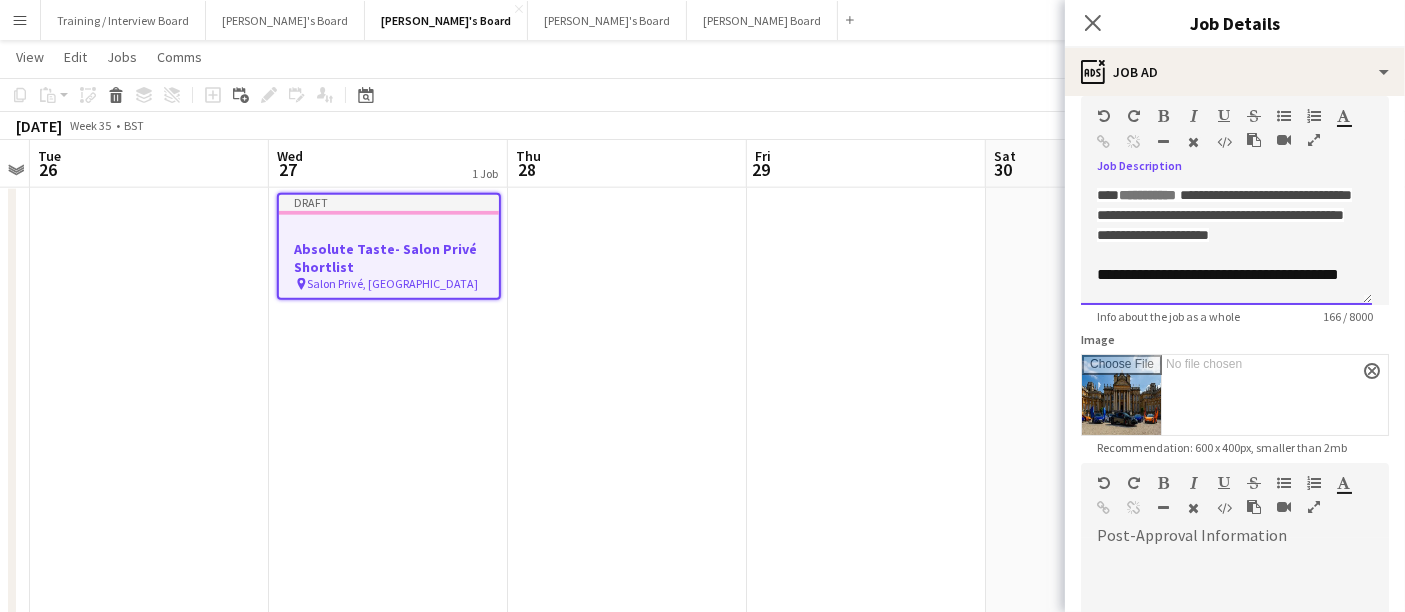 click on "**********" at bounding box center [1226, 245] 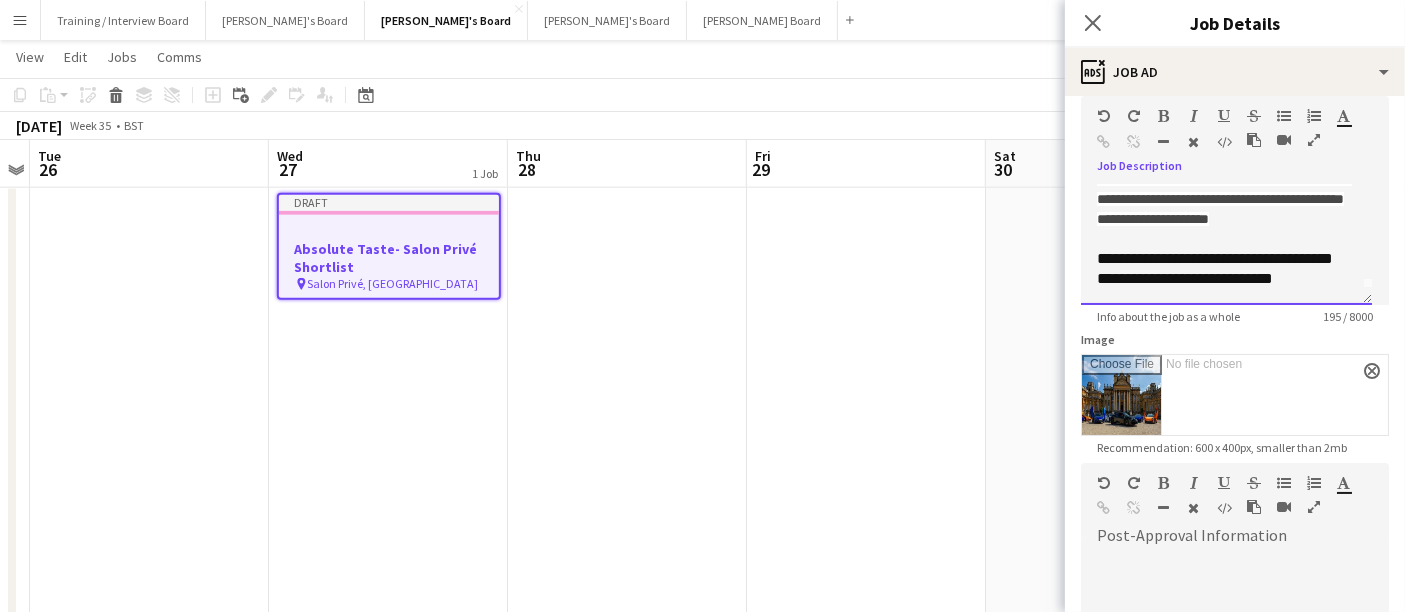 scroll, scrollTop: 45, scrollLeft: 0, axis: vertical 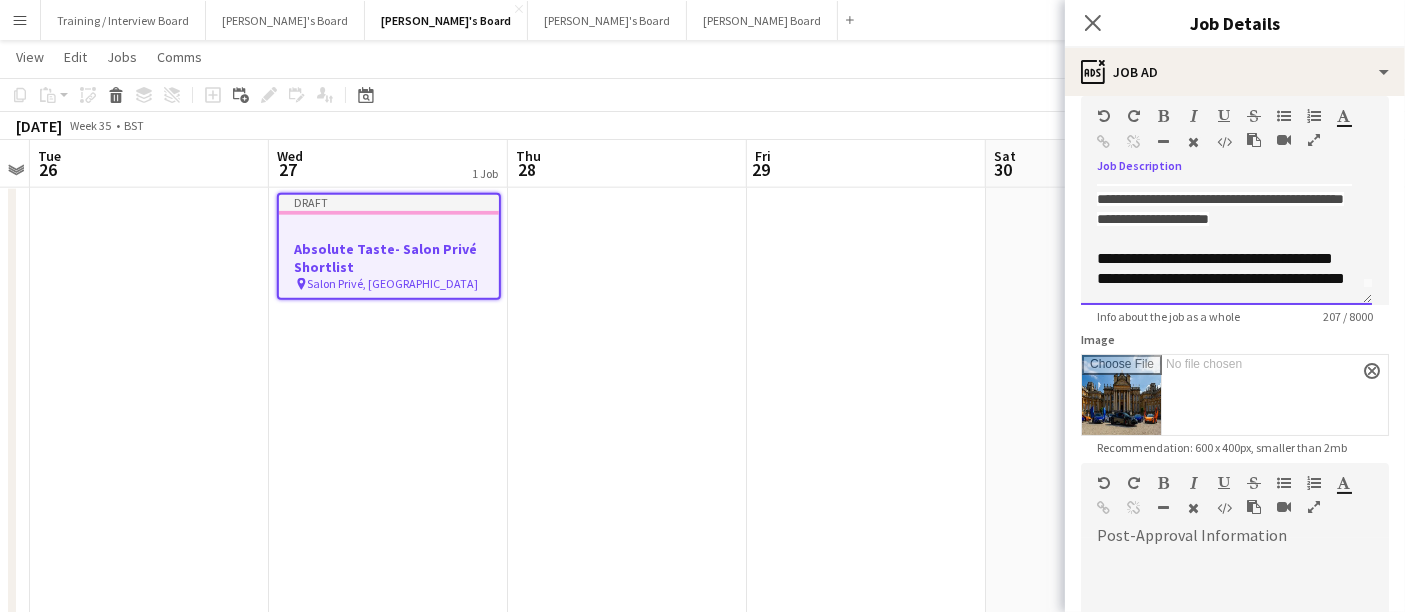 click on "**********" at bounding box center [1226, 245] 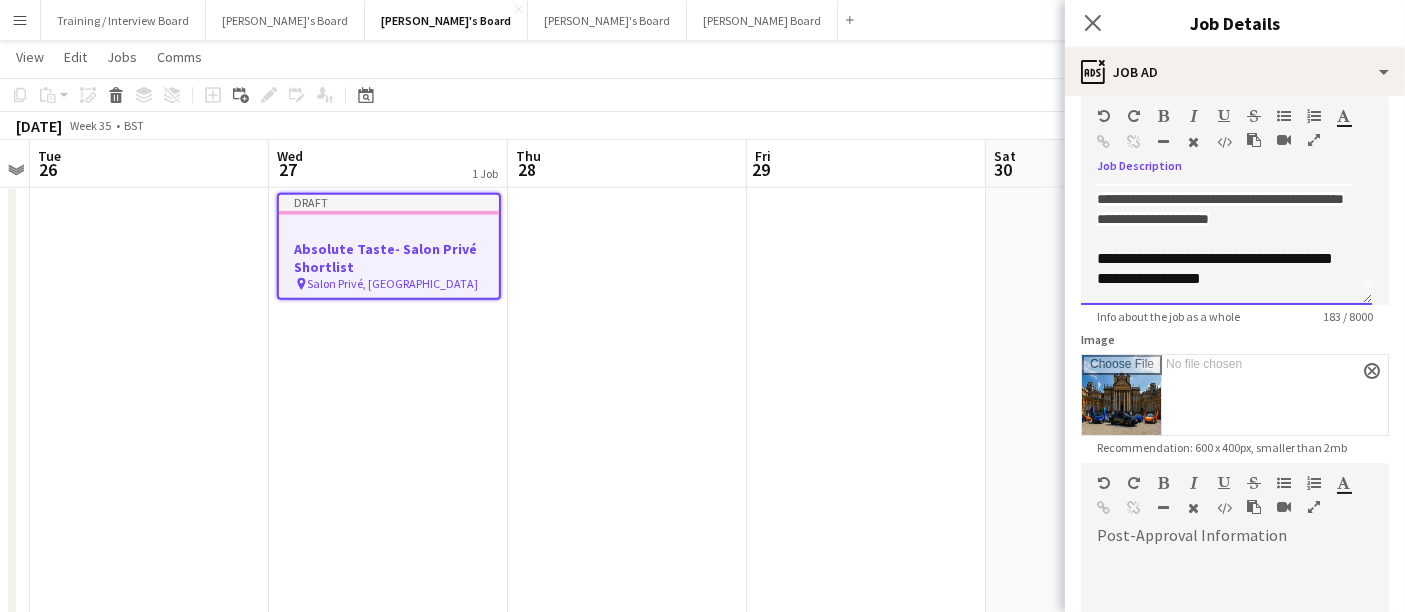 scroll, scrollTop: 0, scrollLeft: 0, axis: both 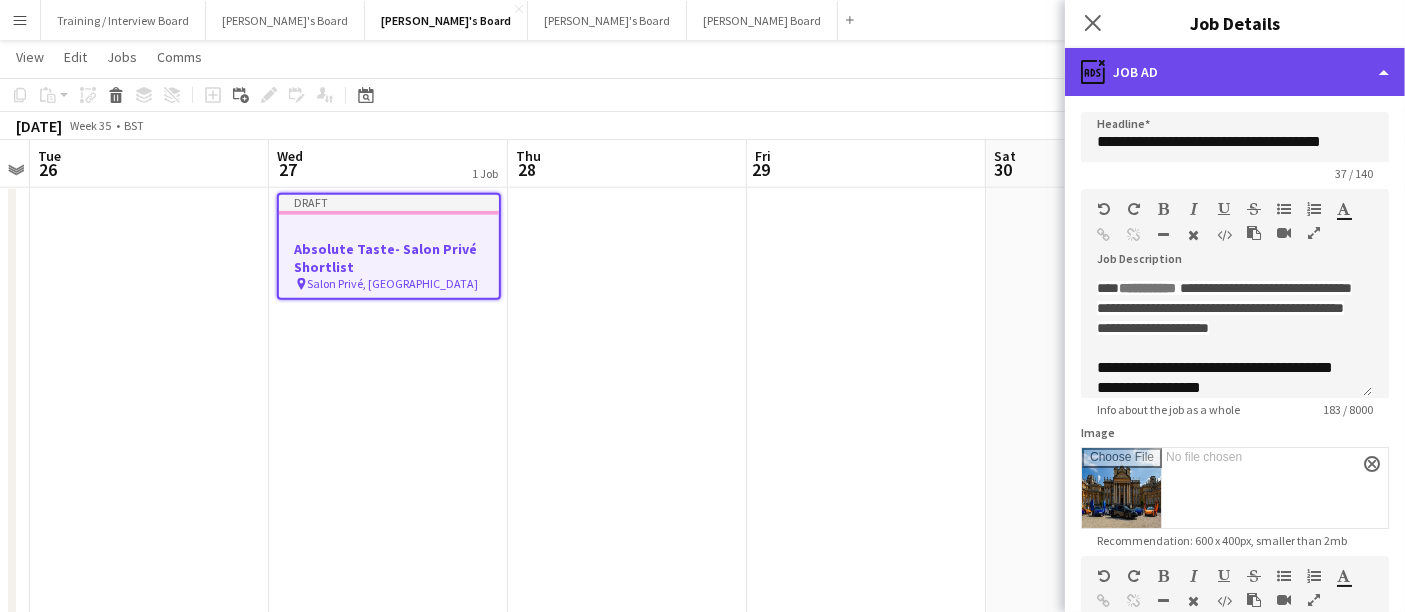 click on "ads-window
Job Ad" 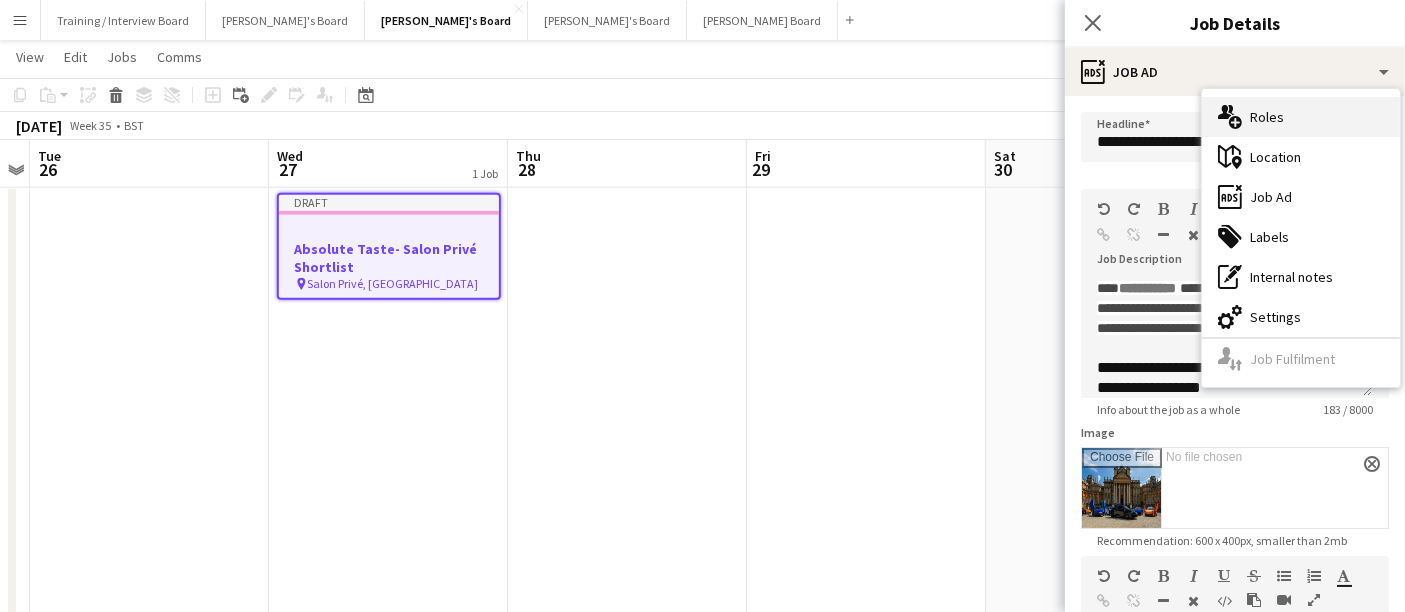 click on "multiple-users-add
Roles" at bounding box center (1301, 117) 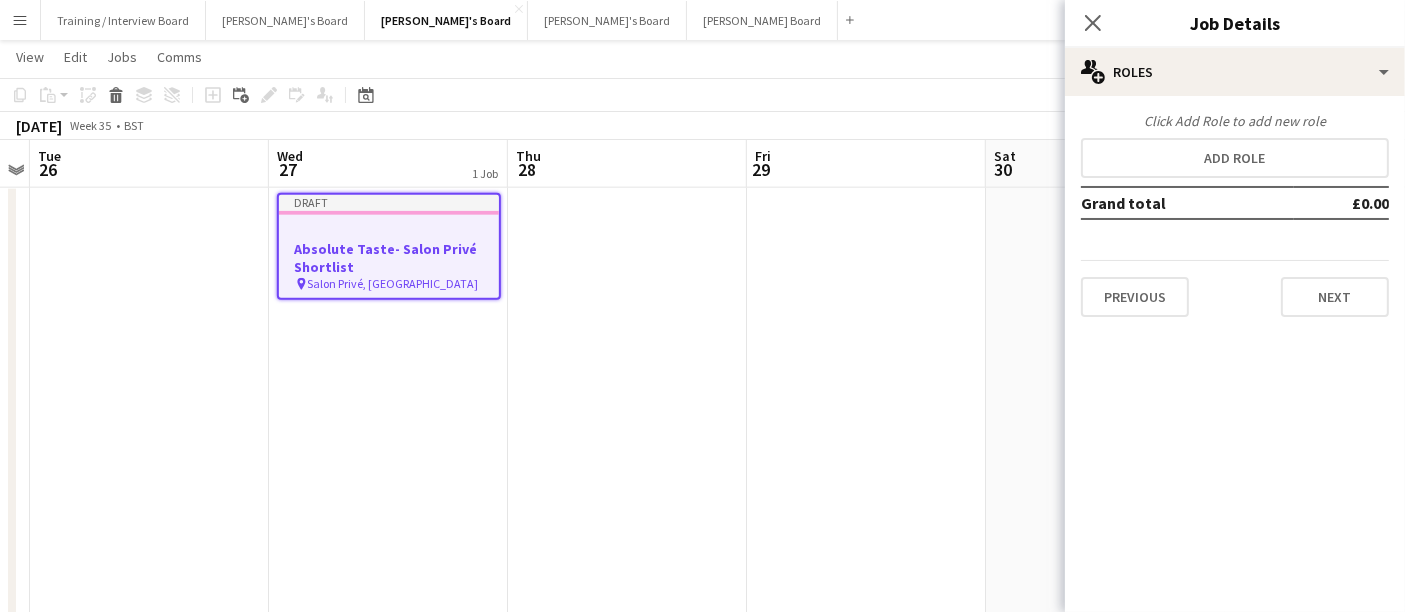 click on "Click Add Role to add new role   Add role   Grand total   £0.00   Previous   Next" at bounding box center (1235, 214) 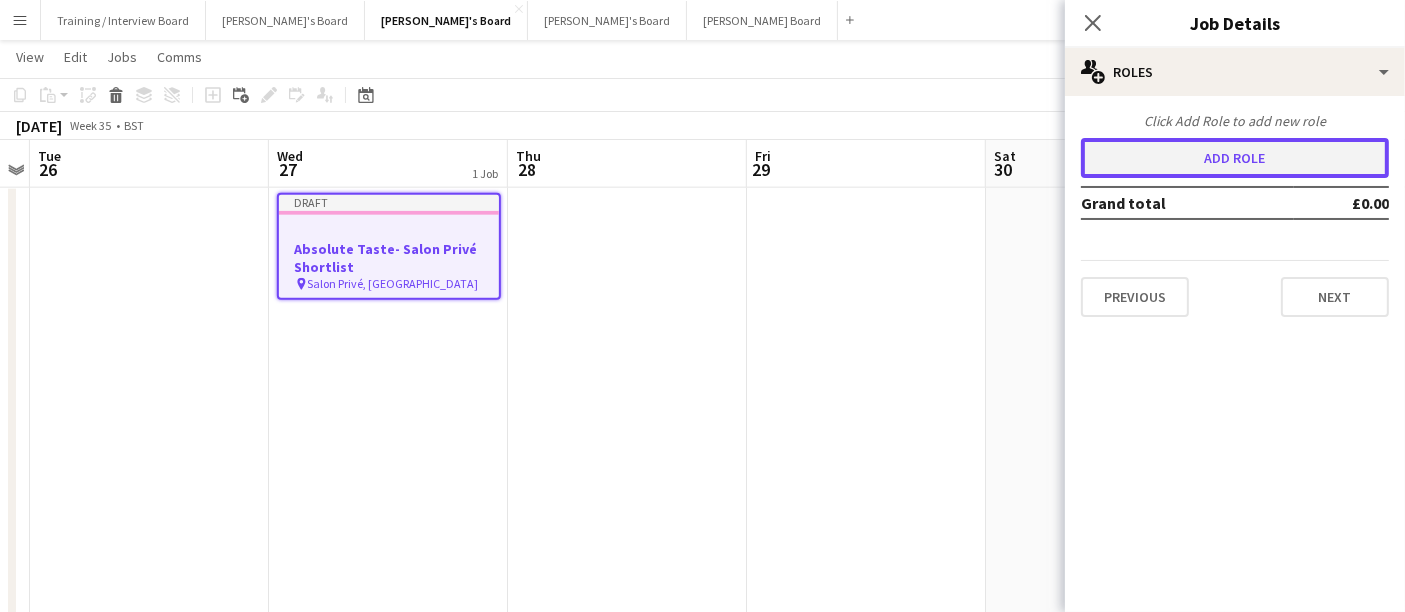 click on "Add role" at bounding box center (1235, 158) 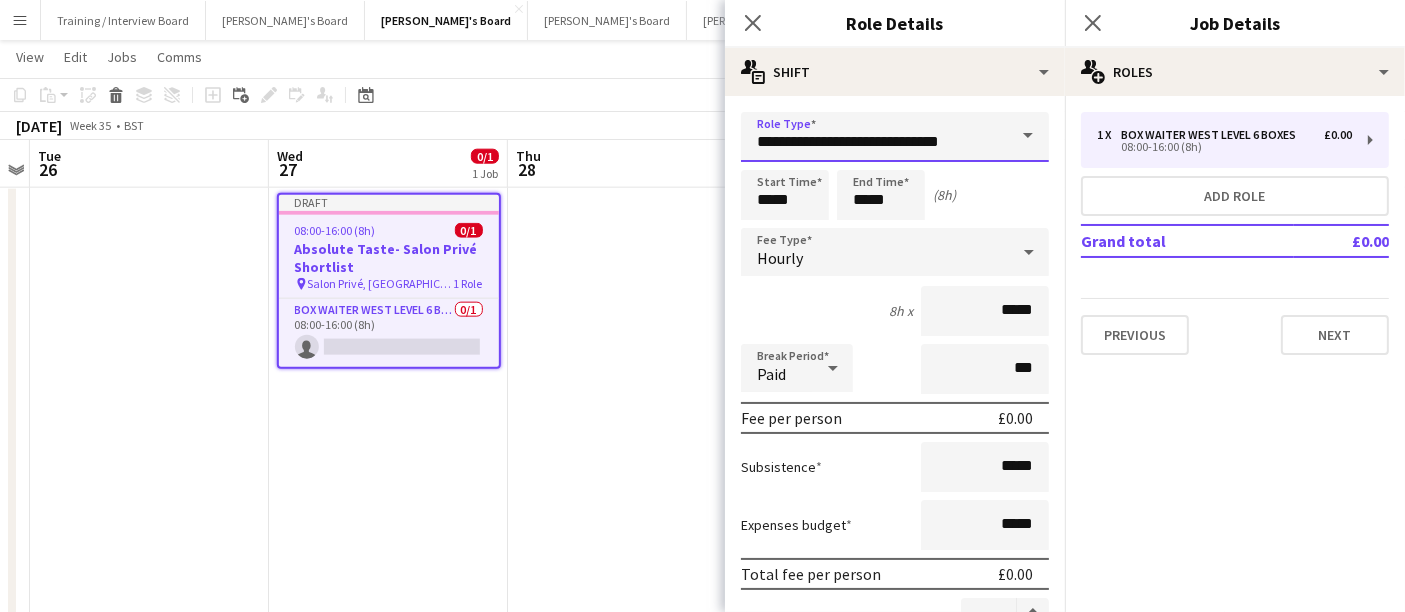 click on "**********" at bounding box center (895, 137) 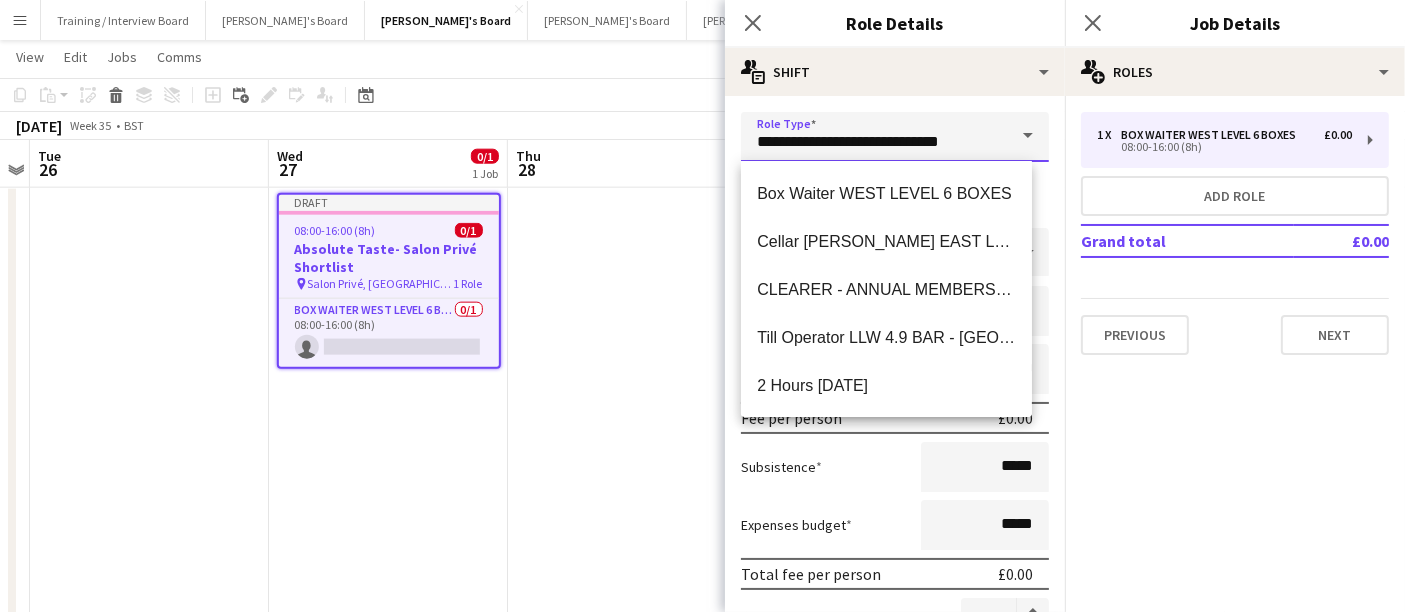 click on "**********" at bounding box center (895, 137) 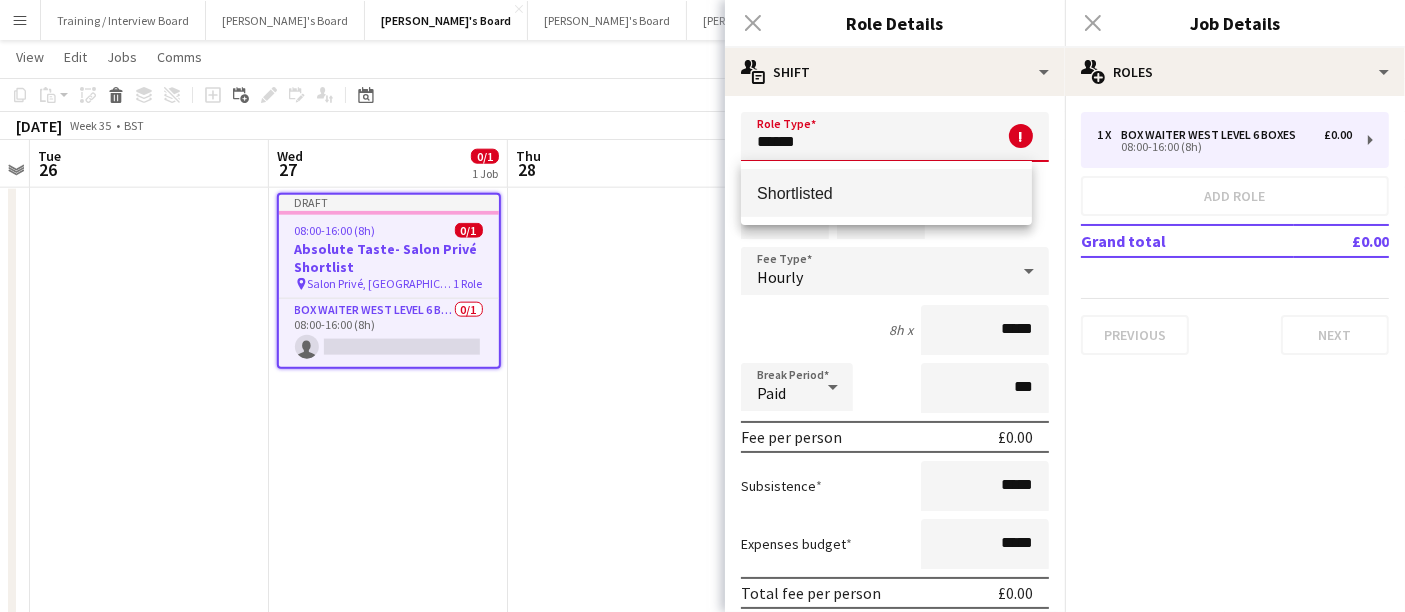 click on "Shortlisted" at bounding box center [886, 193] 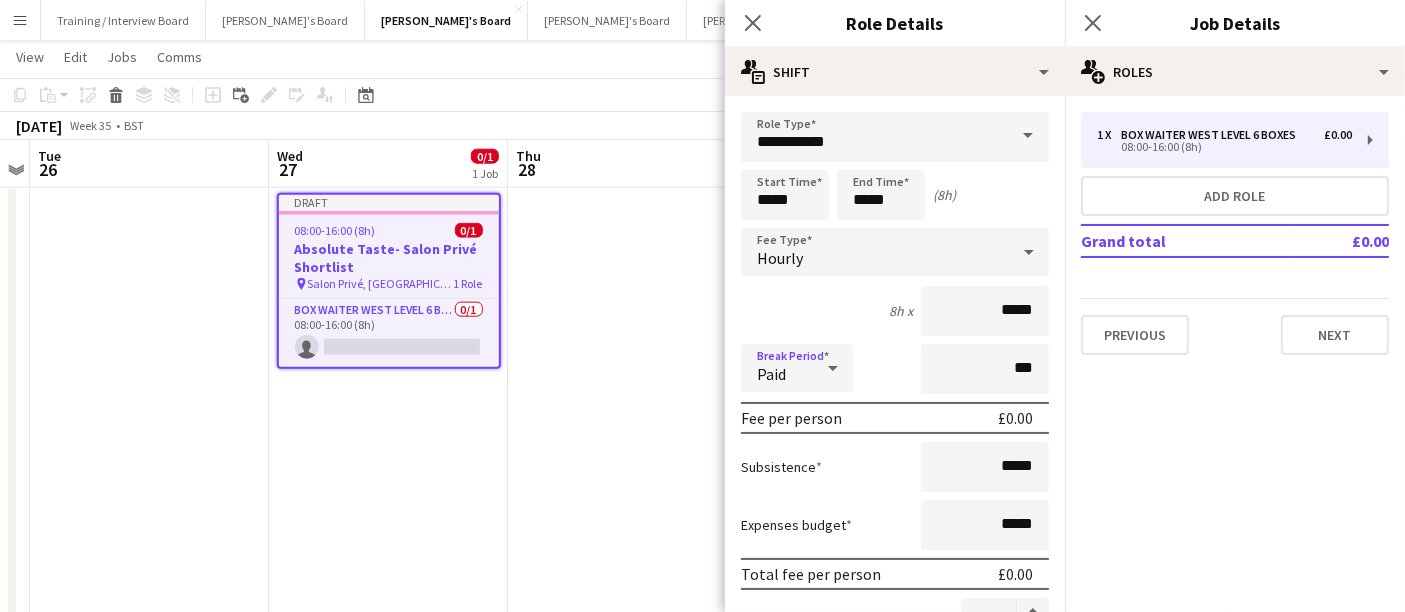 click at bounding box center [833, 368] 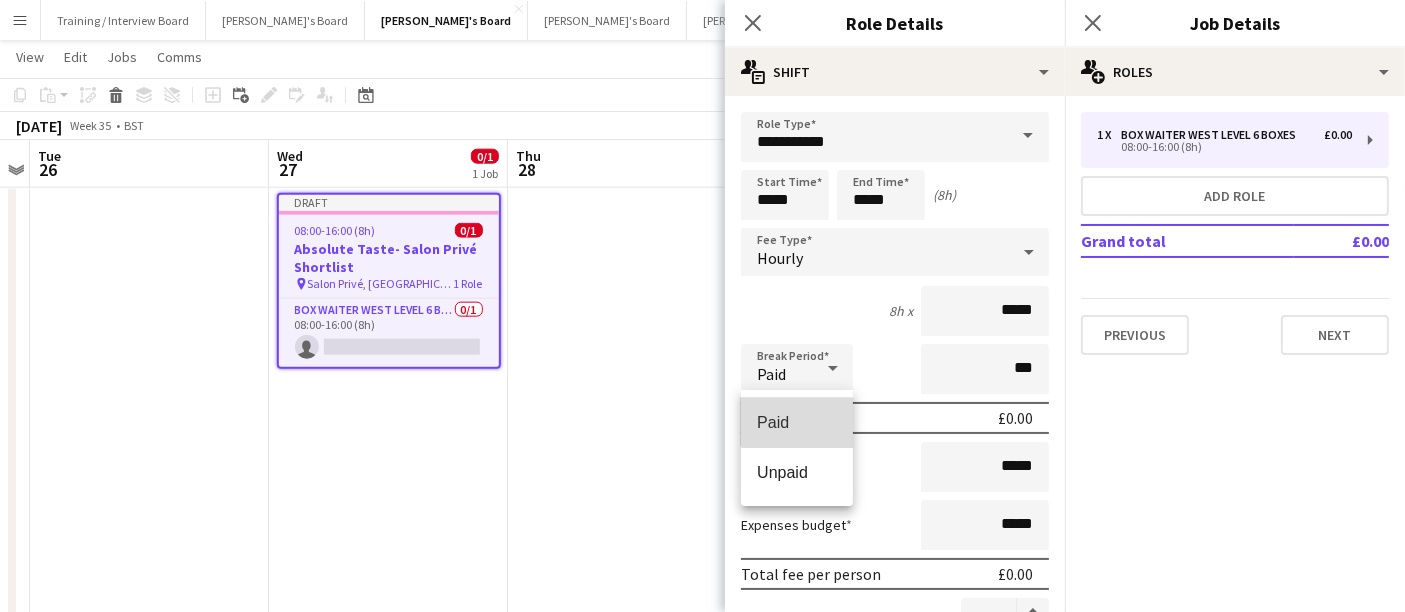 click on "Paid" at bounding box center [797, 422] 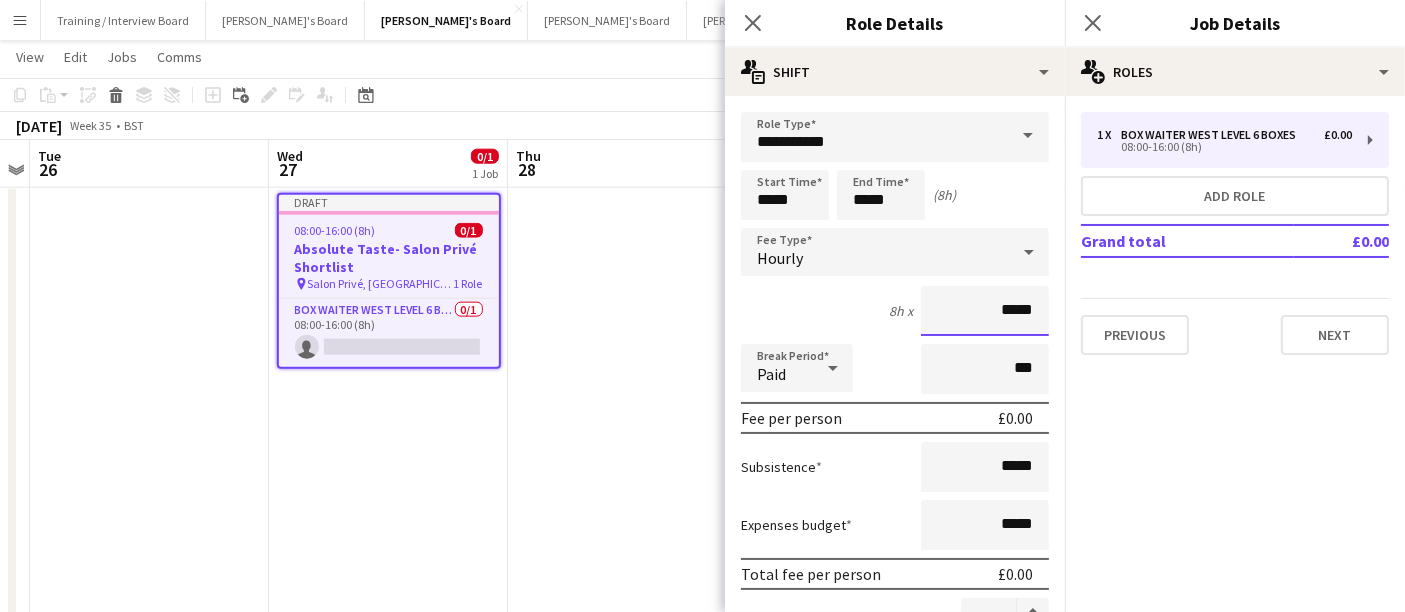 drag, startPoint x: 1013, startPoint y: 306, endPoint x: 757, endPoint y: 274, distance: 257.99225 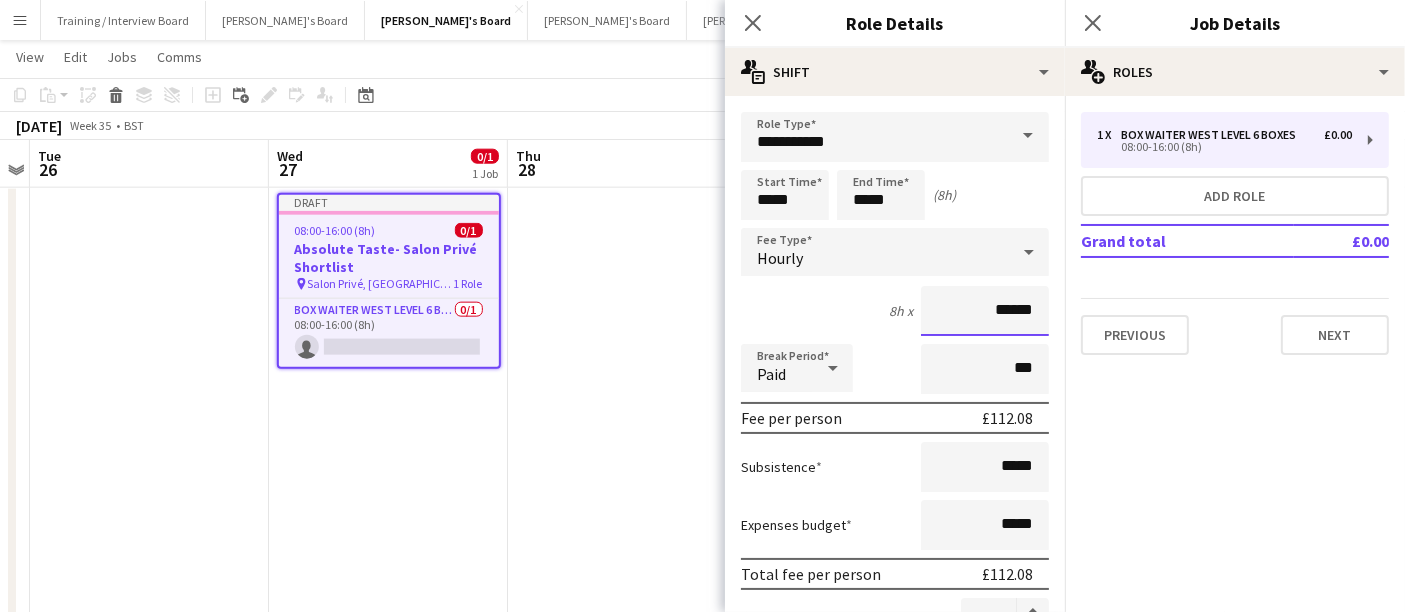 type on "******" 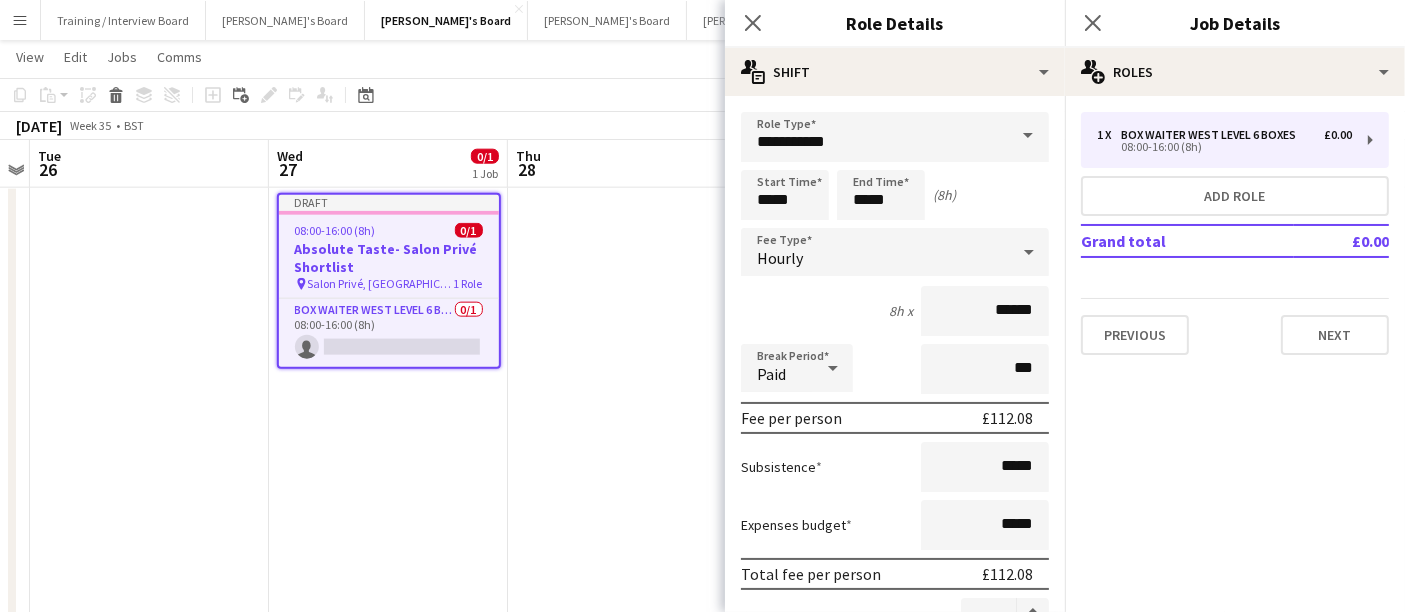 click on "**********" at bounding box center [895, 682] 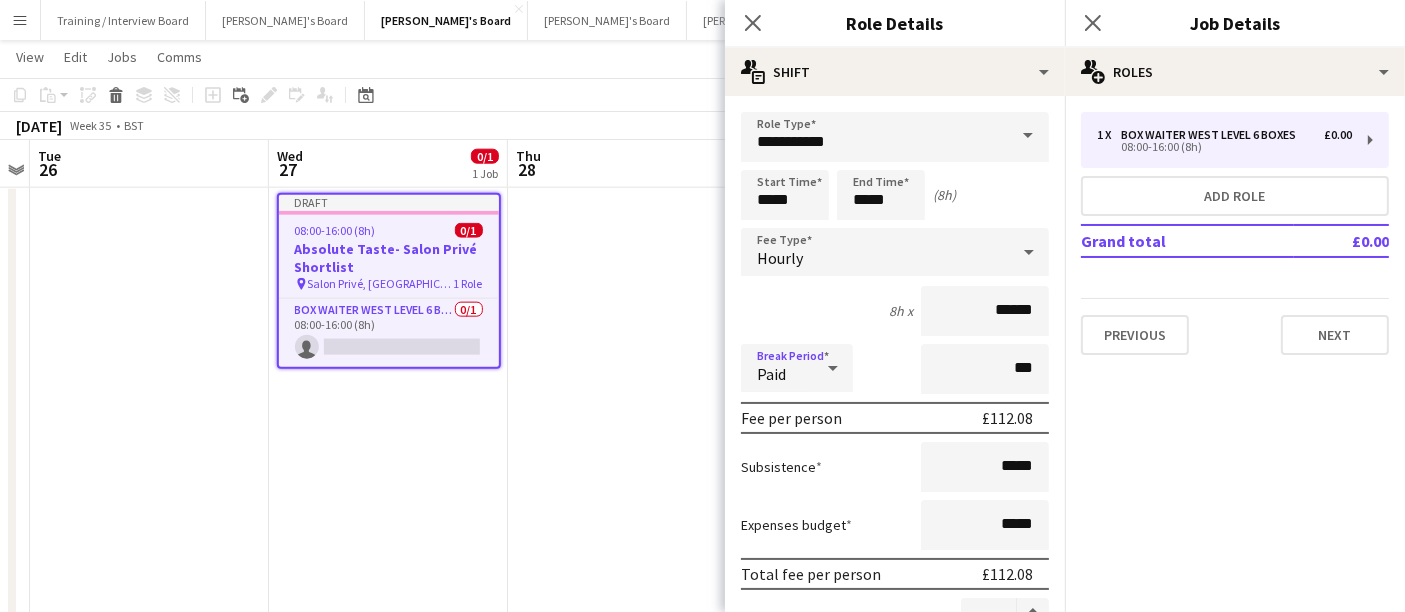 click on "Paid" at bounding box center (771, 374) 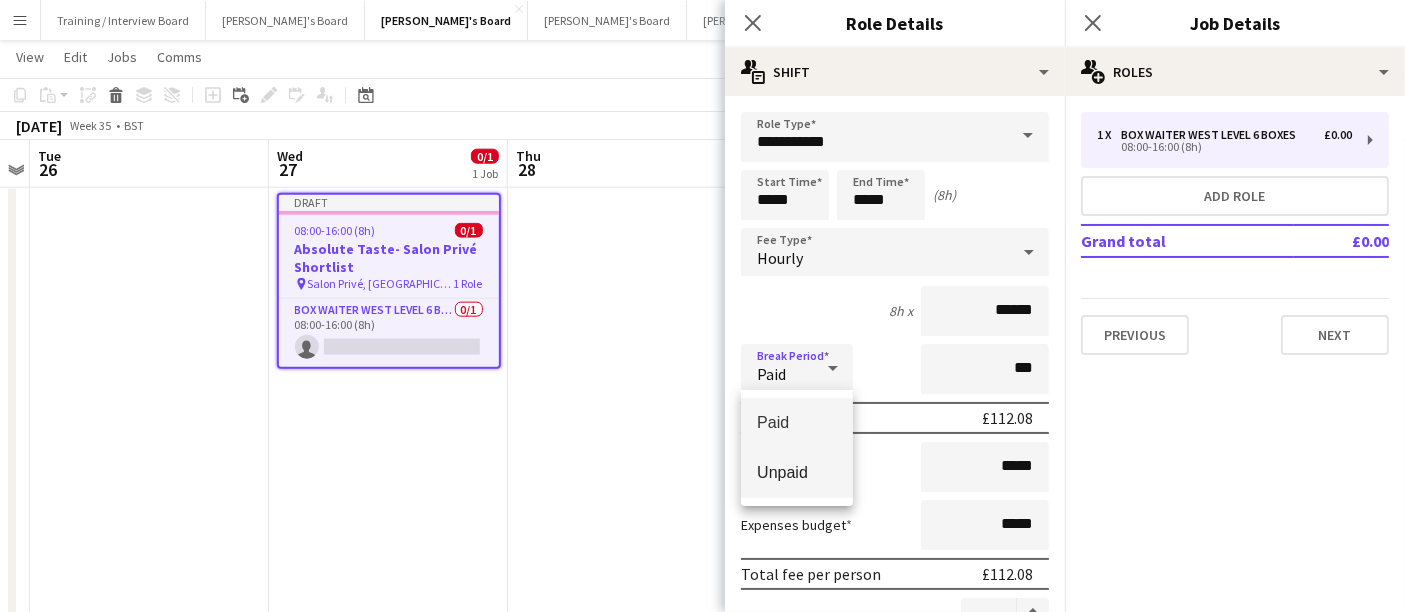 click on "Unpaid" at bounding box center [797, 472] 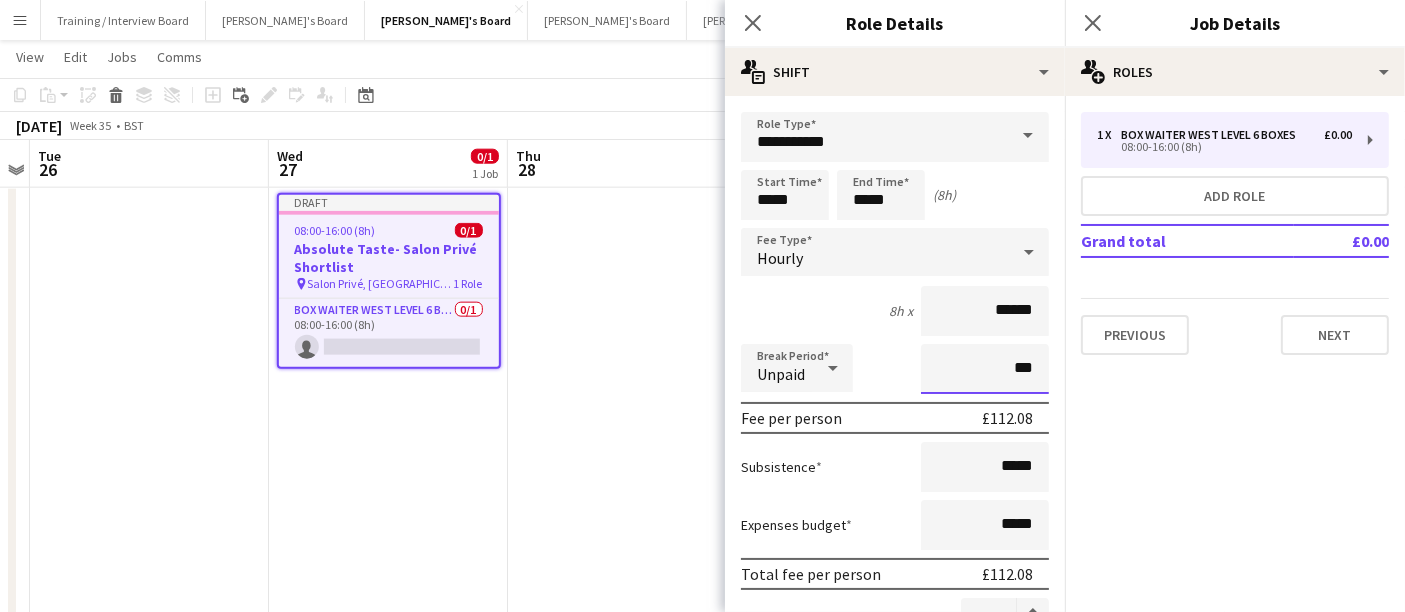 click on "***" at bounding box center (985, 369) 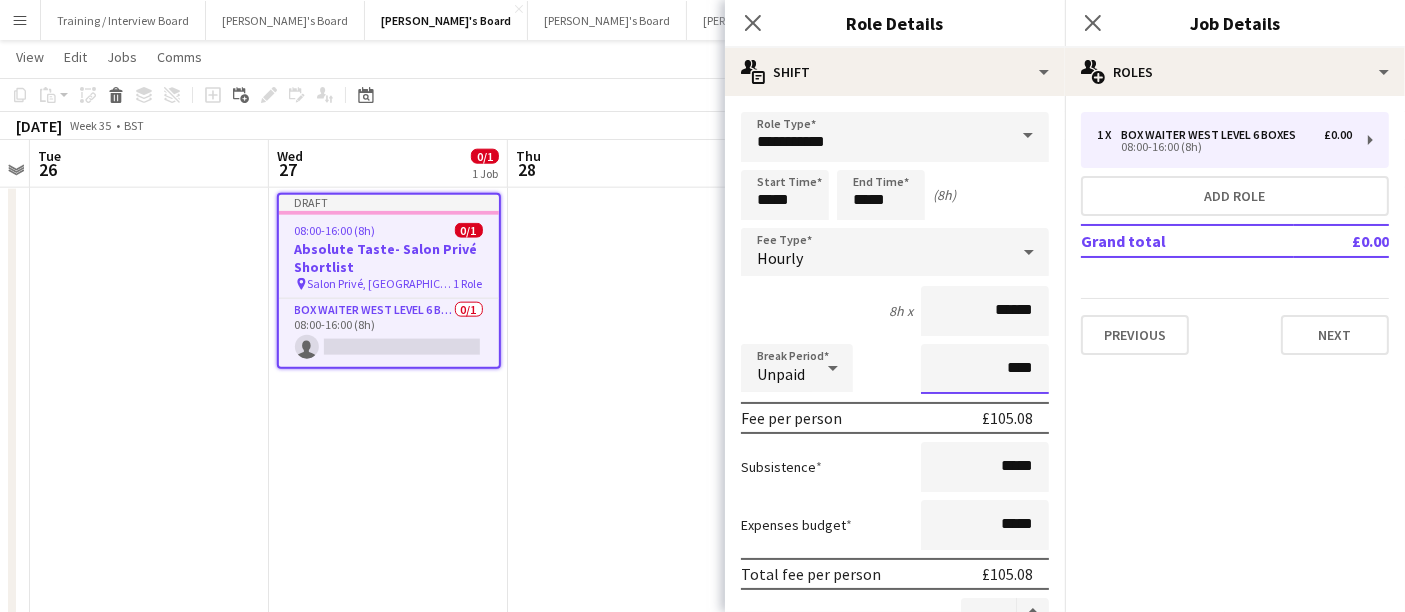 type on "****" 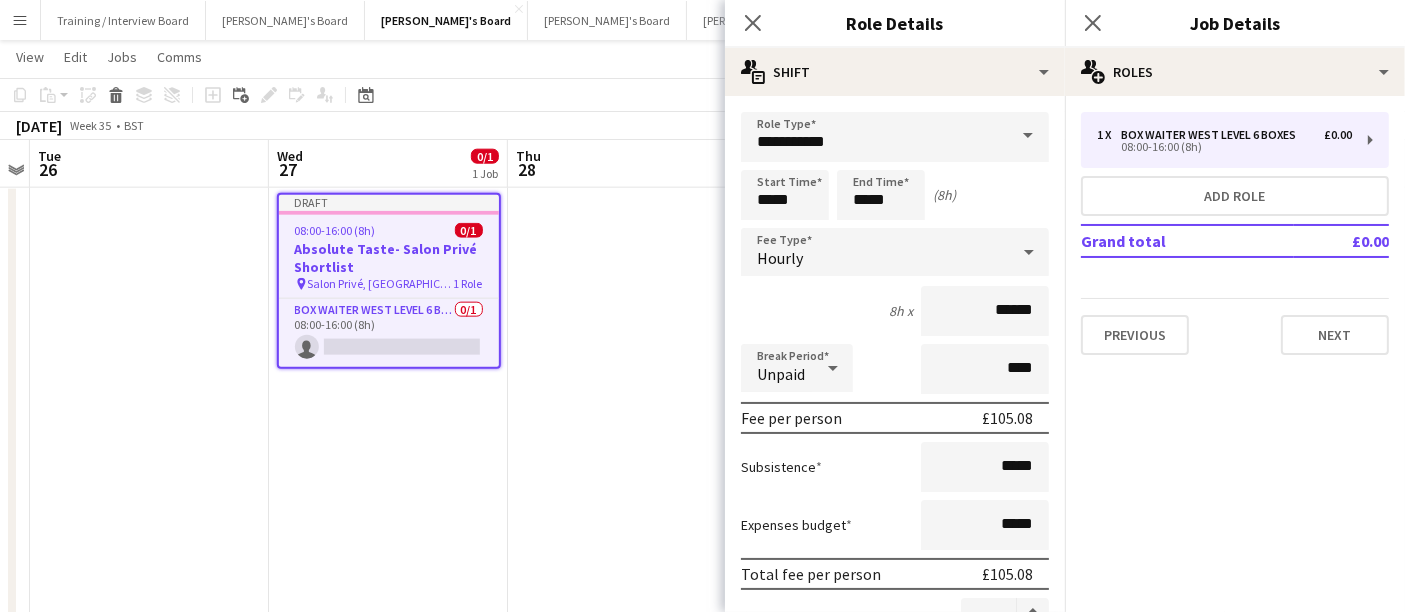click on "Hourly" at bounding box center (875, 252) 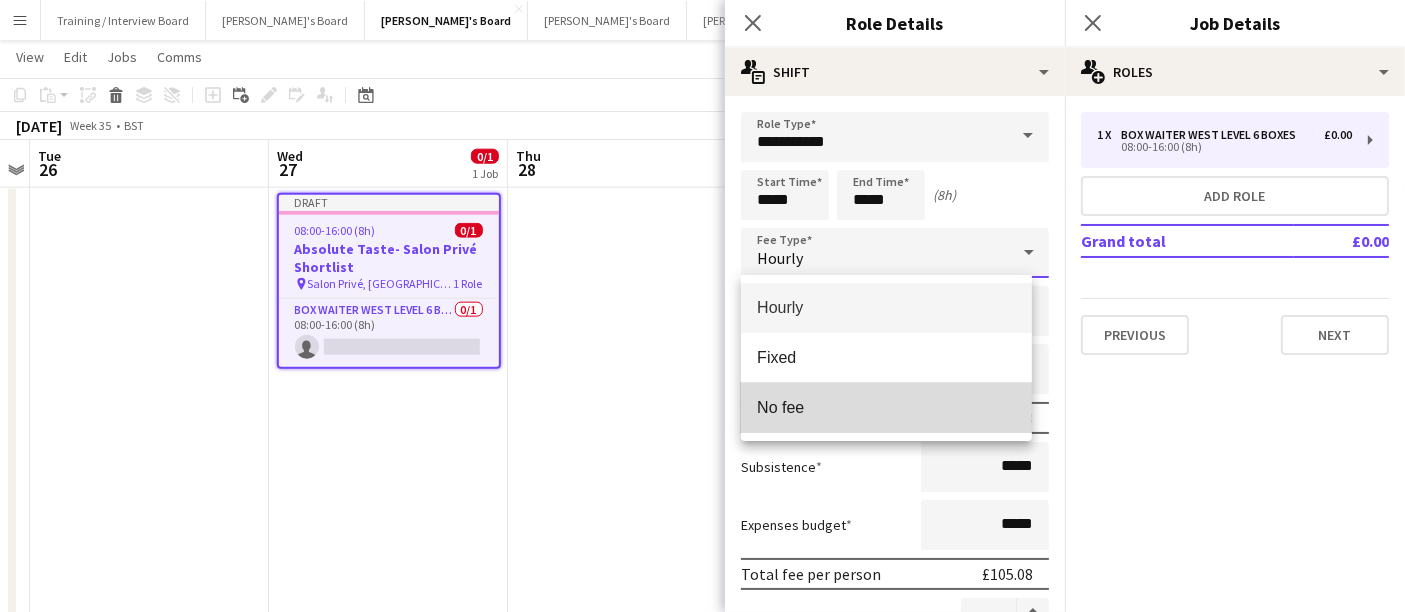 click on "No fee" at bounding box center [886, 407] 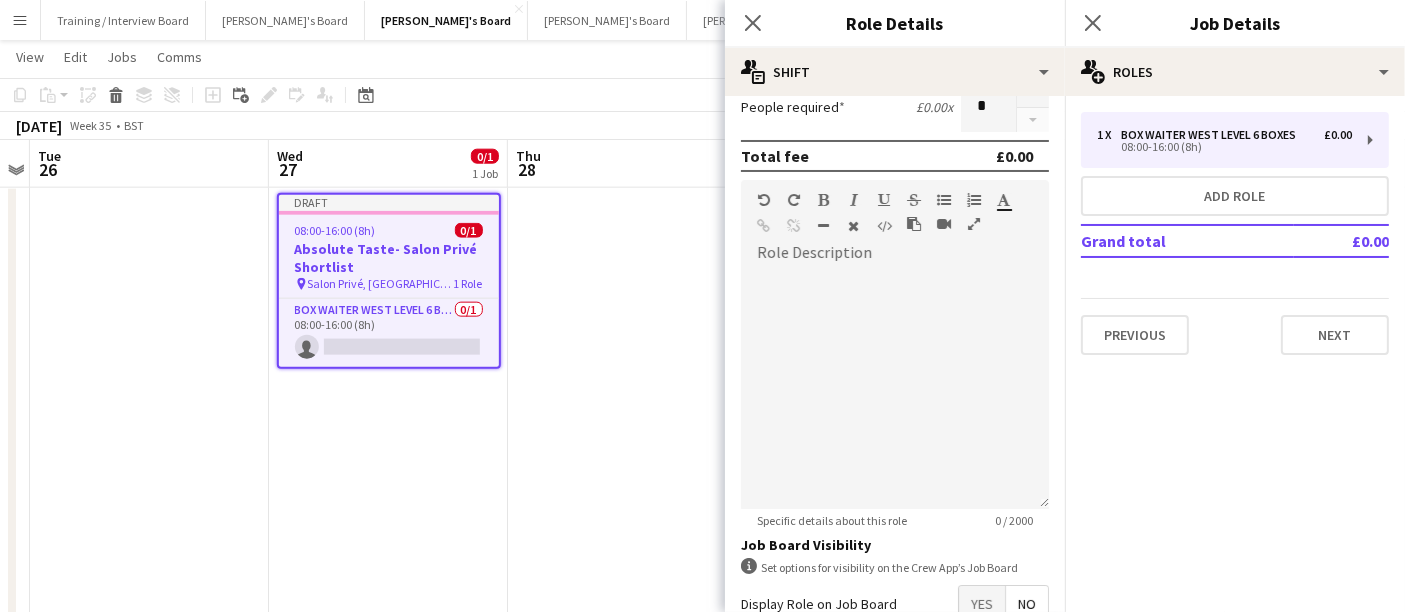 scroll, scrollTop: 404, scrollLeft: 0, axis: vertical 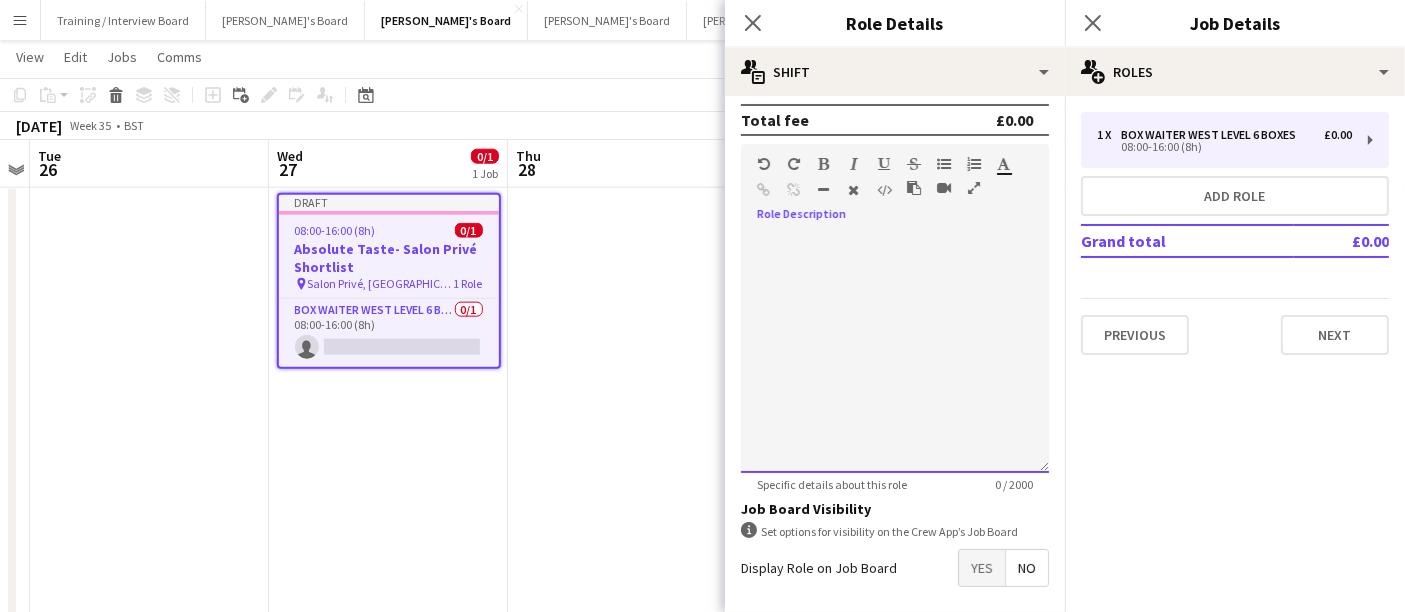 click at bounding box center [895, 353] 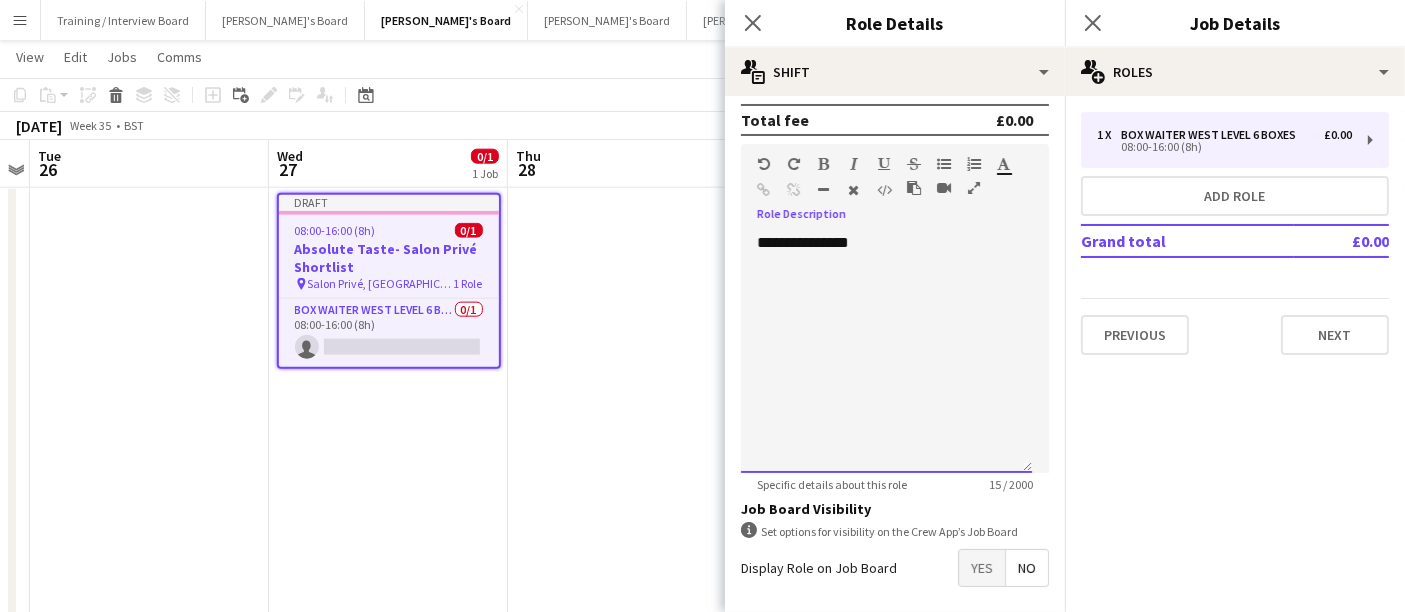 click on "**********" at bounding box center (886, 353) 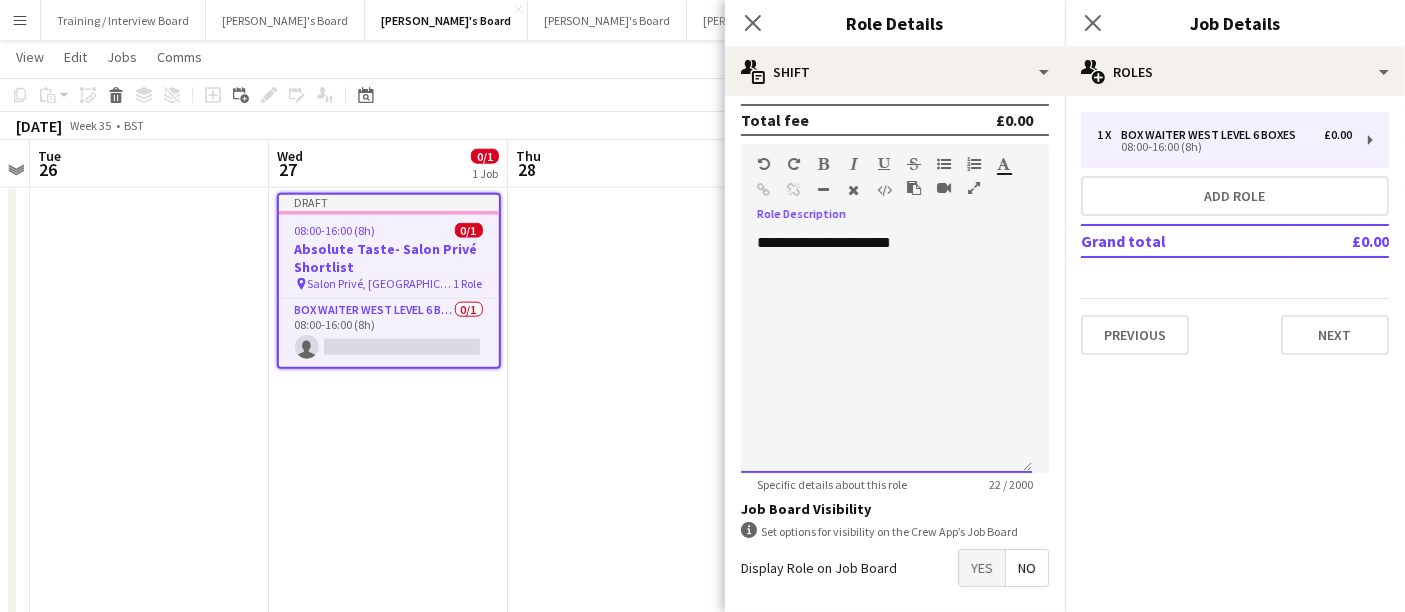 click on "**********" at bounding box center (895, 346) 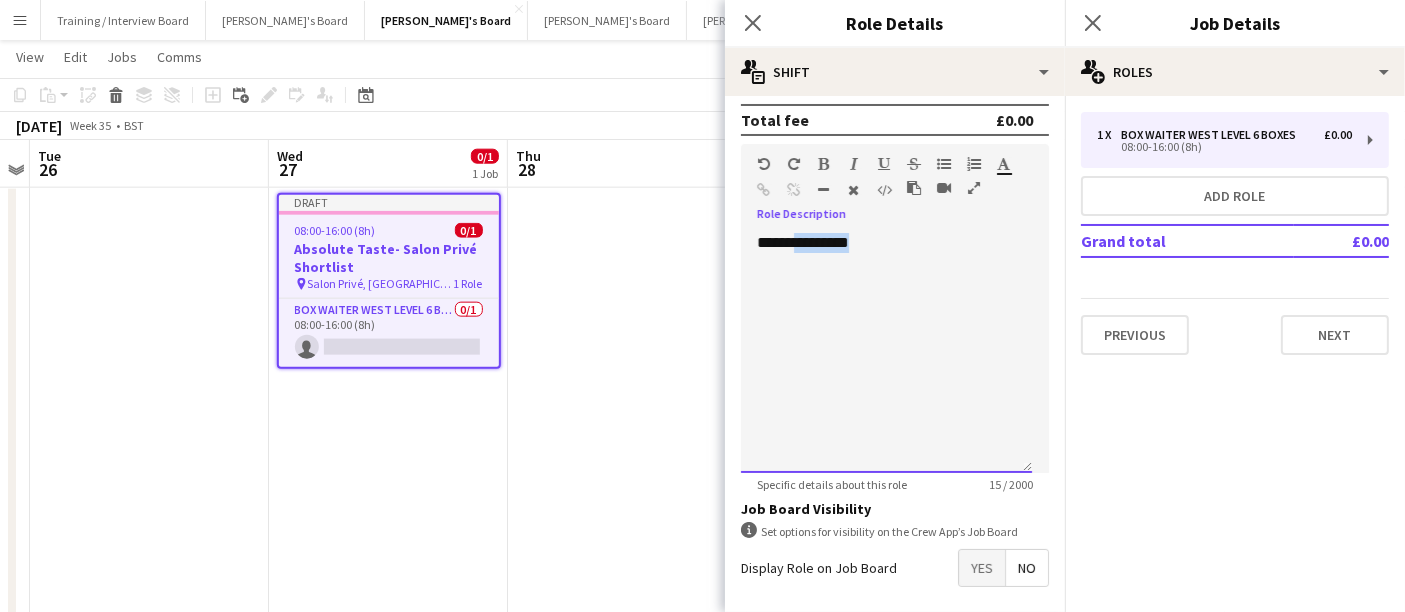 drag, startPoint x: 877, startPoint y: 259, endPoint x: 800, endPoint y: 233, distance: 81.27115 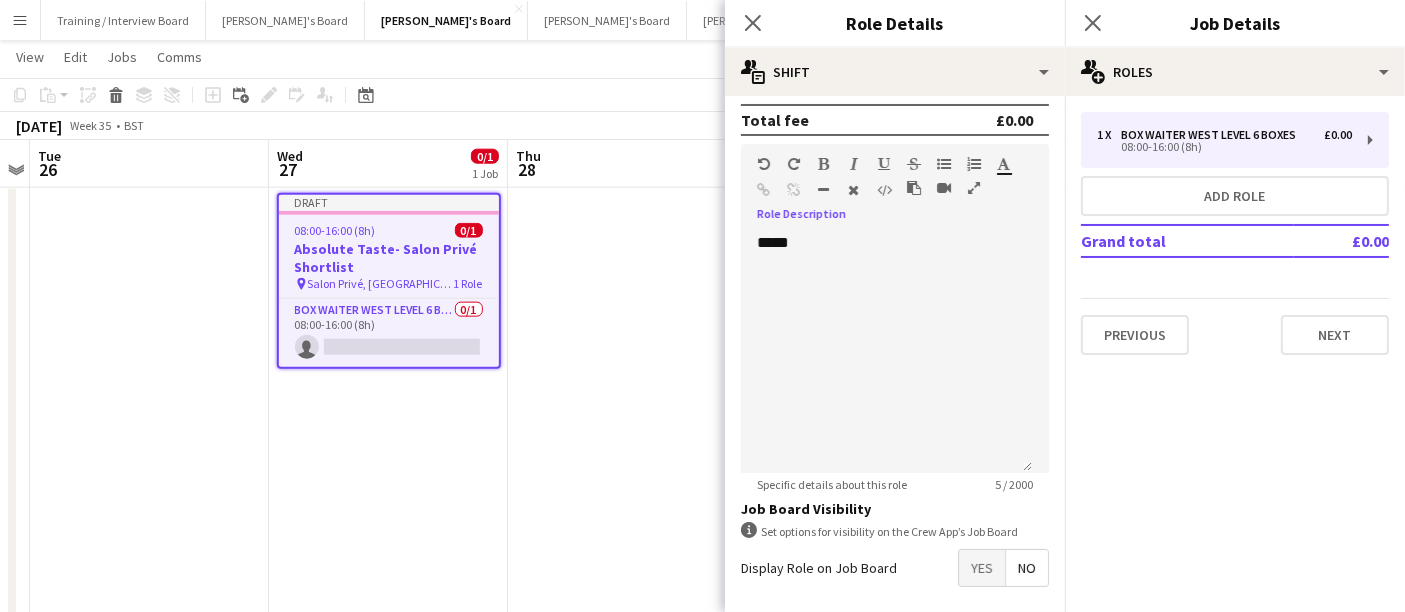 click at bounding box center (824, 164) 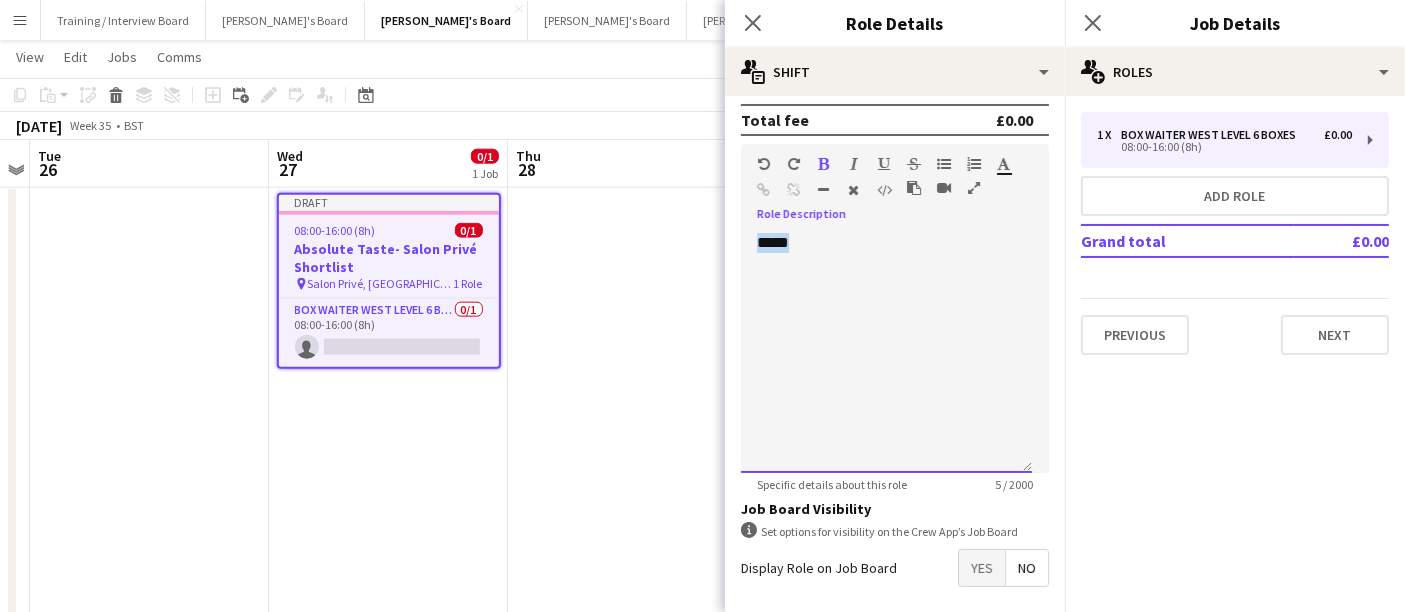 drag, startPoint x: 813, startPoint y: 252, endPoint x: 722, endPoint y: 235, distance: 92.574295 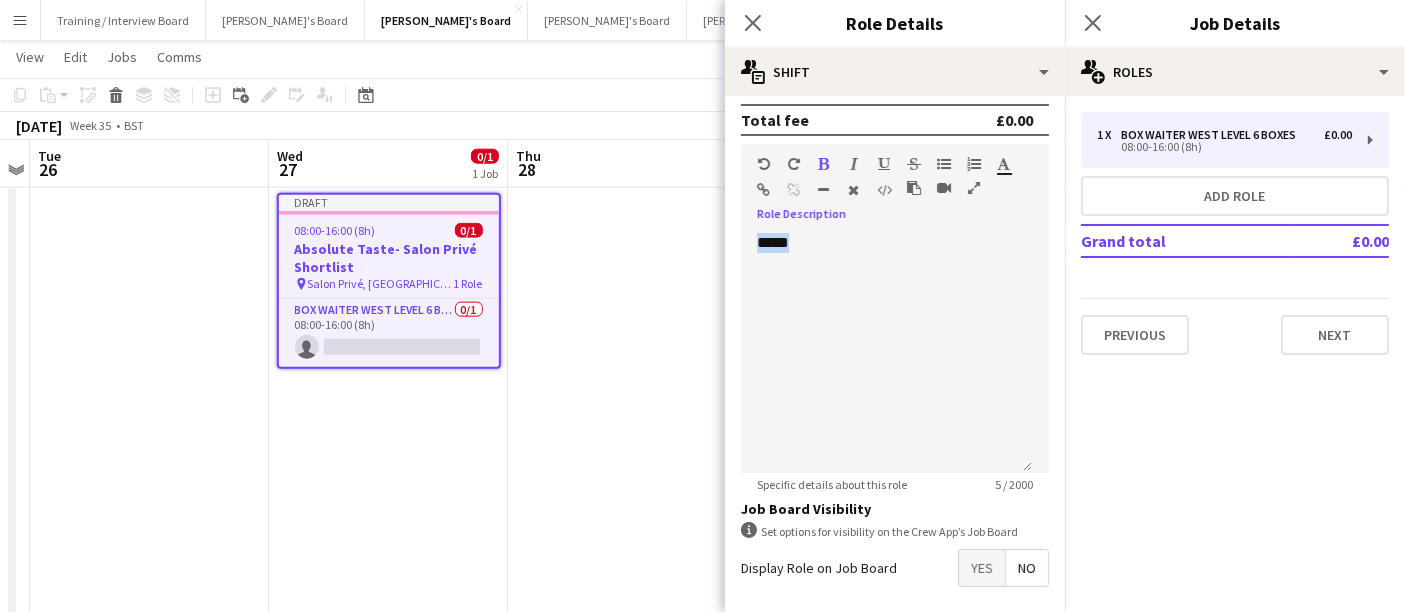 click at bounding box center (824, 164) 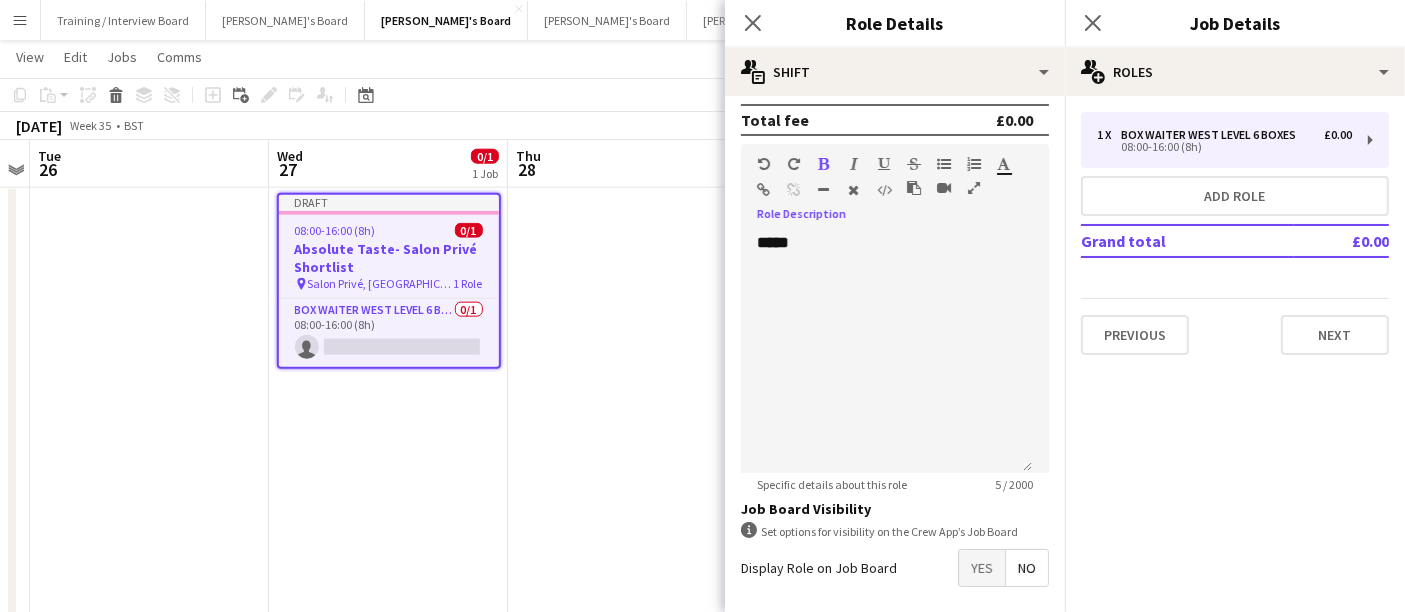 click at bounding box center (884, 164) 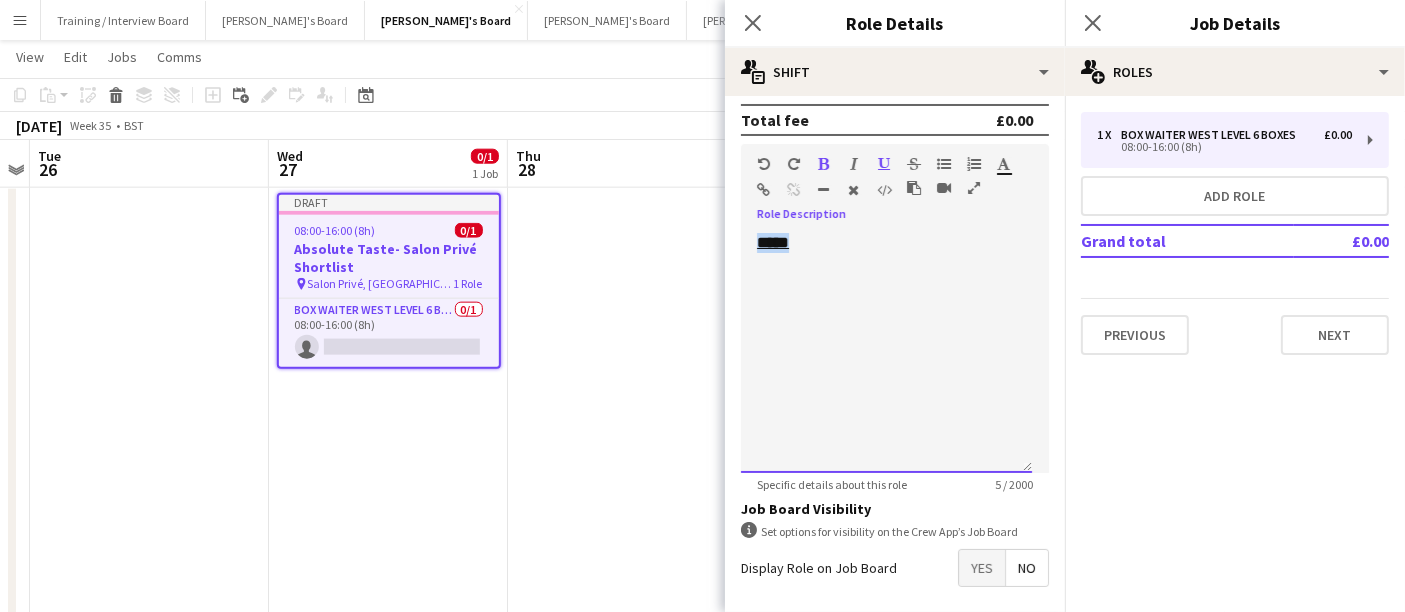 click on "*****" at bounding box center [886, 353] 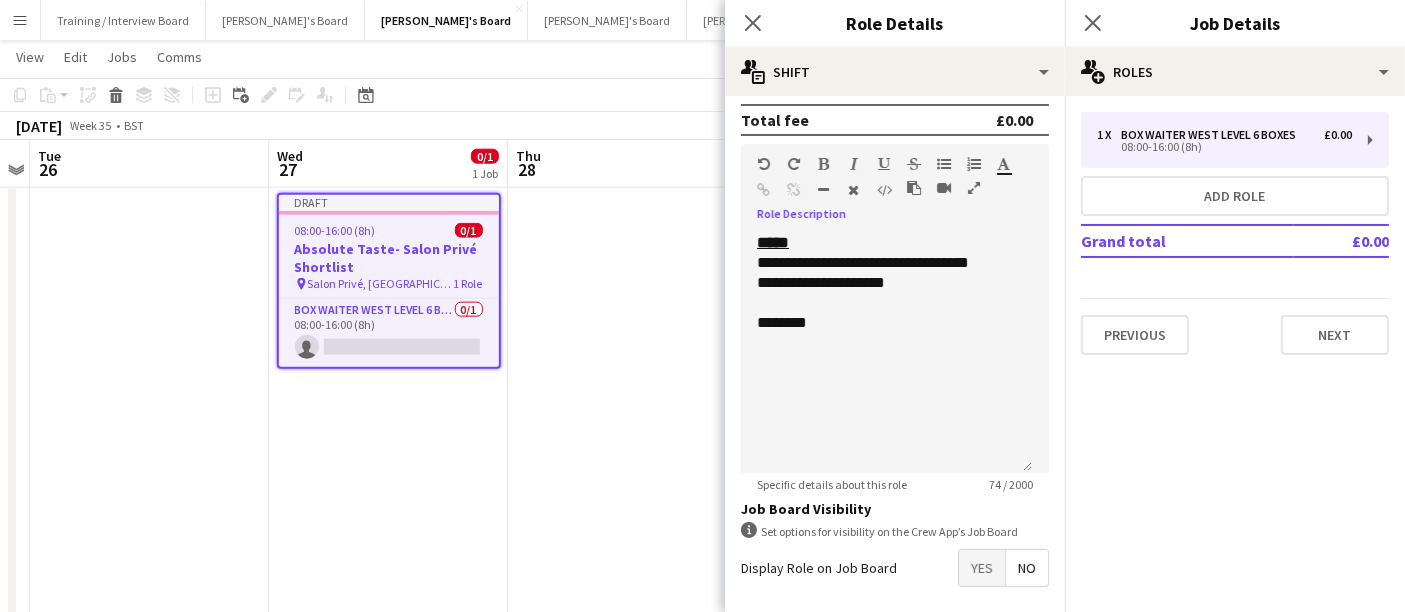 click at bounding box center (627, 732) 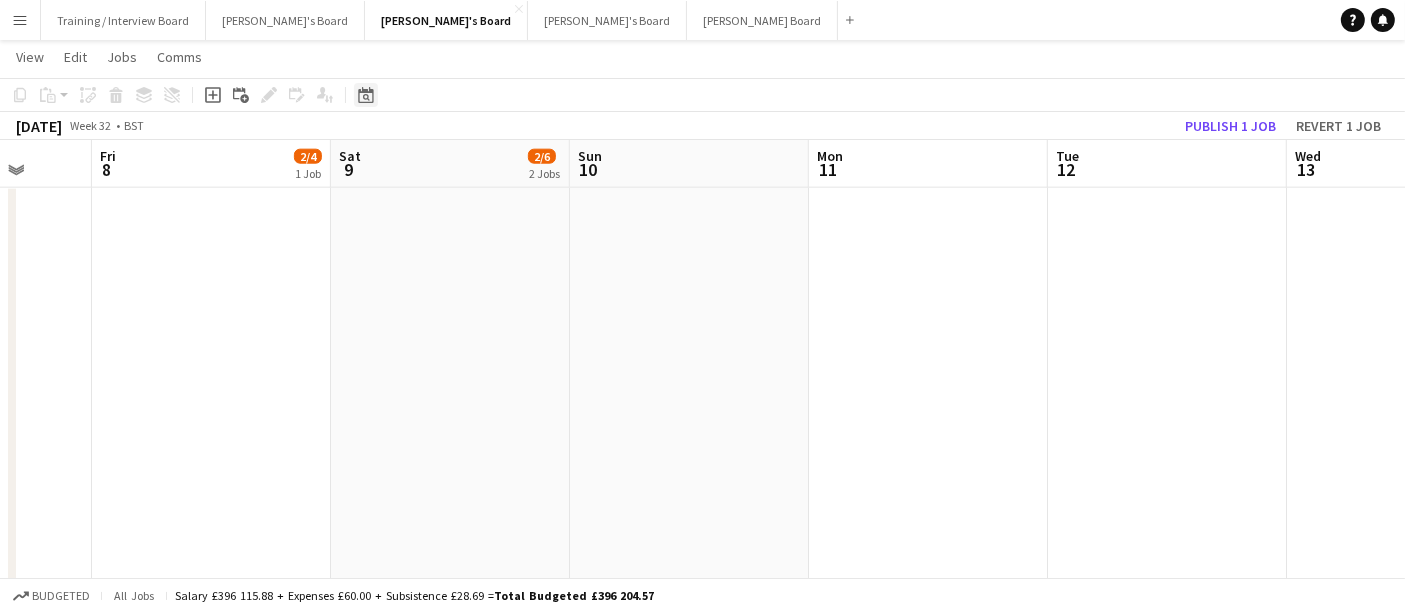 click 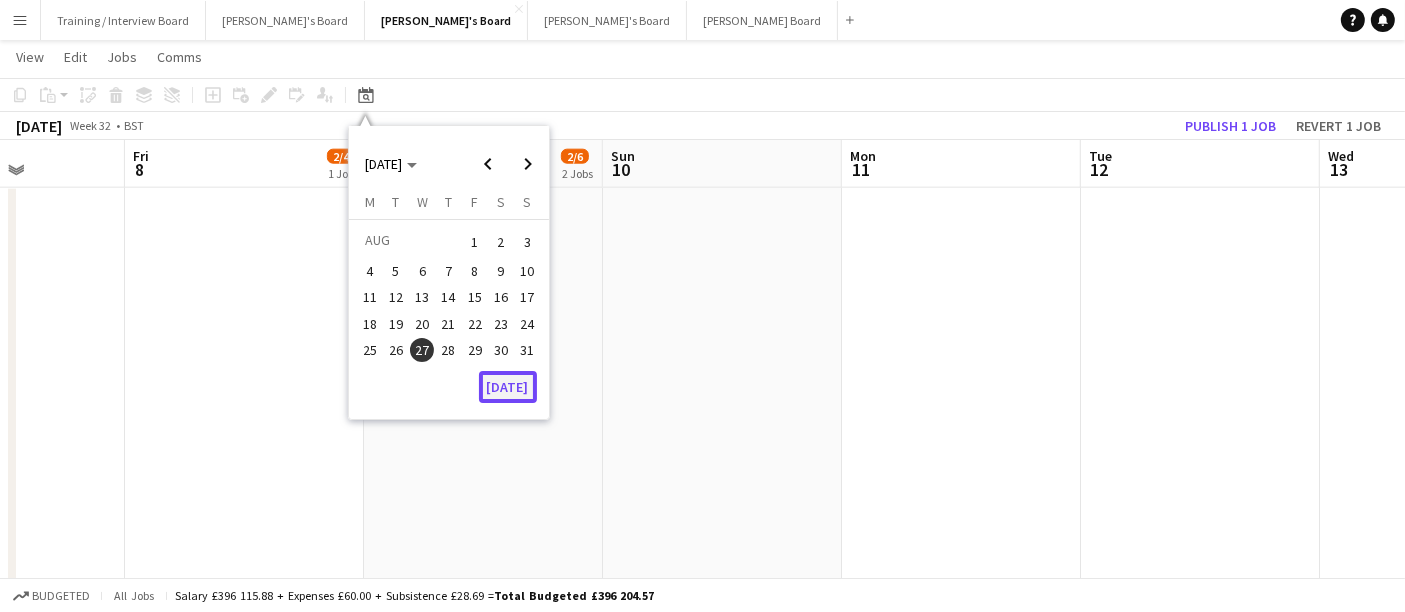 click on "[DATE]" at bounding box center [508, 387] 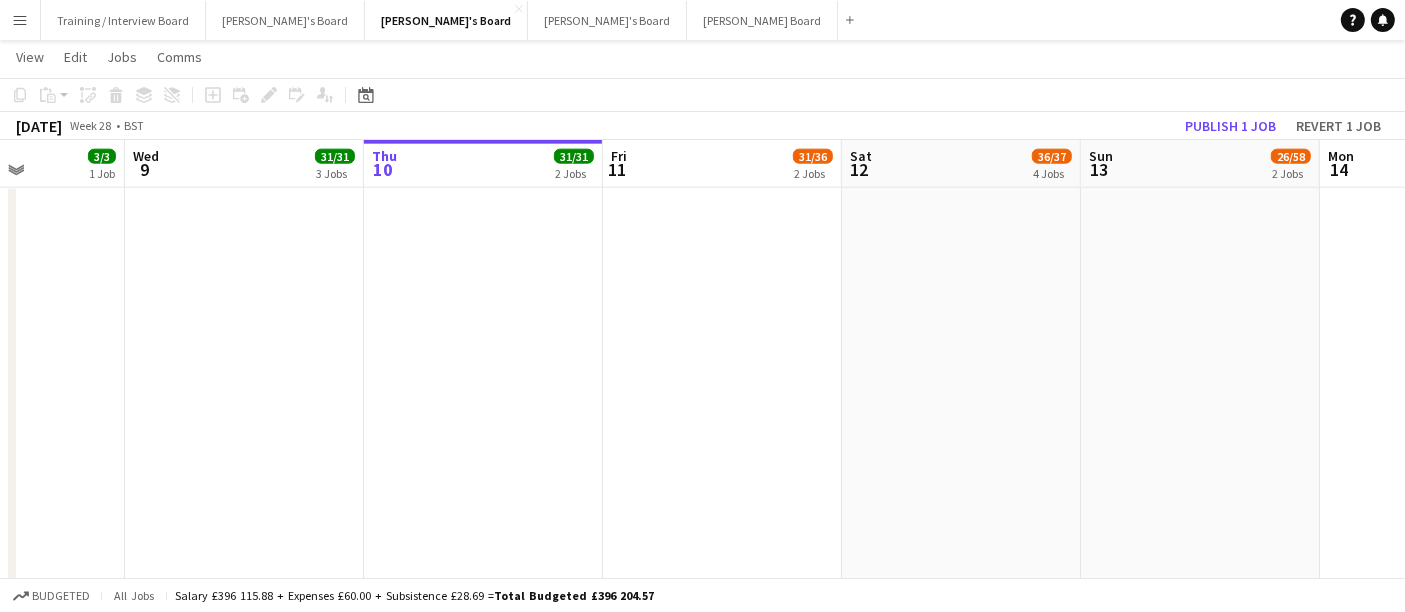 scroll, scrollTop: 0, scrollLeft: 687, axis: horizontal 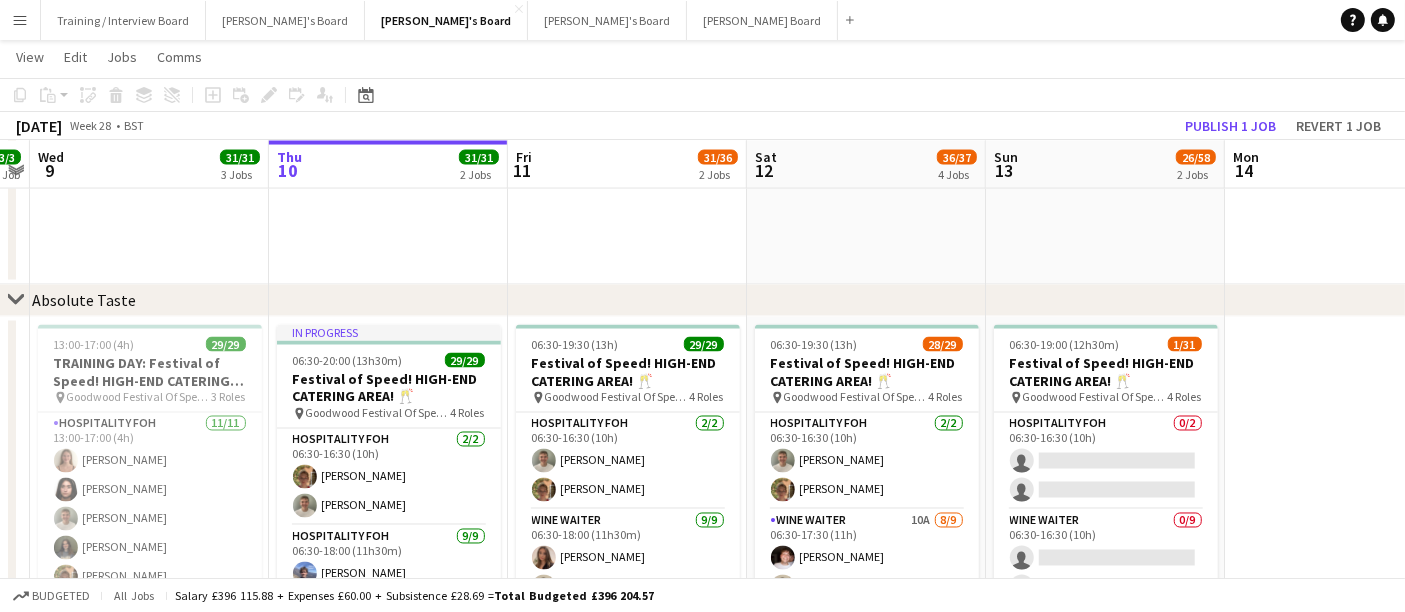 click on "chevron-right
Absolute Taste" 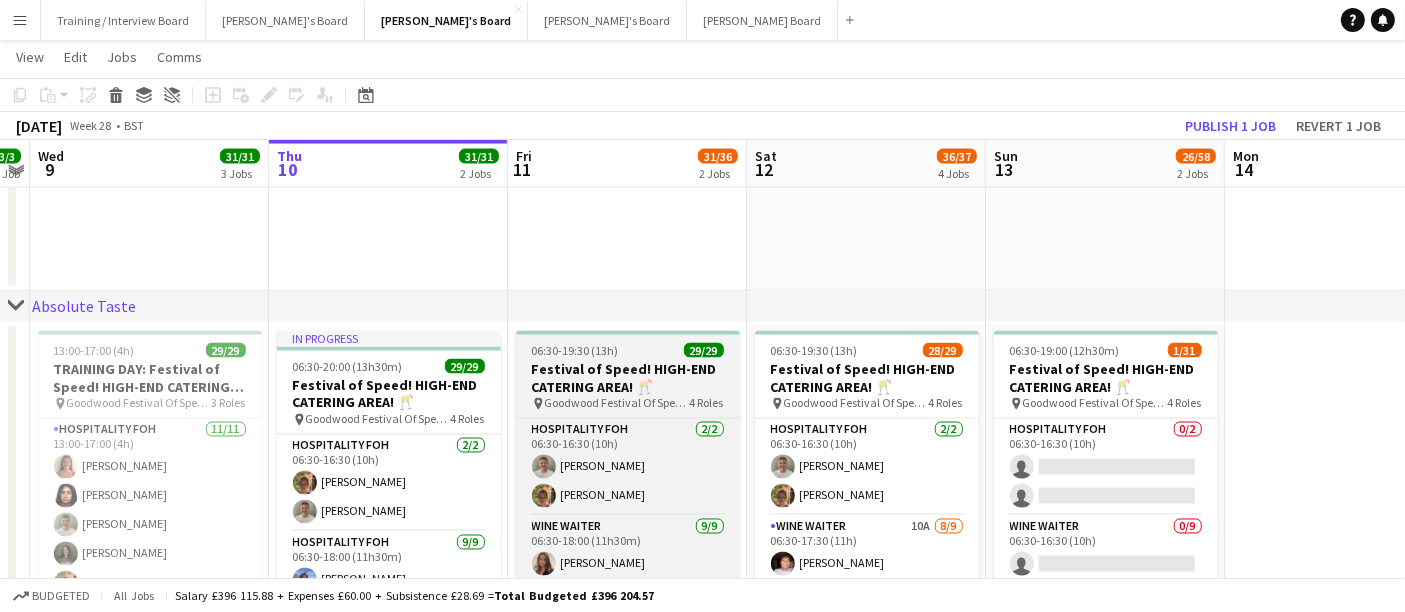 scroll, scrollTop: 3475, scrollLeft: 0, axis: vertical 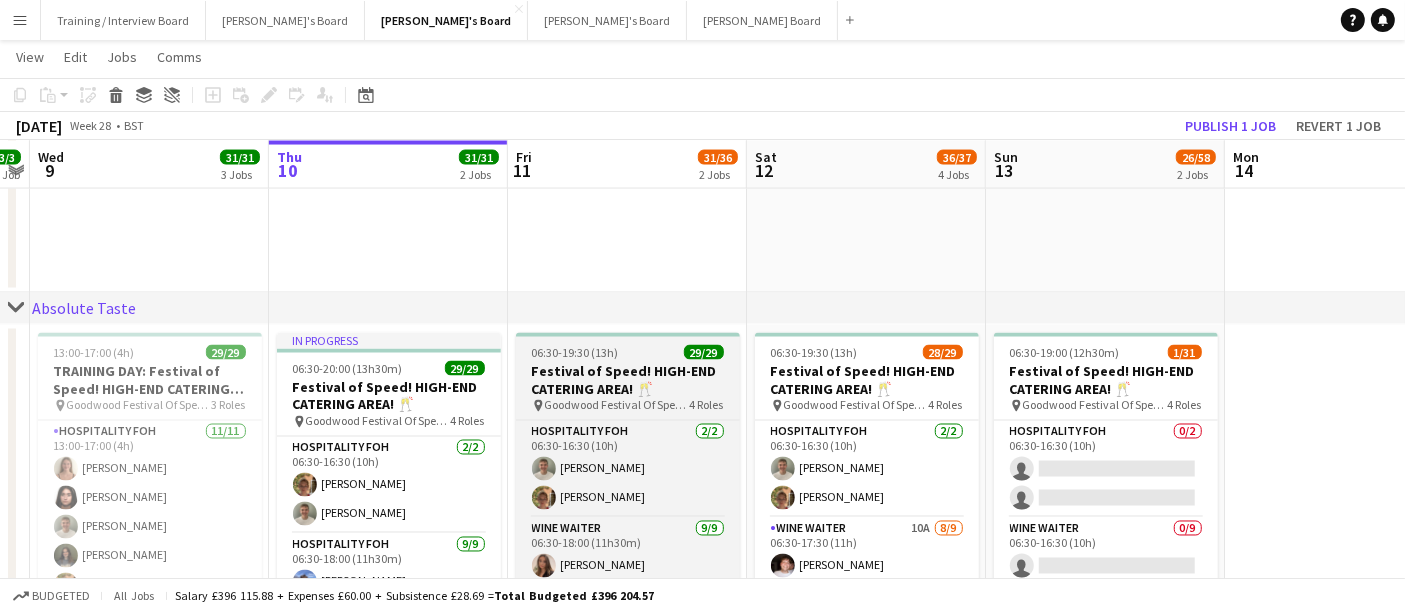 click on "Festival of Speed! HIGH-END CATERING AREA! 🥂" at bounding box center (628, 380) 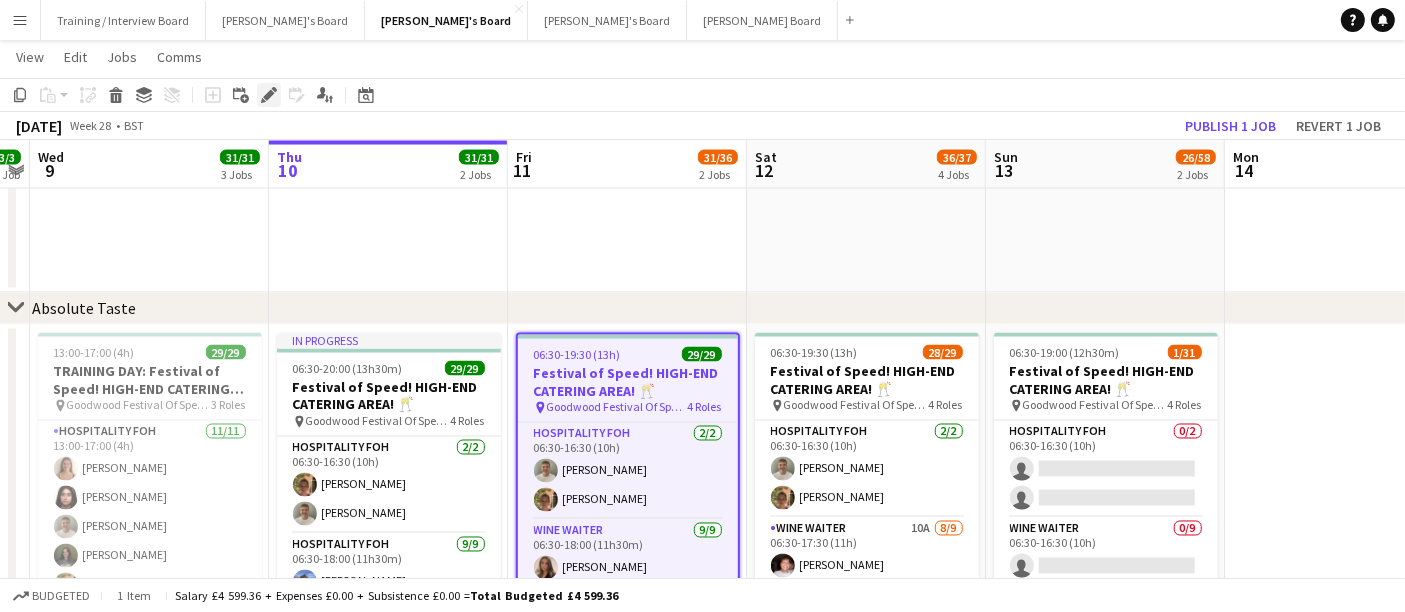 click 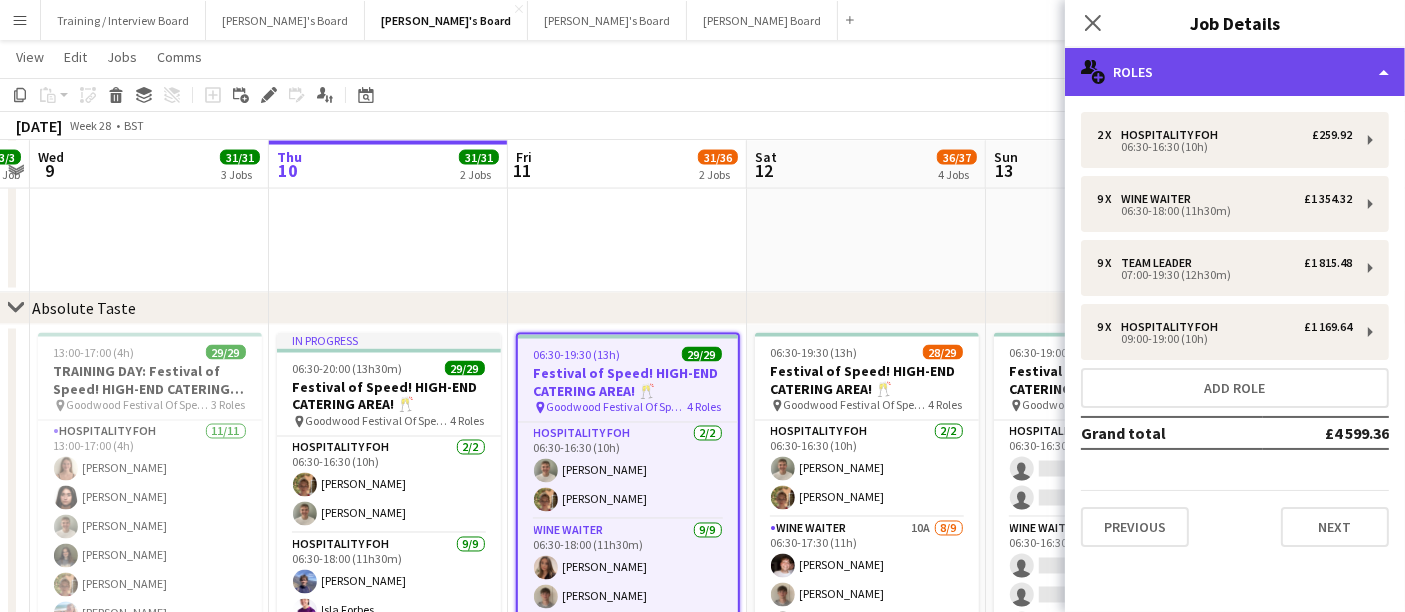 click on "multiple-users-add
Roles" 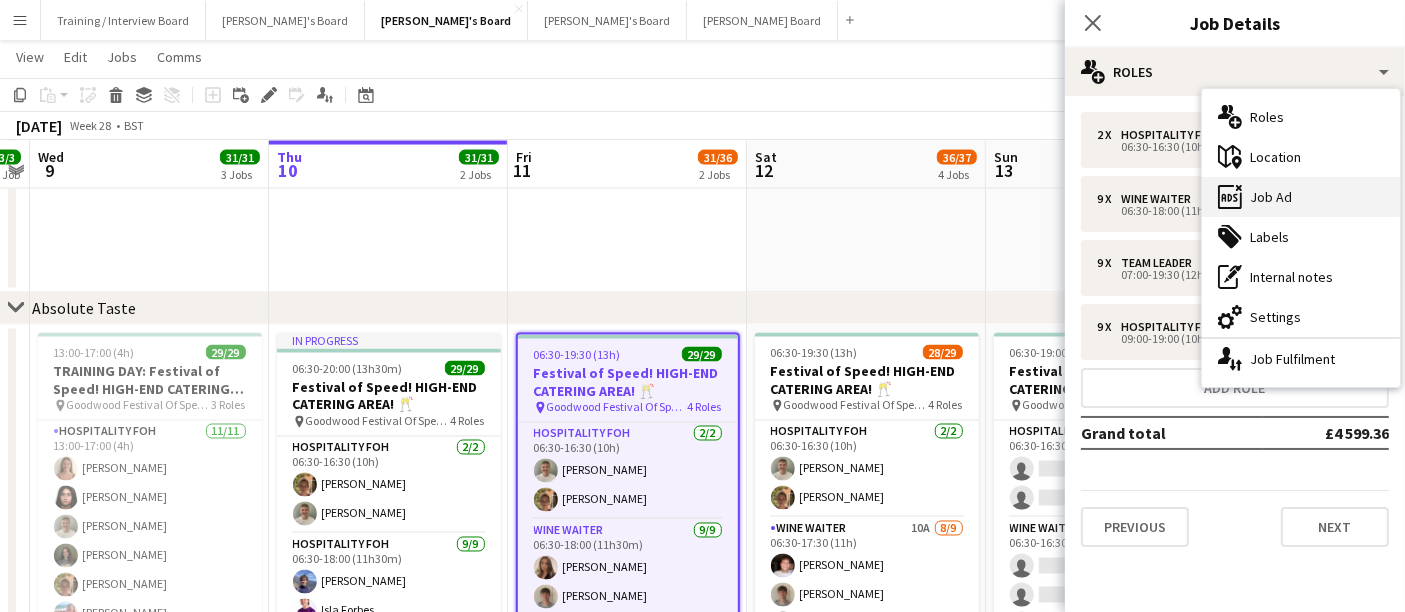 click on "ads-window
Job Ad" at bounding box center (1301, 197) 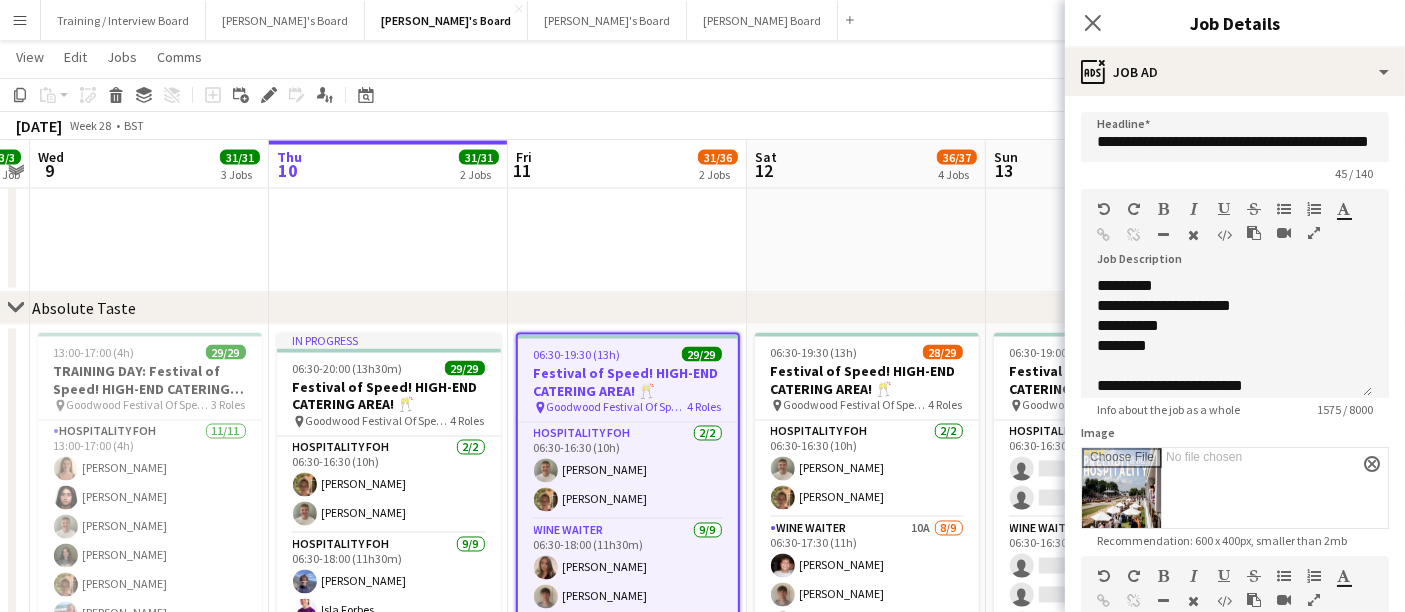 scroll, scrollTop: 493, scrollLeft: 0, axis: vertical 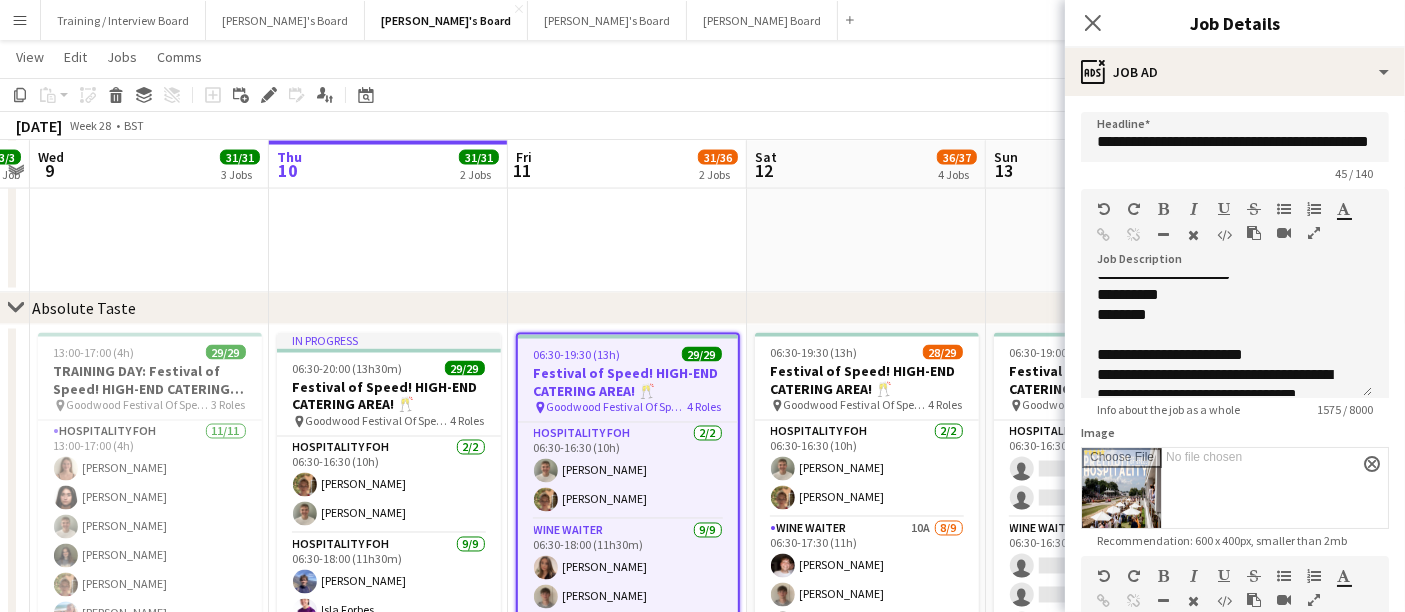 click on "Job Details" 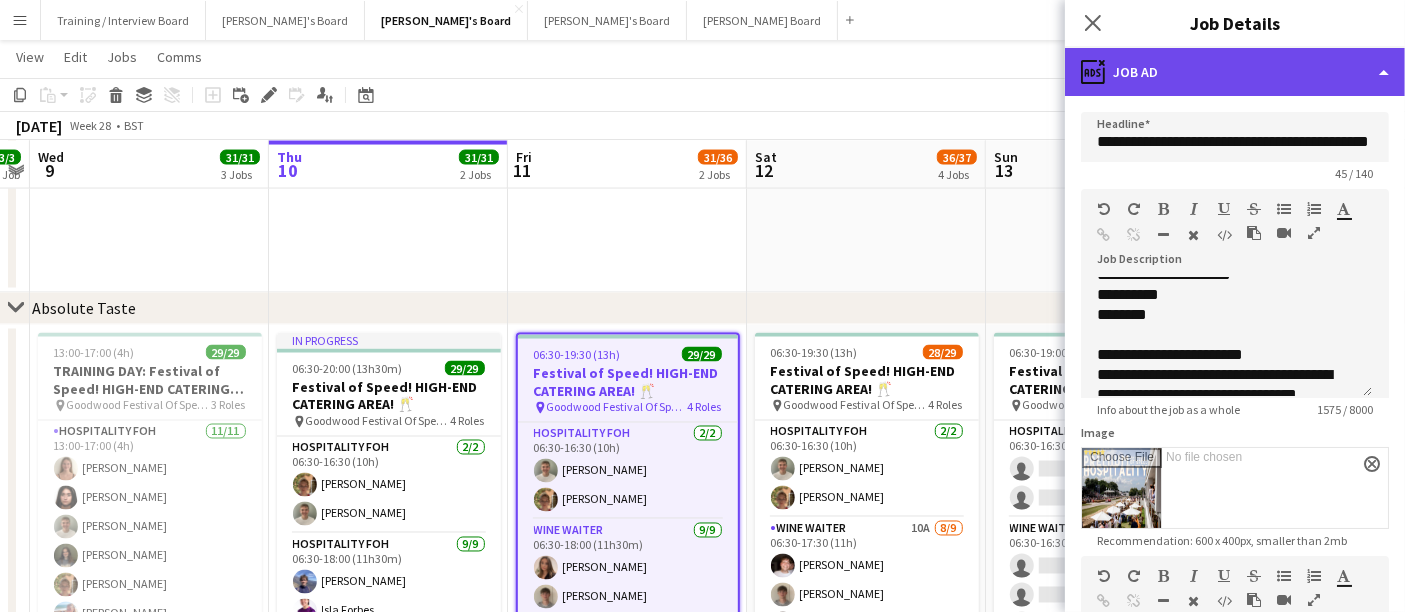 click on "ads-window
Job Ad" 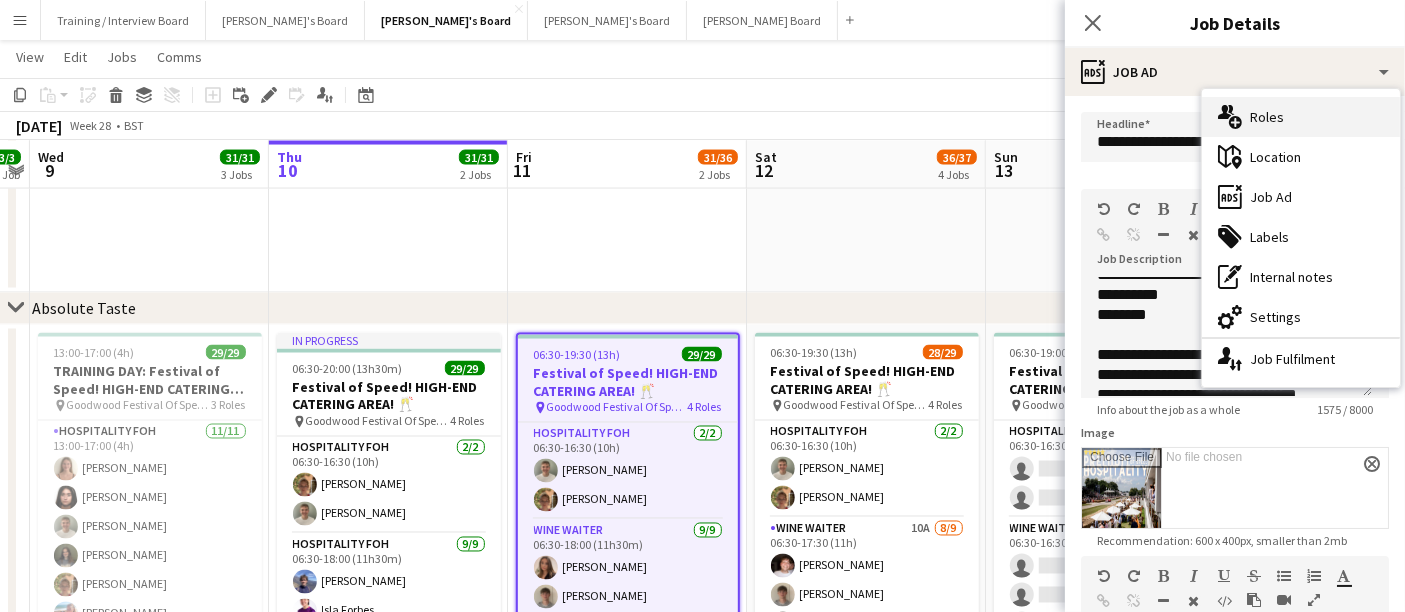 click on "multiple-users-add
Roles" at bounding box center [1301, 117] 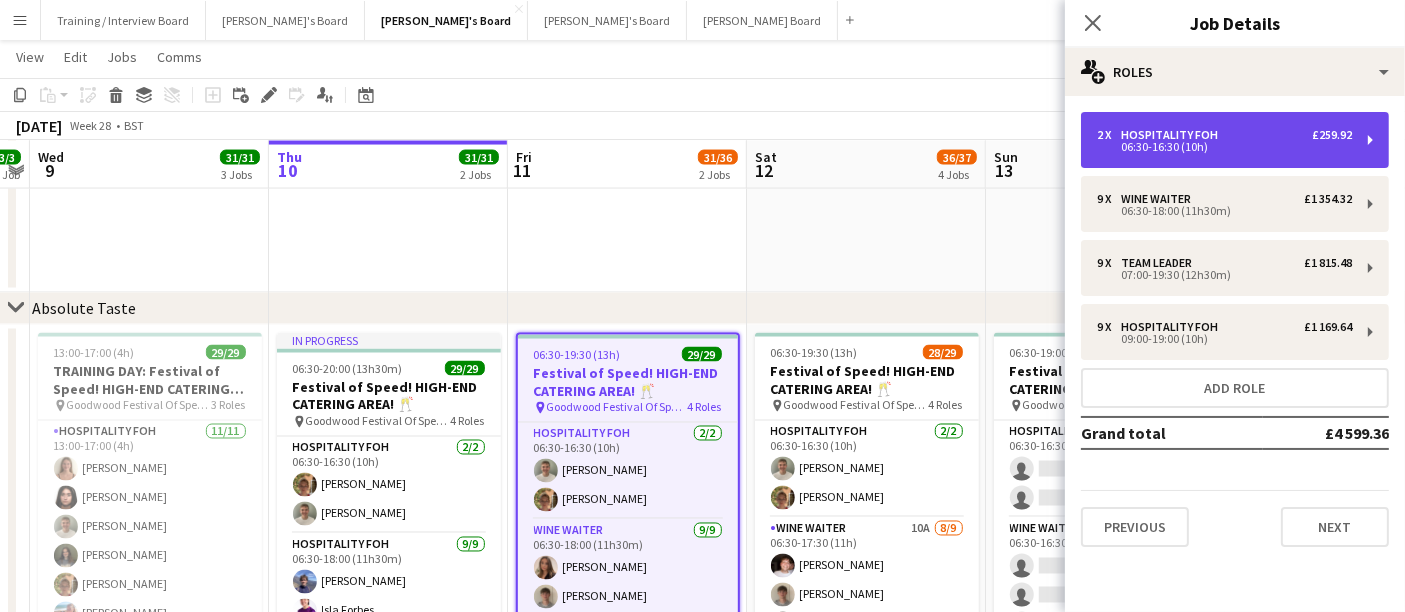 click on "06:30-16:30 (10h)" at bounding box center [1224, 147] 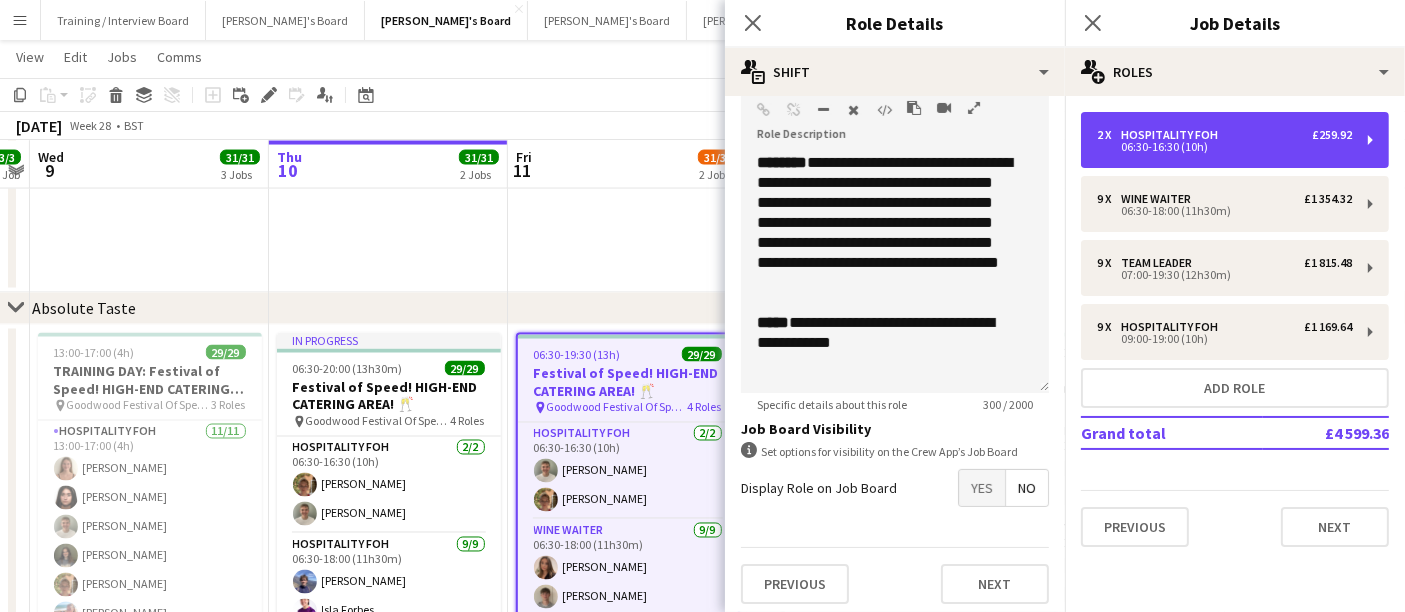 scroll, scrollTop: 596, scrollLeft: 0, axis: vertical 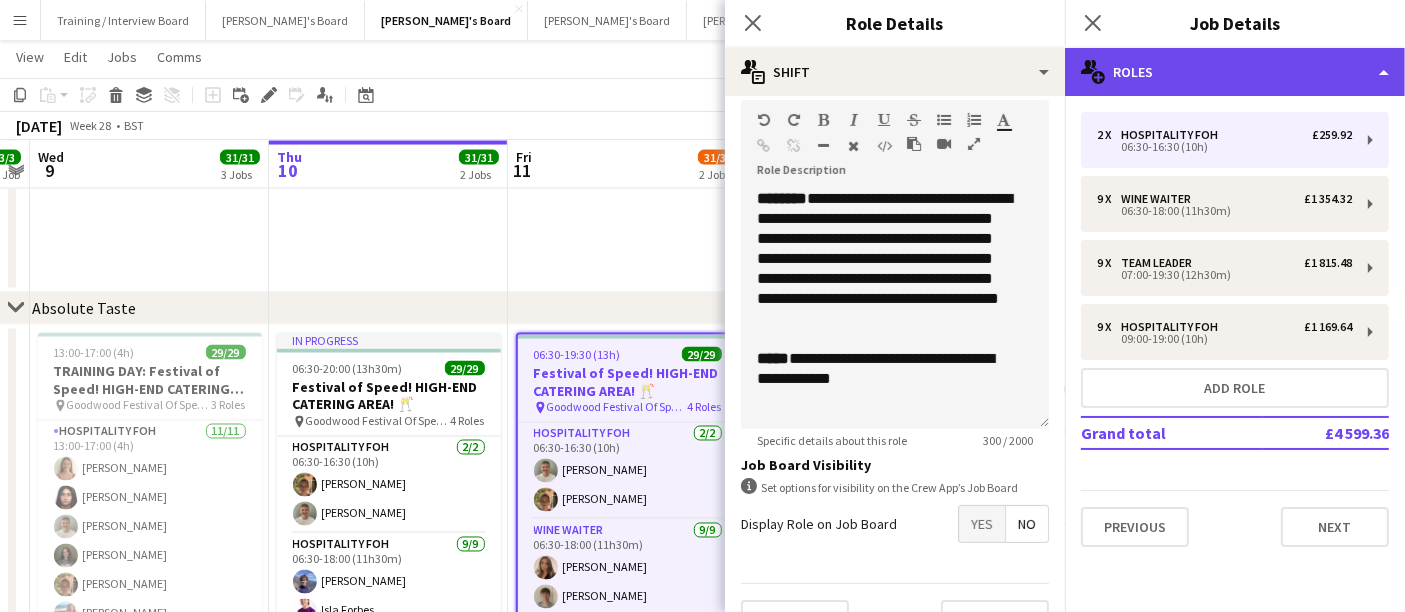 click on "multiple-users-add
Roles" 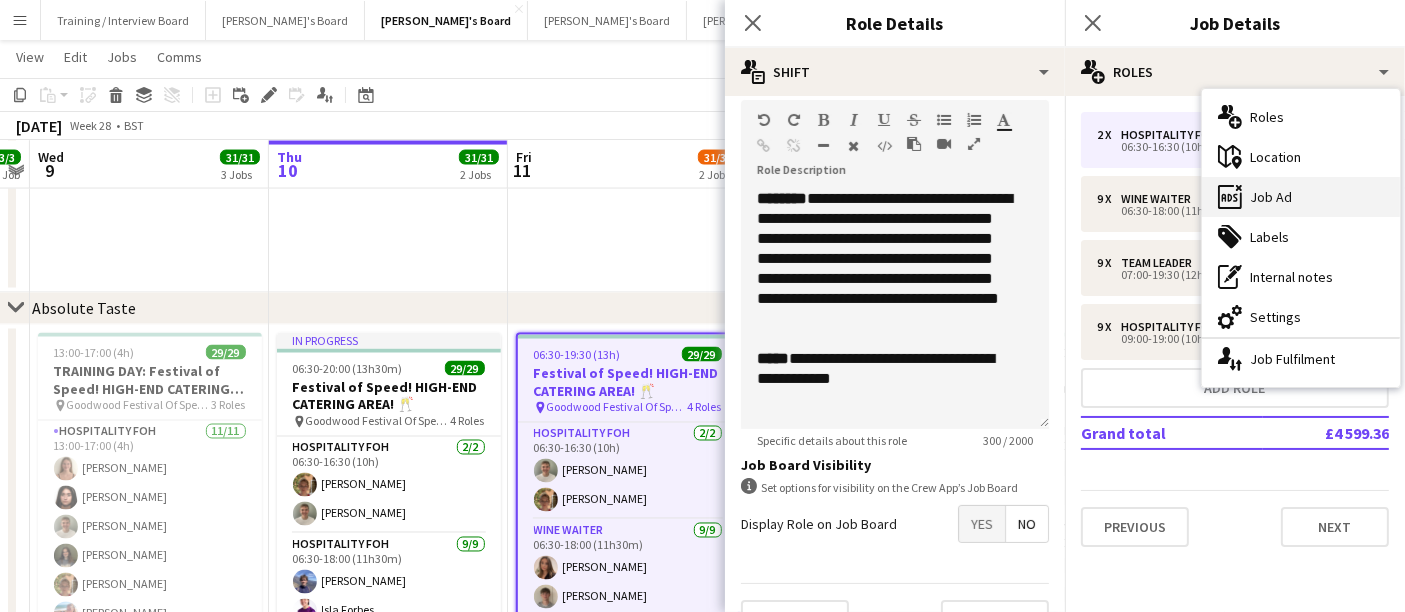 click on "ads-window
Job Ad" at bounding box center [1301, 197] 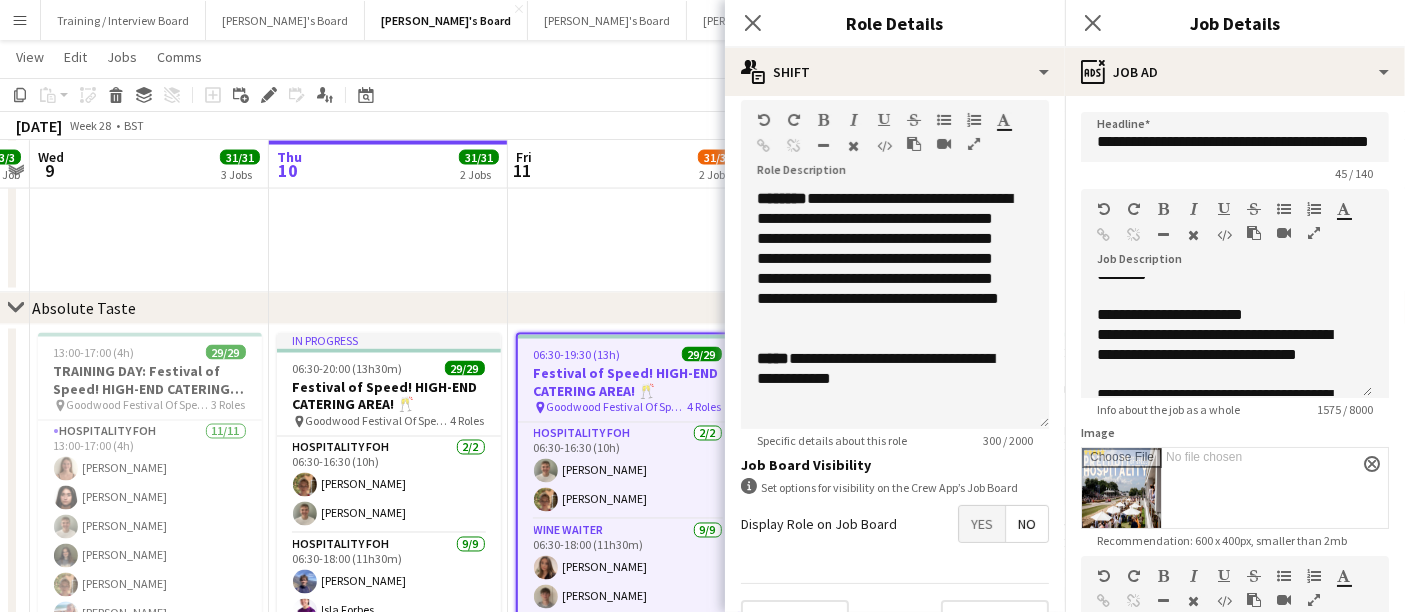 scroll, scrollTop: 540, scrollLeft: 0, axis: vertical 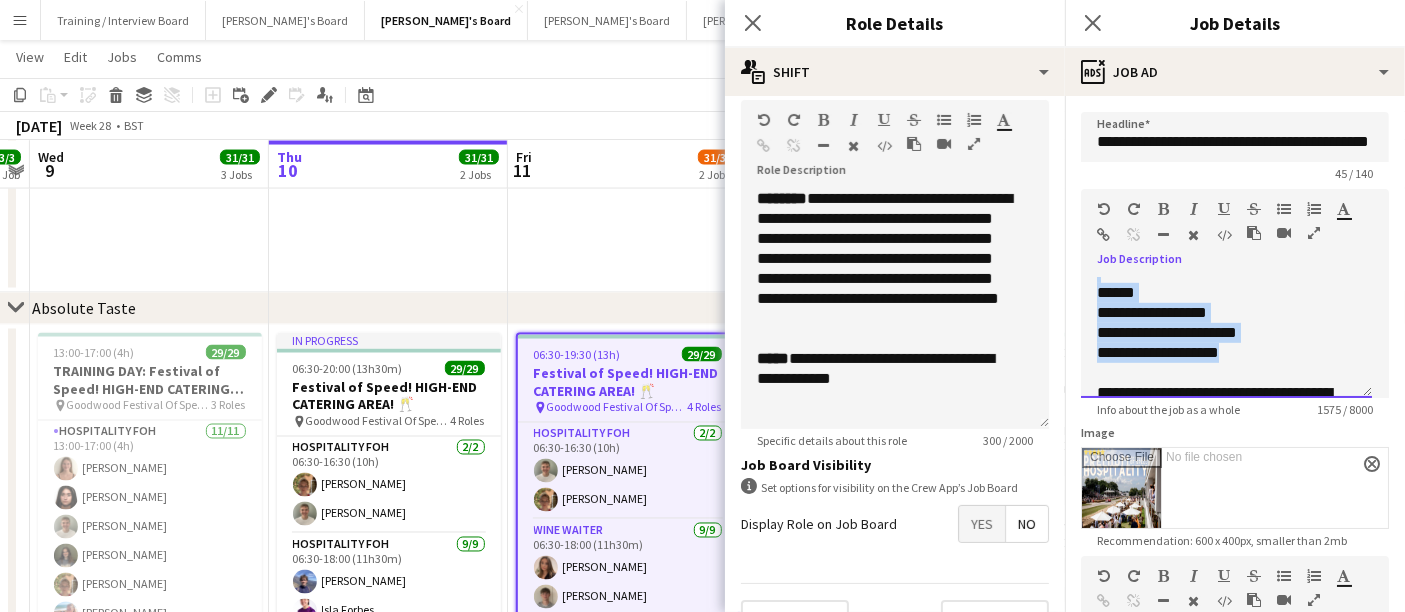 drag, startPoint x: 1096, startPoint y: 306, endPoint x: 1282, endPoint y: 352, distance: 191.60376 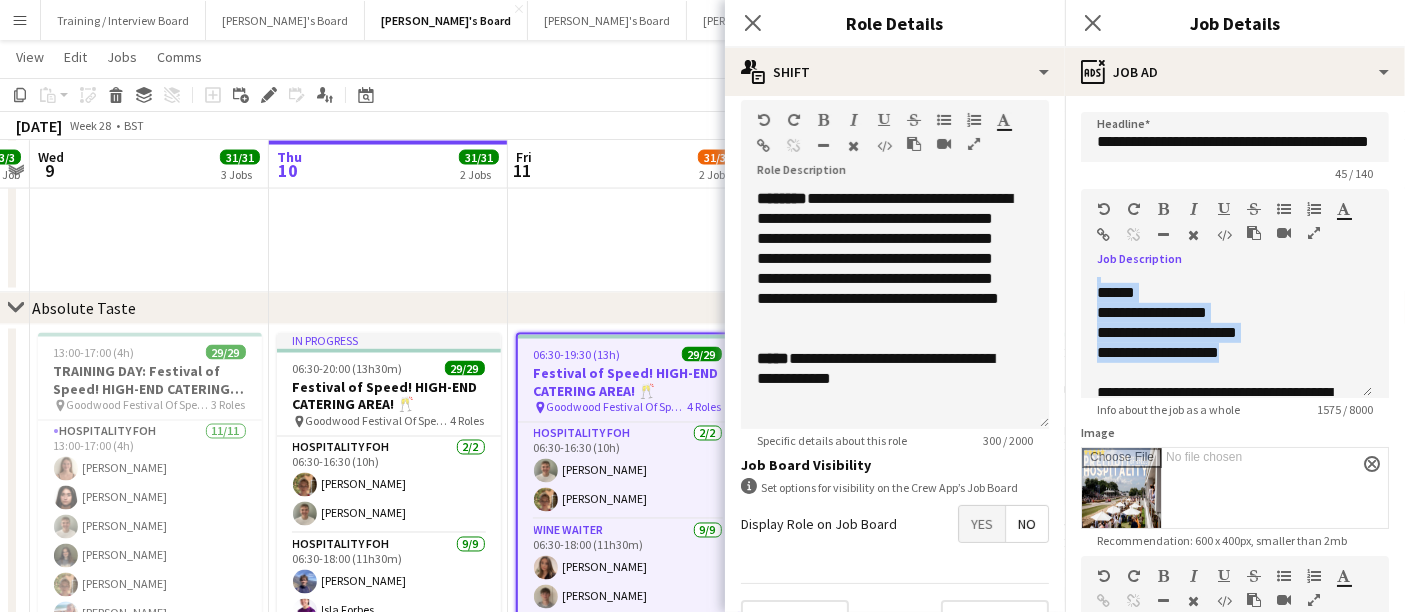 click at bounding box center (627, -255) 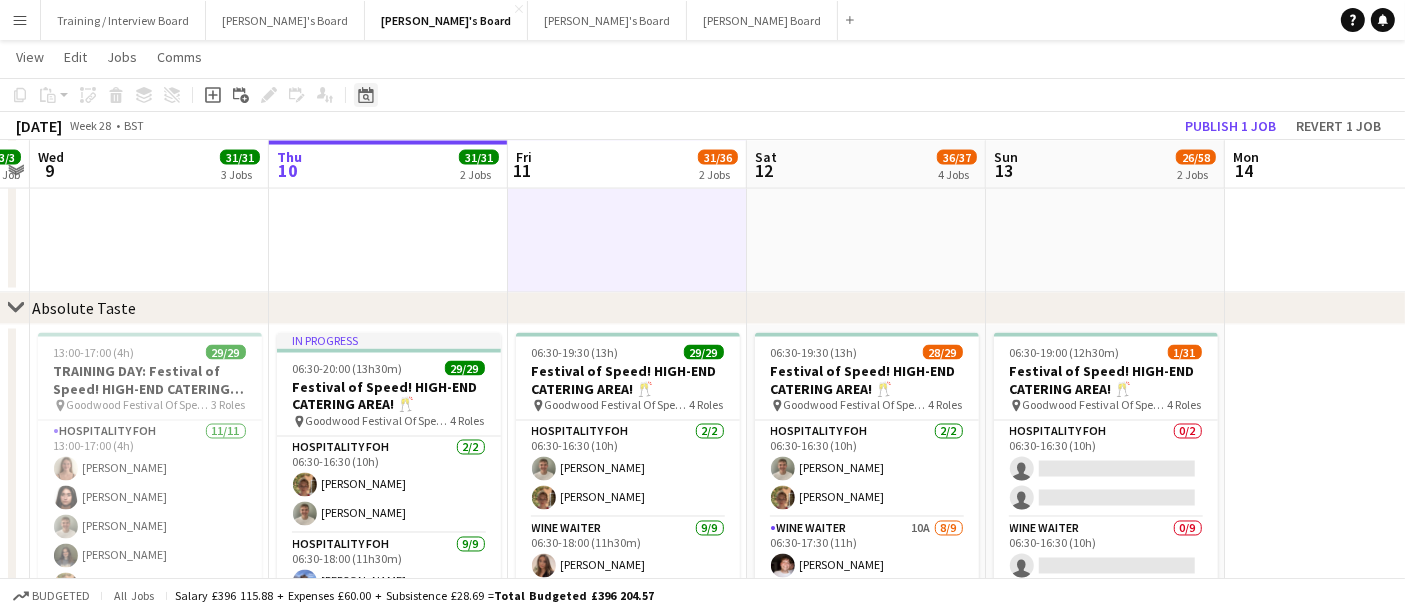 click on "Date picker" 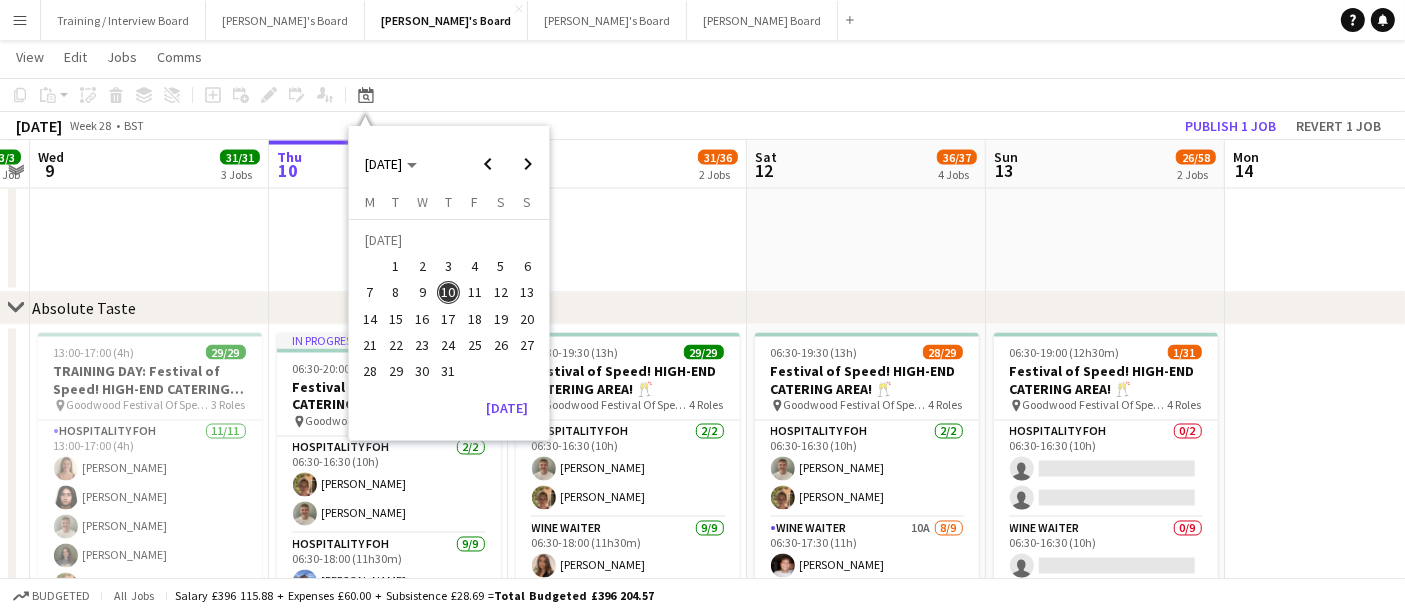 click on "27" at bounding box center (528, 345) 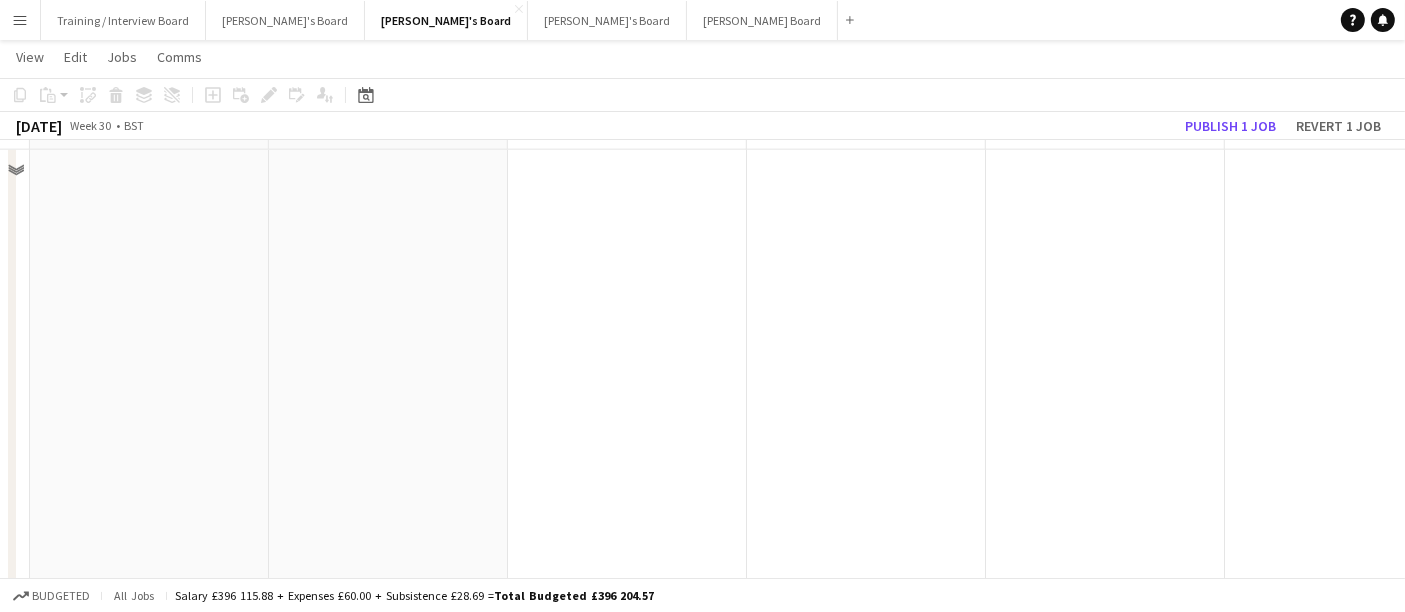 scroll, scrollTop: 2370, scrollLeft: 0, axis: vertical 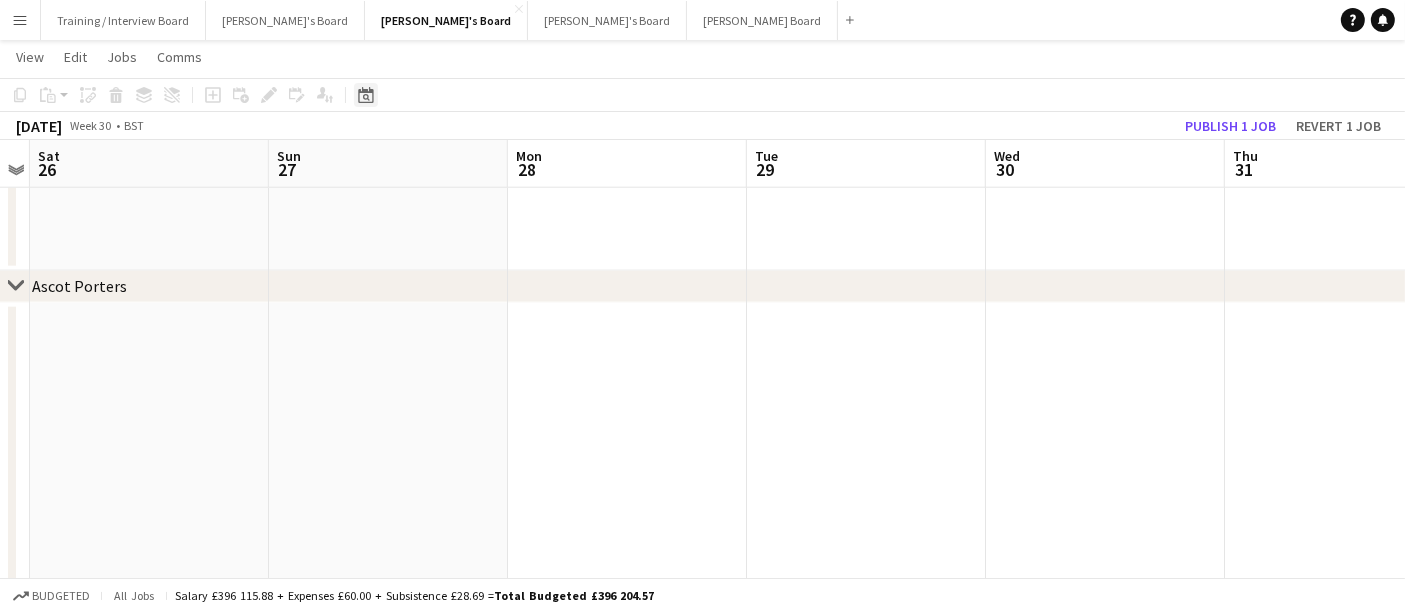 click on "Date picker" at bounding box center [366, 95] 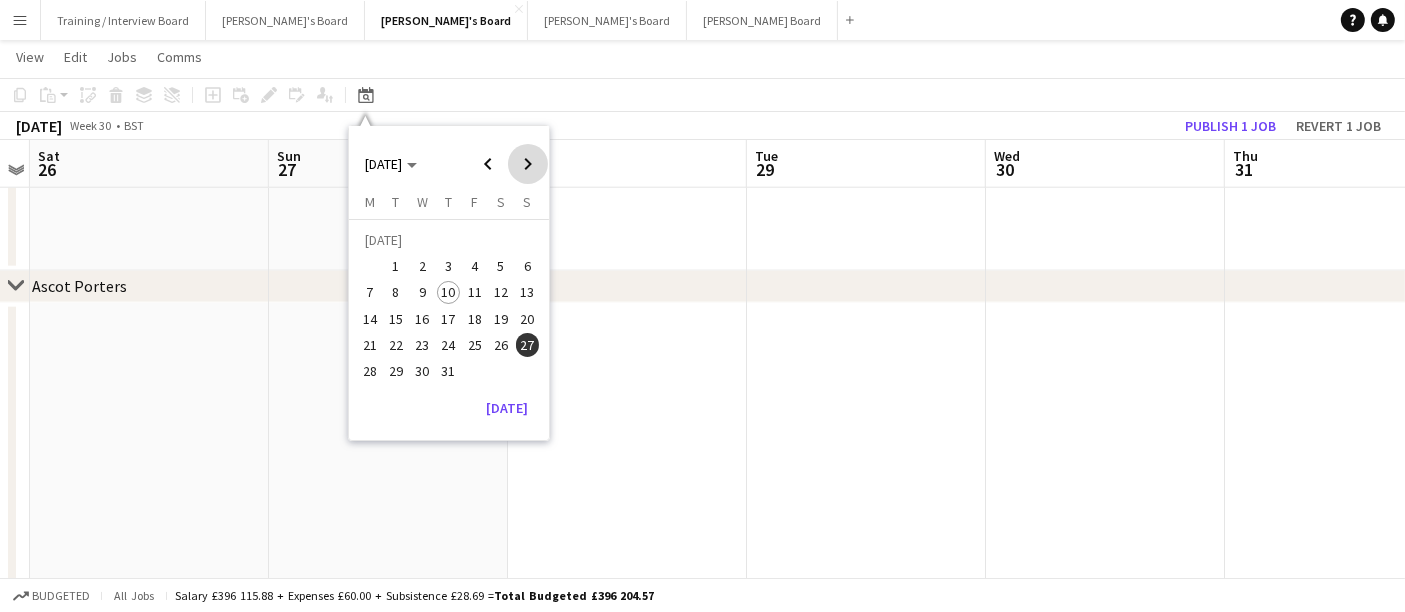 click at bounding box center (528, 164) 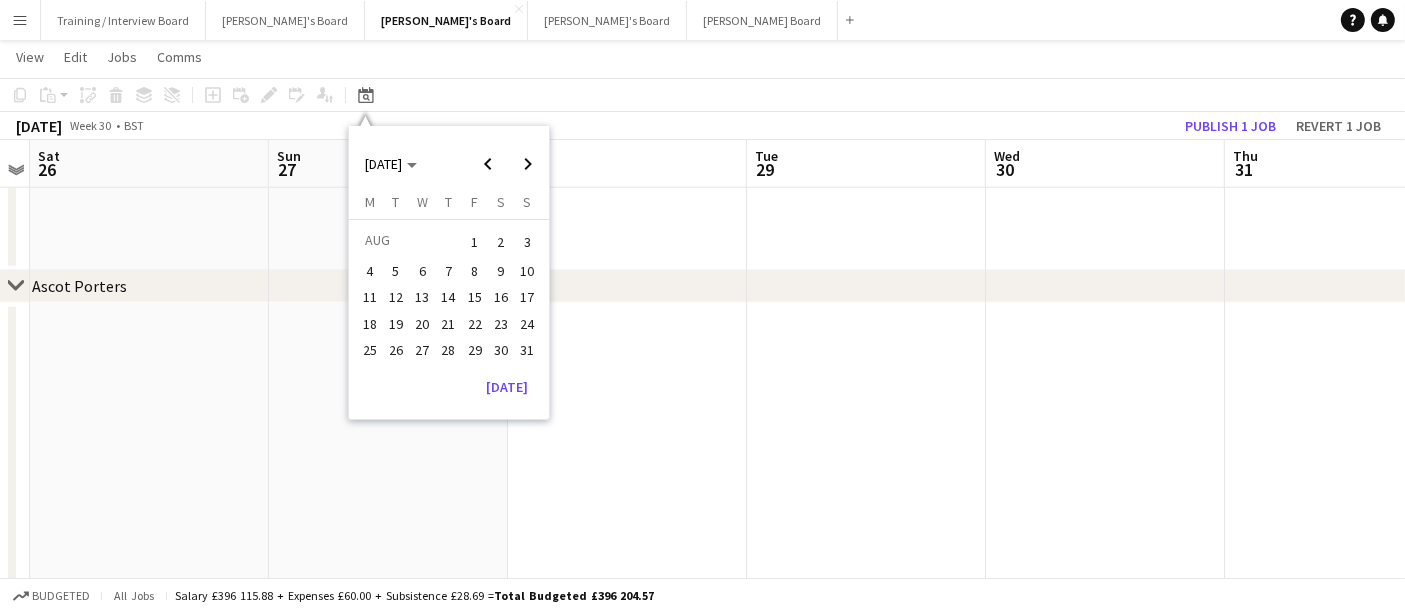 click on "27" at bounding box center [422, 350] 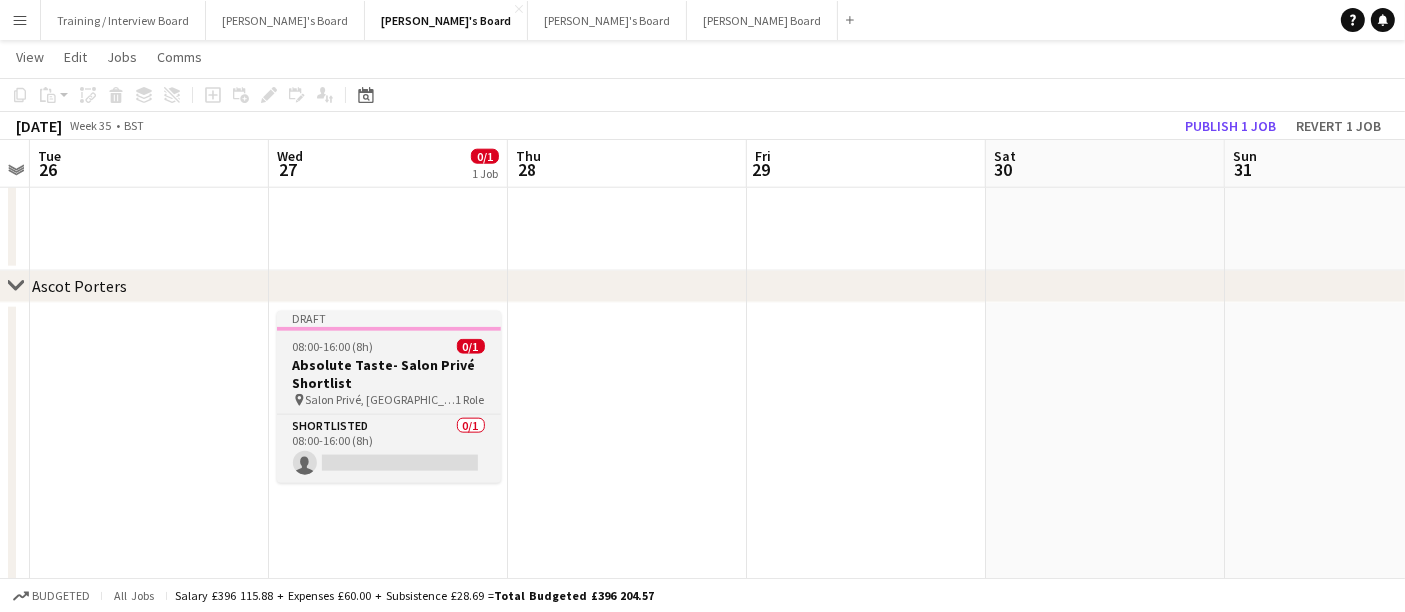 click on "Absolute Taste- Salon Privé Shortlist" at bounding box center [389, 374] 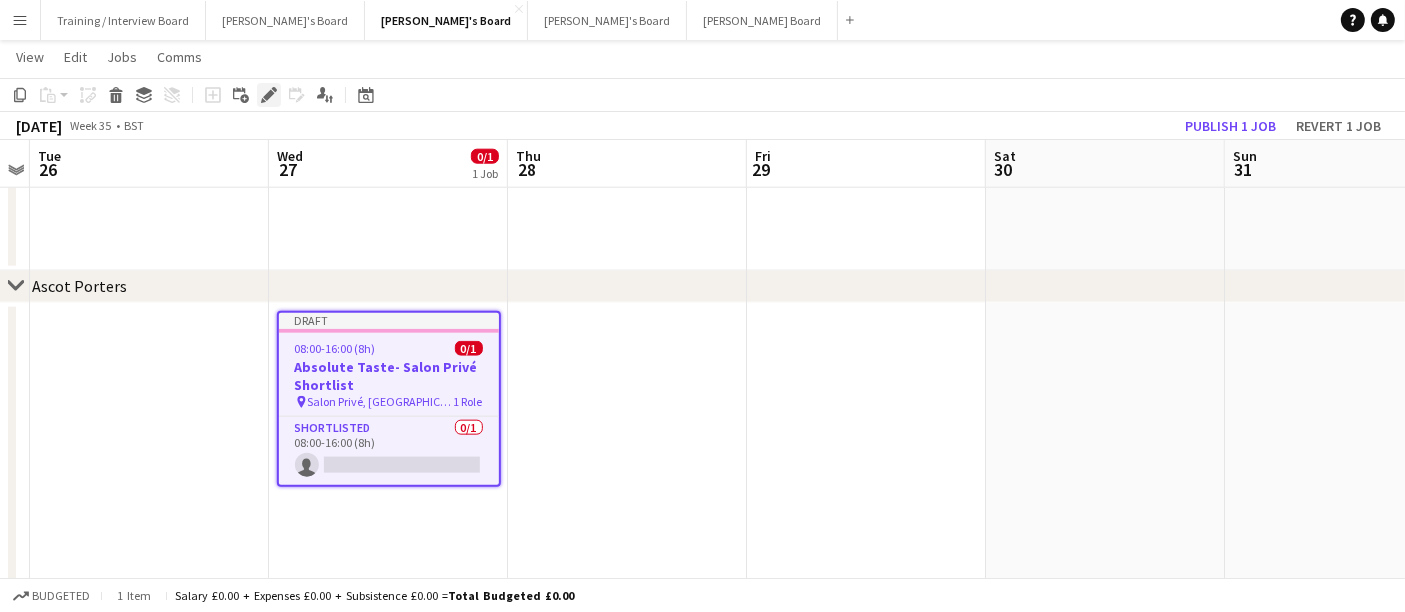 click 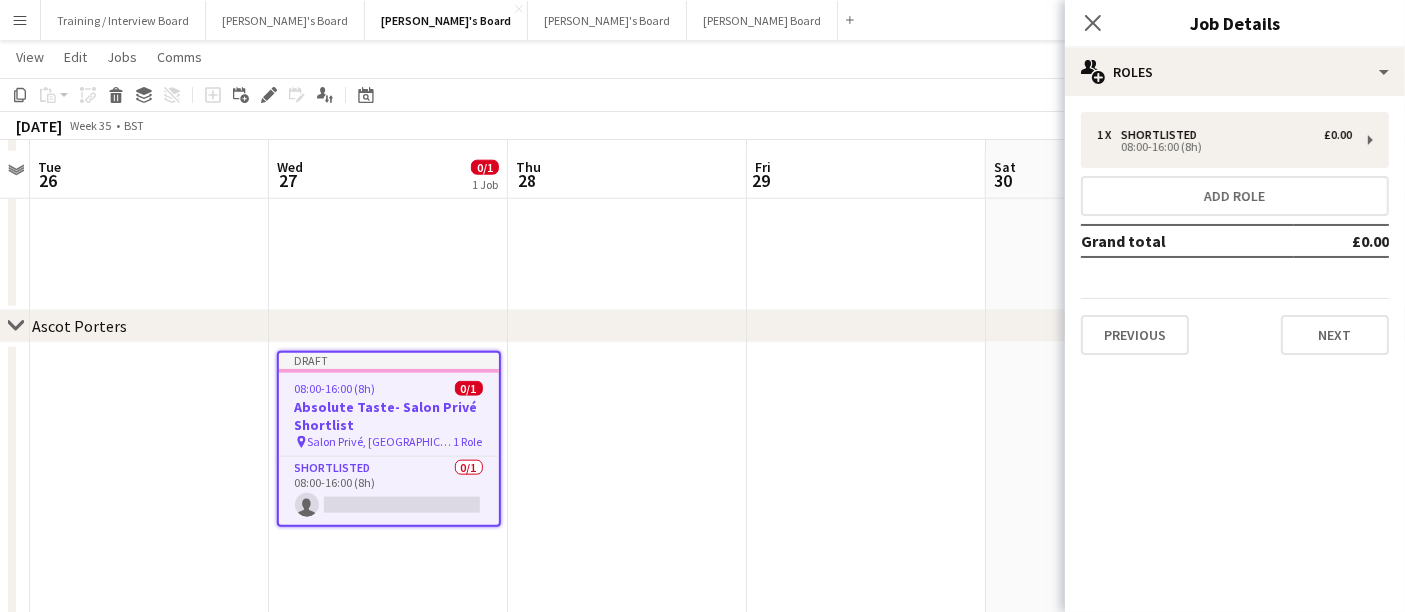 scroll, scrollTop: 2325, scrollLeft: 0, axis: vertical 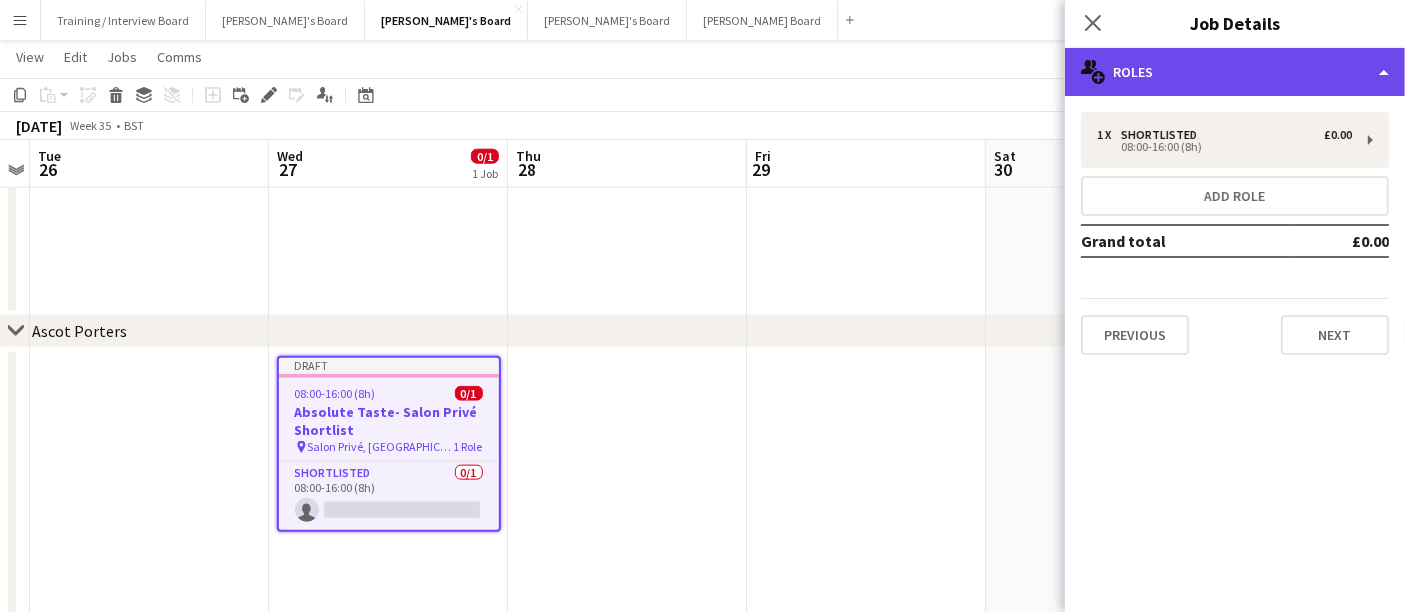 click on "multiple-users-add
Roles" 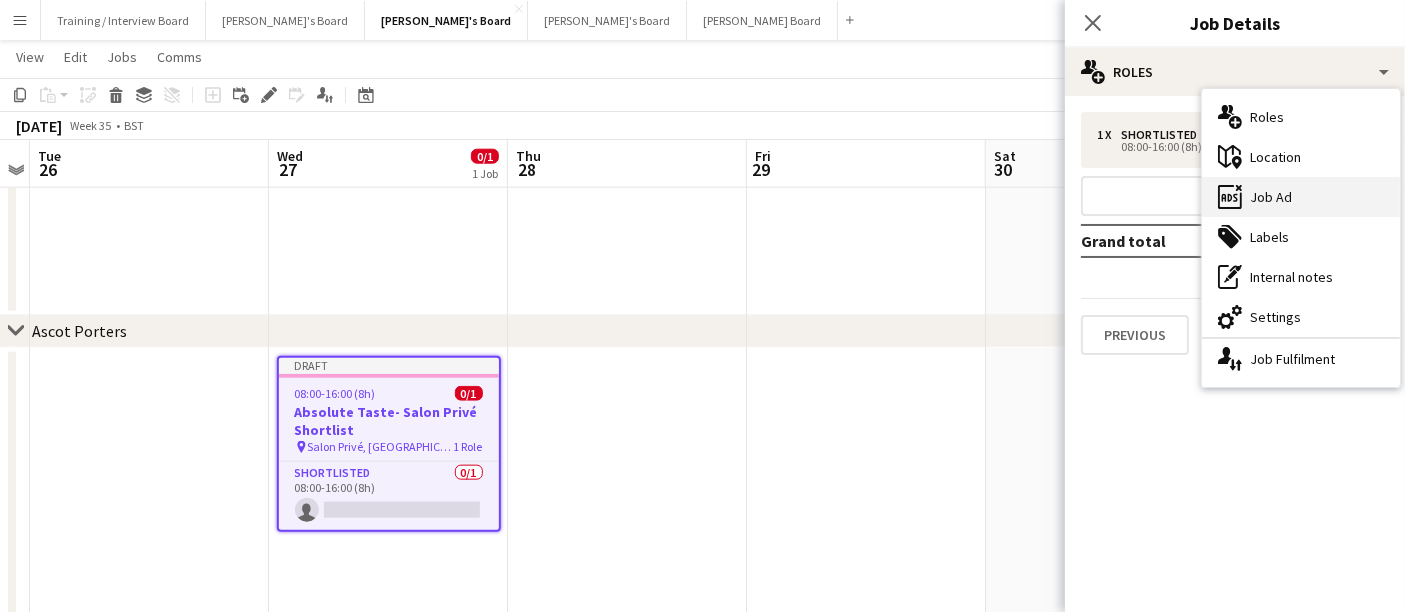 click on "ads-window
Job Ad" at bounding box center [1301, 197] 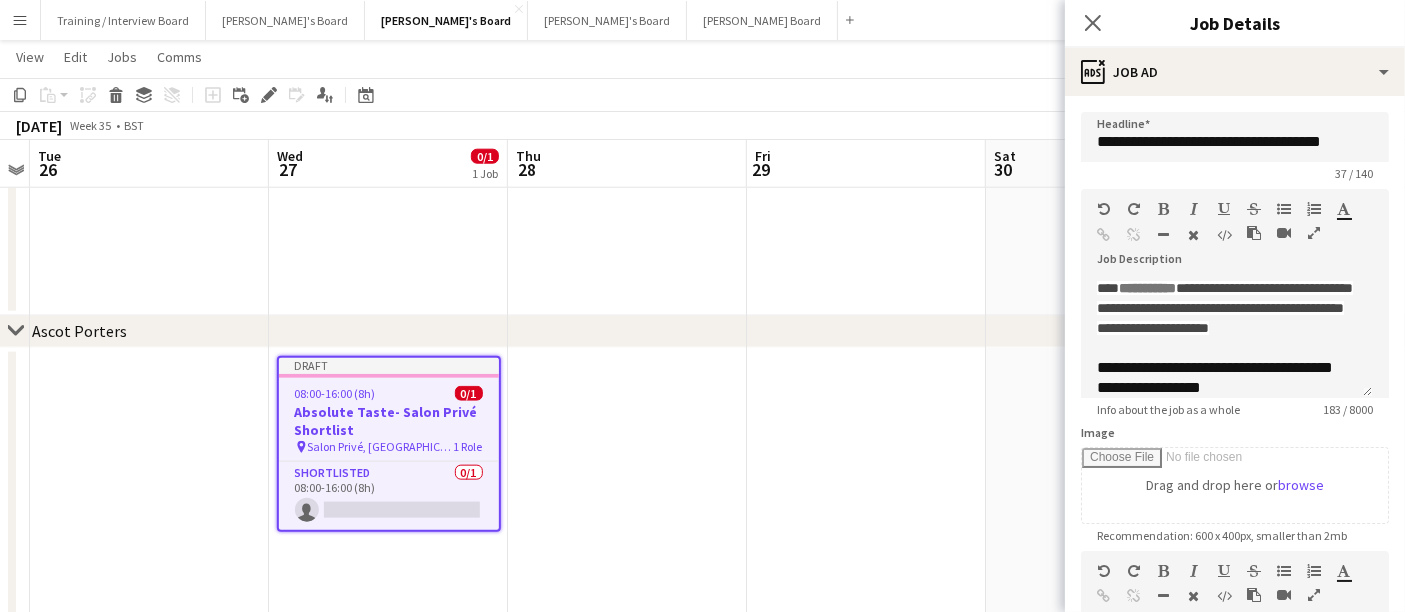 scroll, scrollTop: 38, scrollLeft: 0, axis: vertical 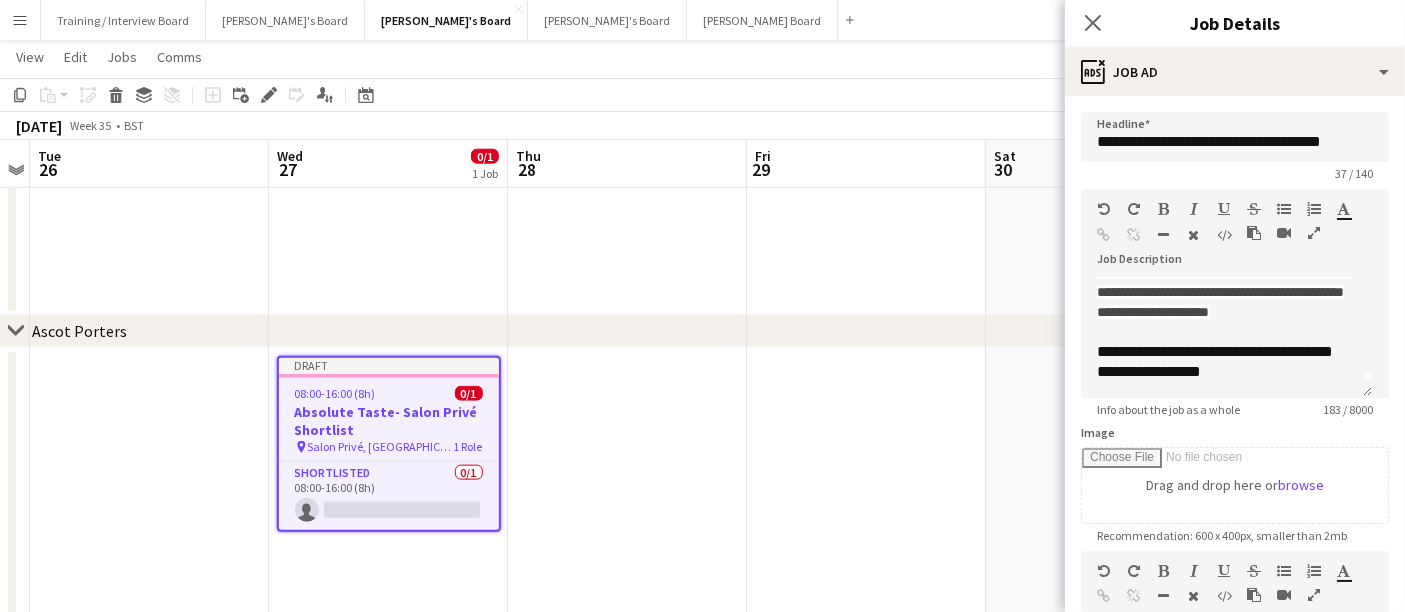 click on "Job Details" 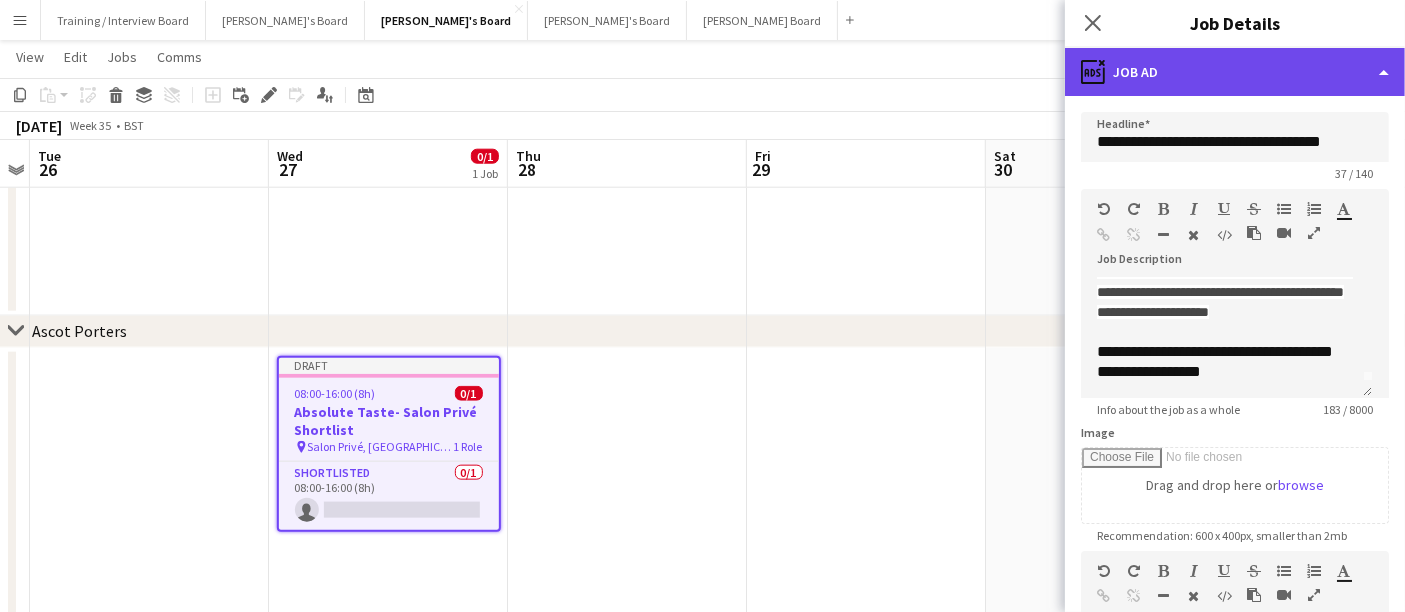 click on "ads-window
Job Ad" 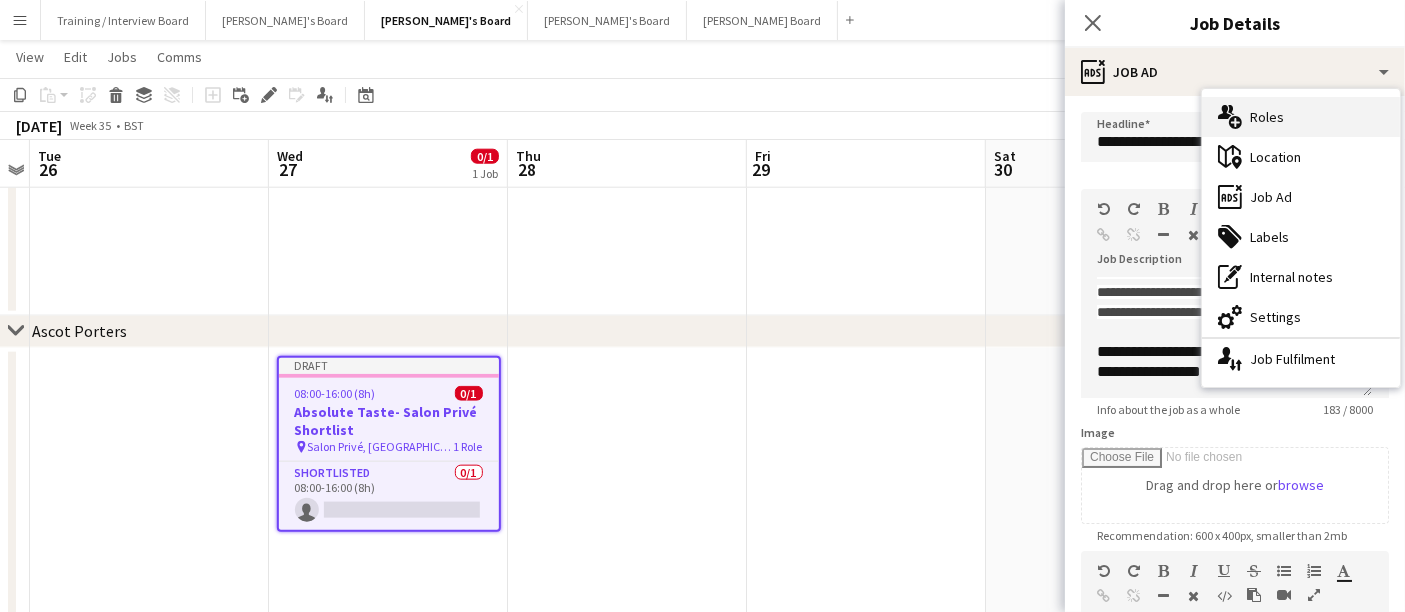 click on "multiple-users-add
Roles" at bounding box center [1301, 117] 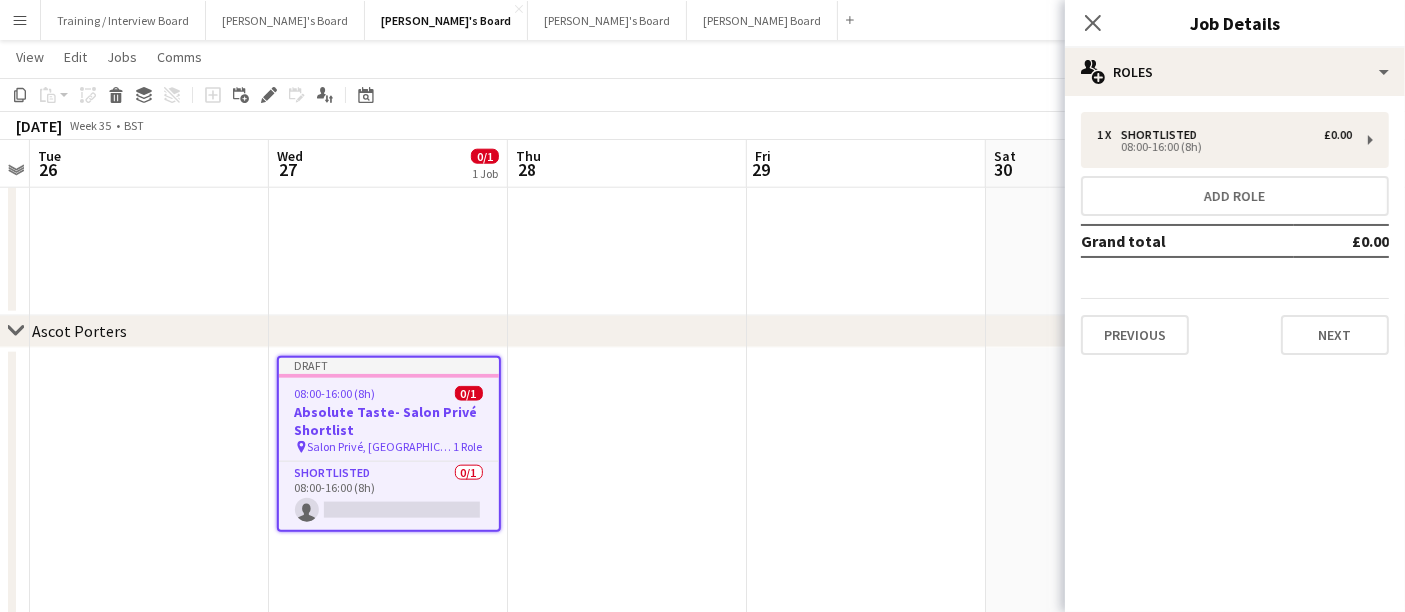 click on "1 x   Shortlisted   £0.00   08:00-16:00 (8h)   Add role   Grand total   £0.00   Previous   Next" at bounding box center (1235, 233) 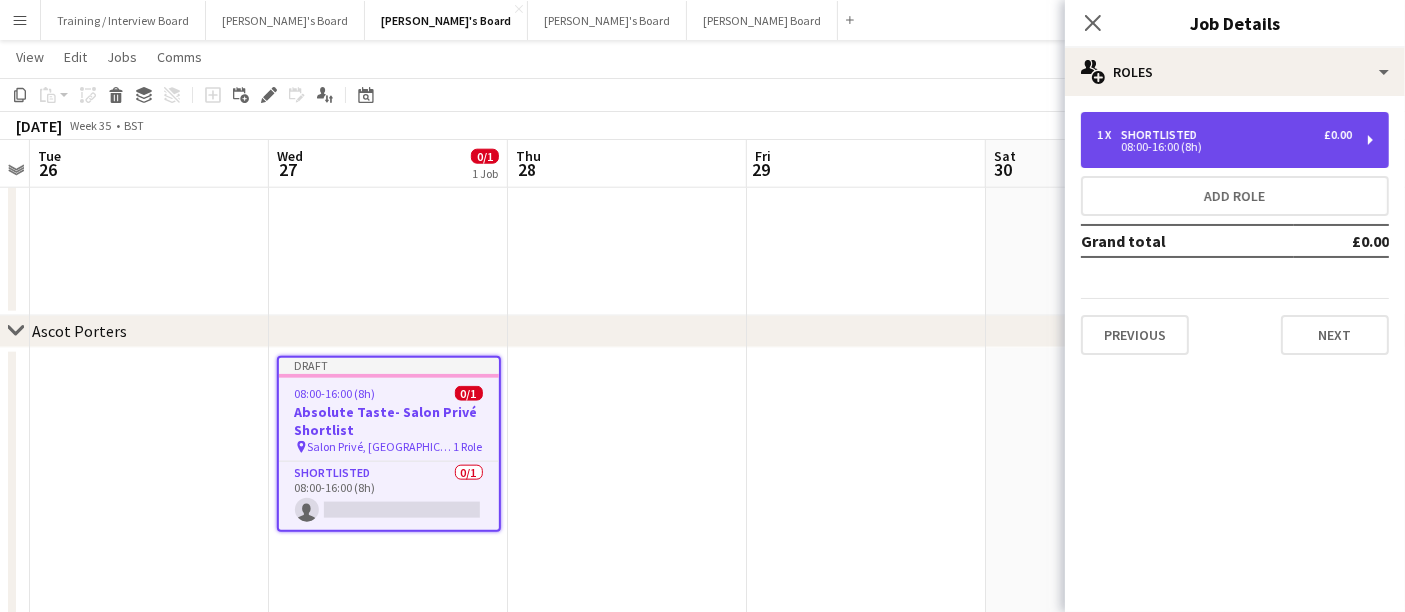 click on "08:00-16:00 (8h)" at bounding box center [1224, 147] 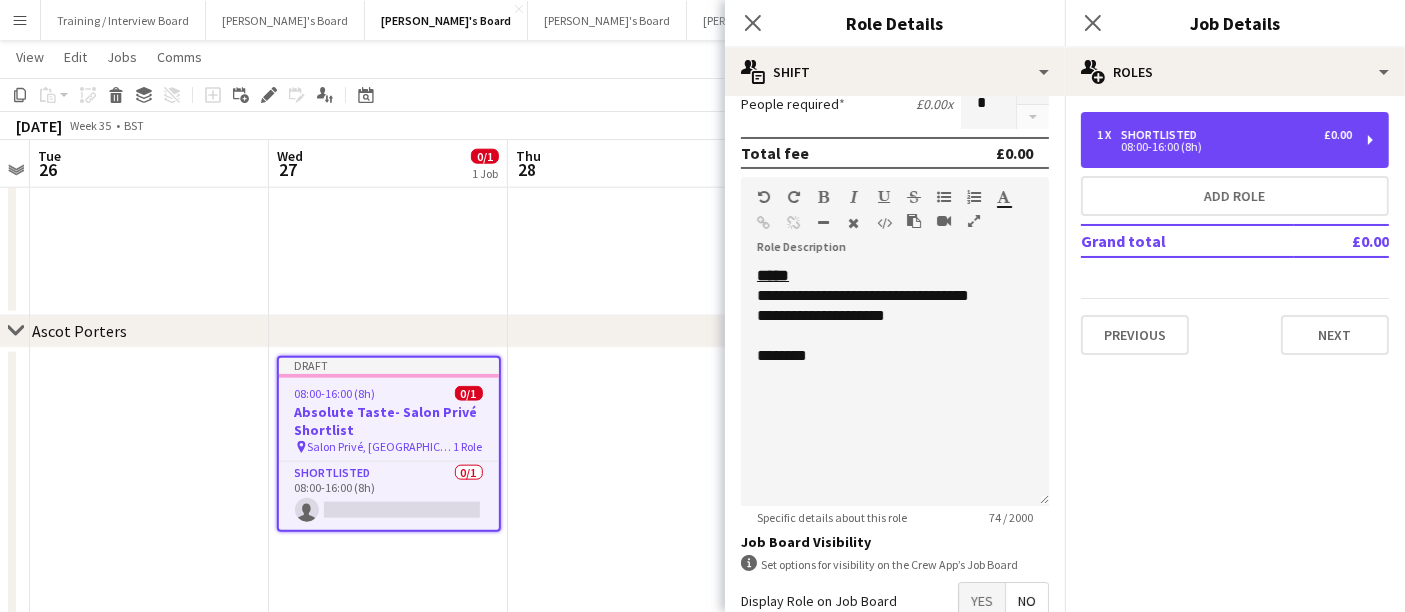 scroll, scrollTop: 485, scrollLeft: 0, axis: vertical 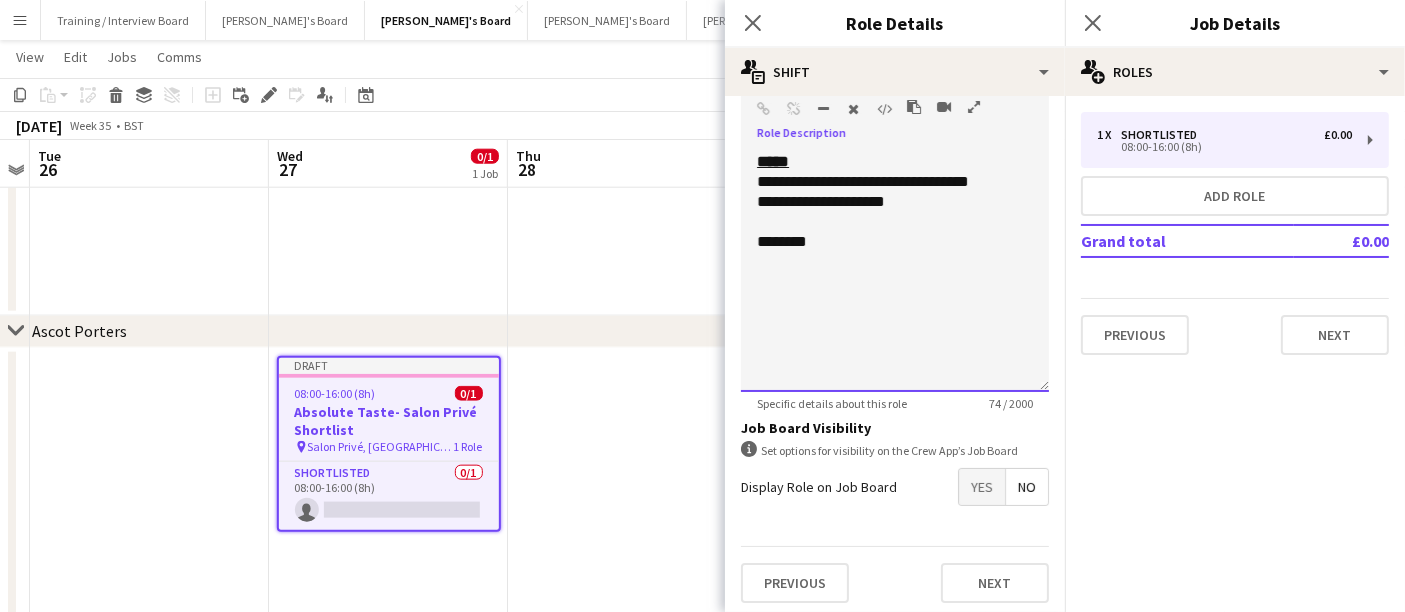 click on "********" at bounding box center [886, 242] 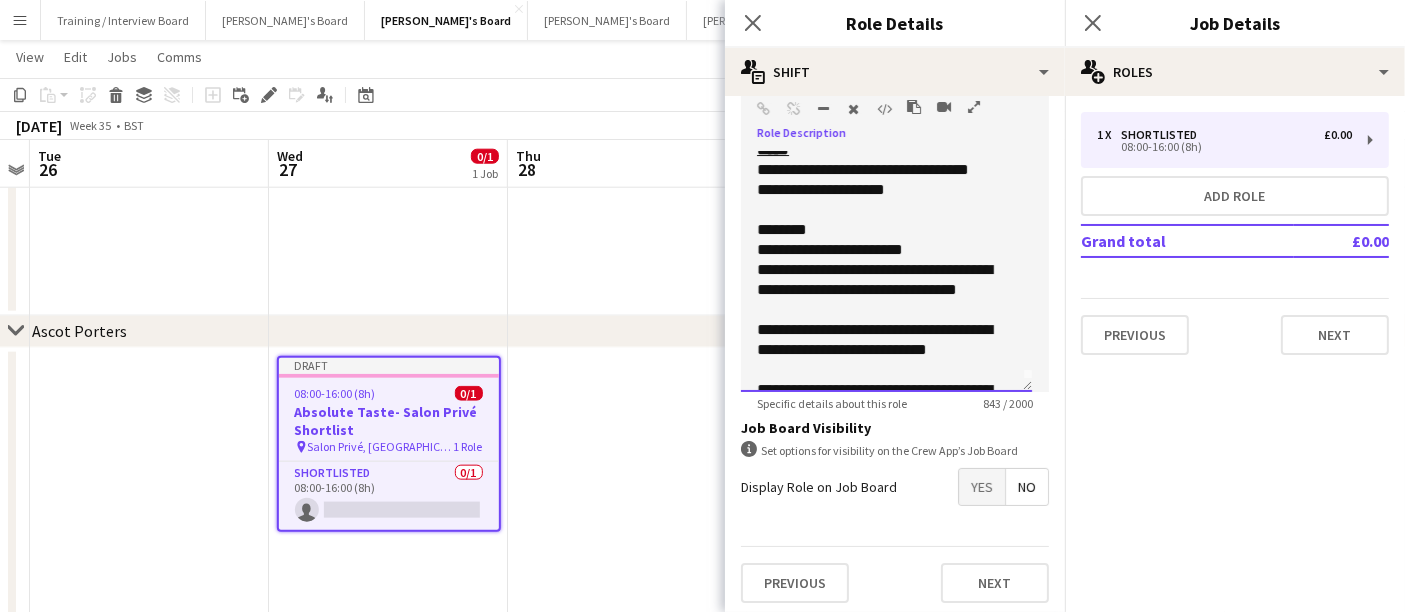 scroll, scrollTop: 11, scrollLeft: 0, axis: vertical 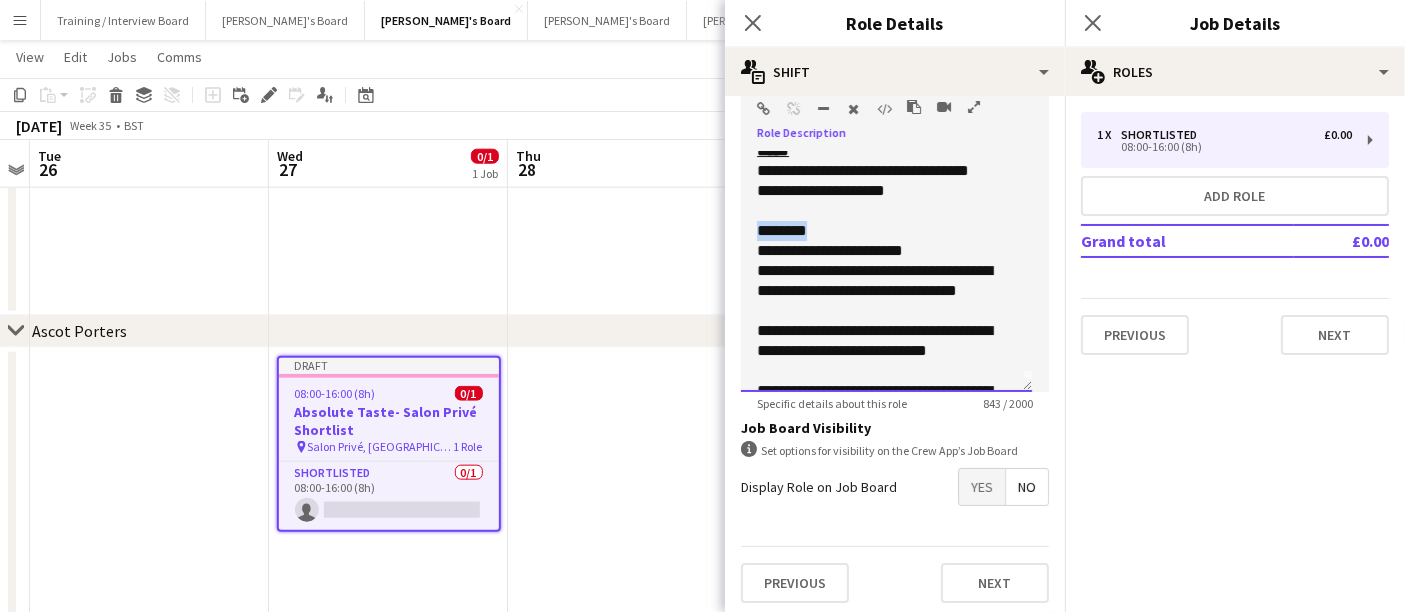 drag, startPoint x: 820, startPoint y: 227, endPoint x: 744, endPoint y: 229, distance: 76.02631 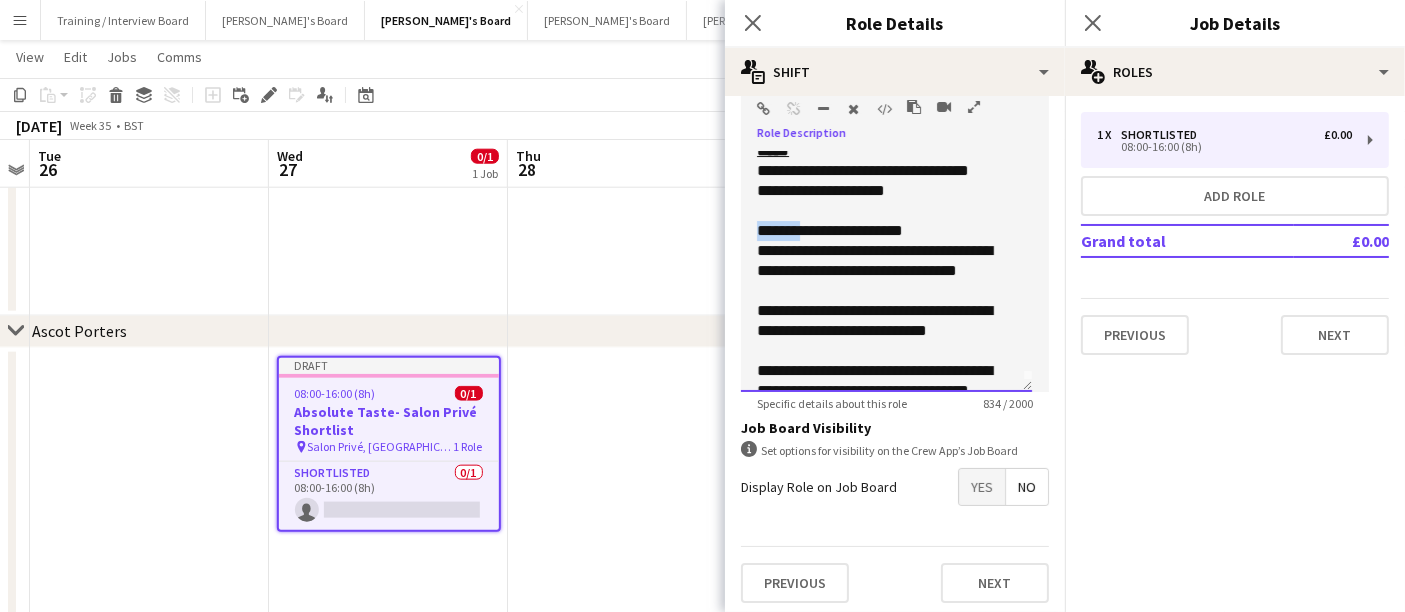 drag, startPoint x: 822, startPoint y: 224, endPoint x: 733, endPoint y: 218, distance: 89.20202 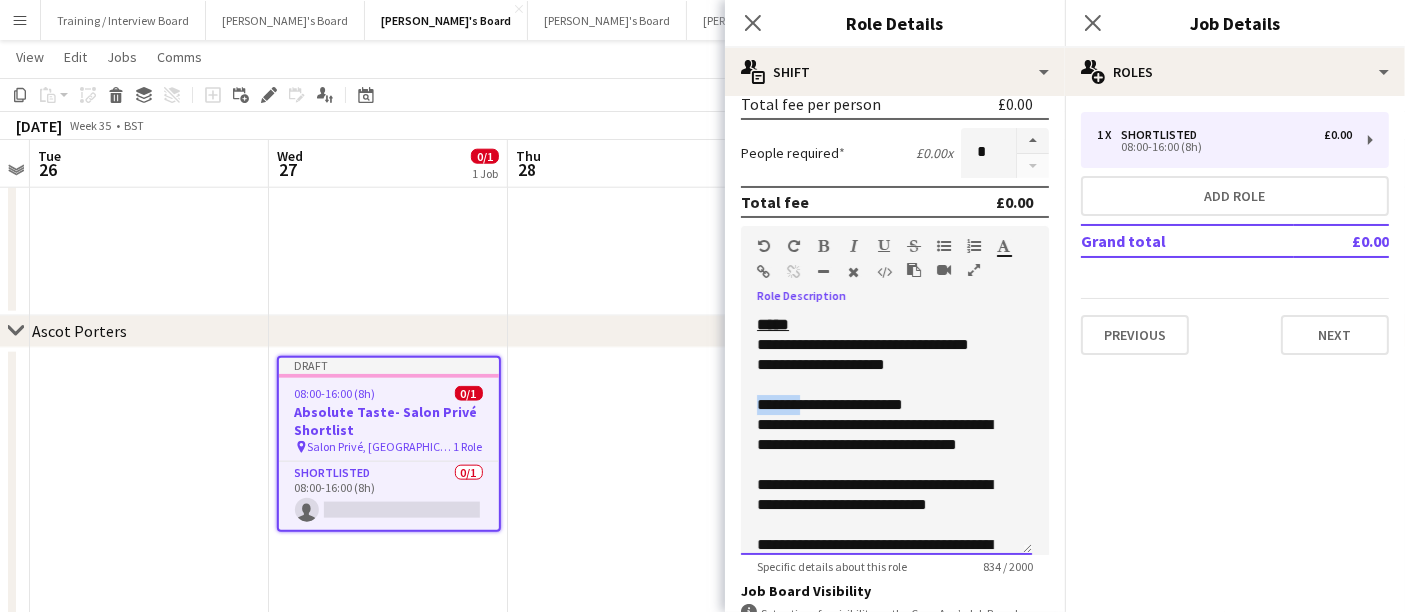 scroll, scrollTop: 321, scrollLeft: 0, axis: vertical 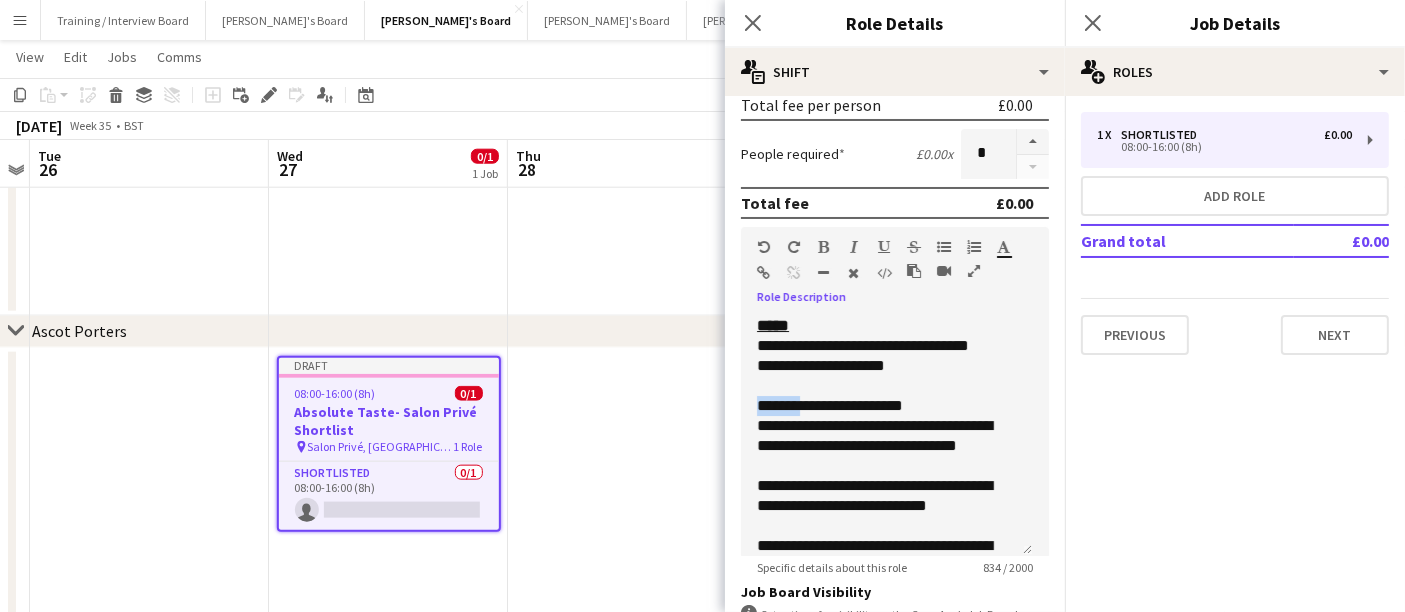click at bounding box center [824, 247] 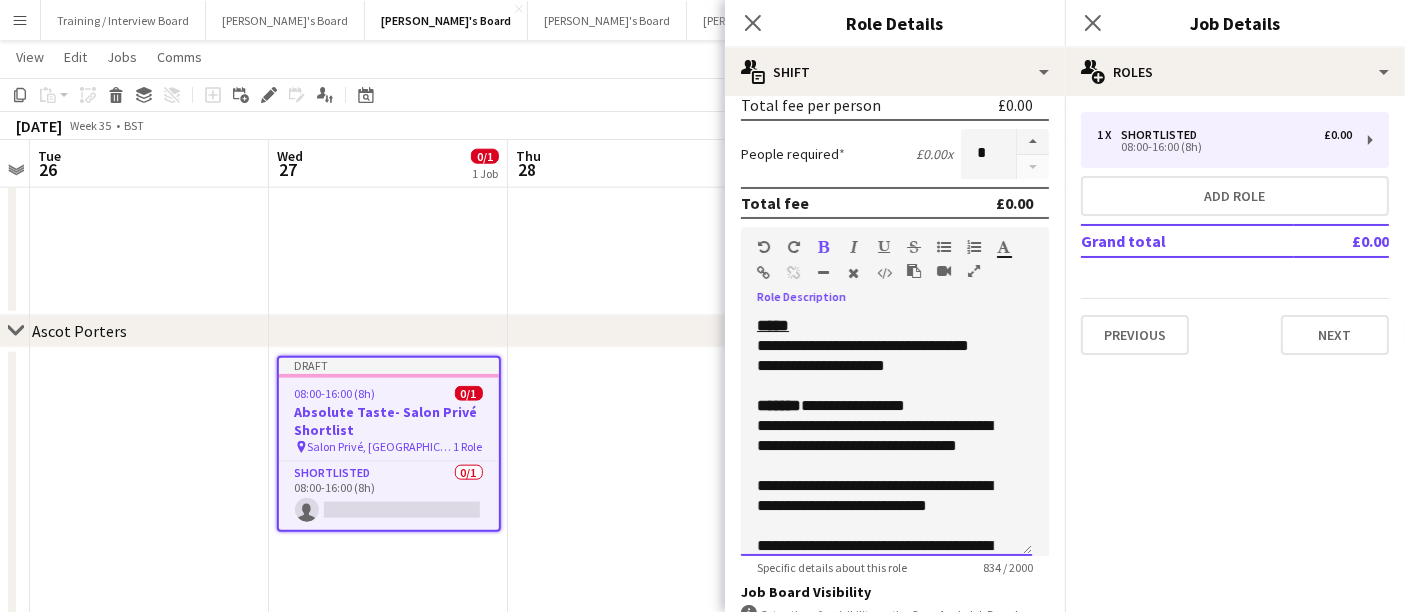 scroll, scrollTop: 495, scrollLeft: 0, axis: vertical 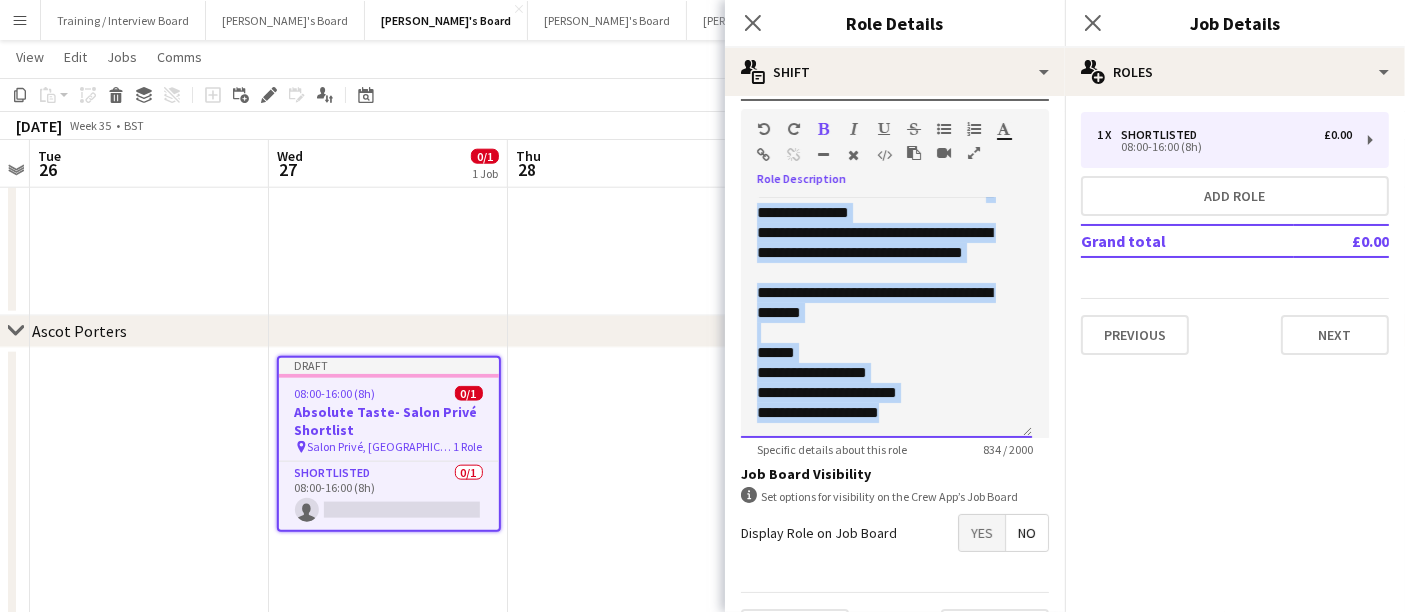 drag, startPoint x: 945, startPoint y: 412, endPoint x: 678, endPoint y: 345, distance: 275.27805 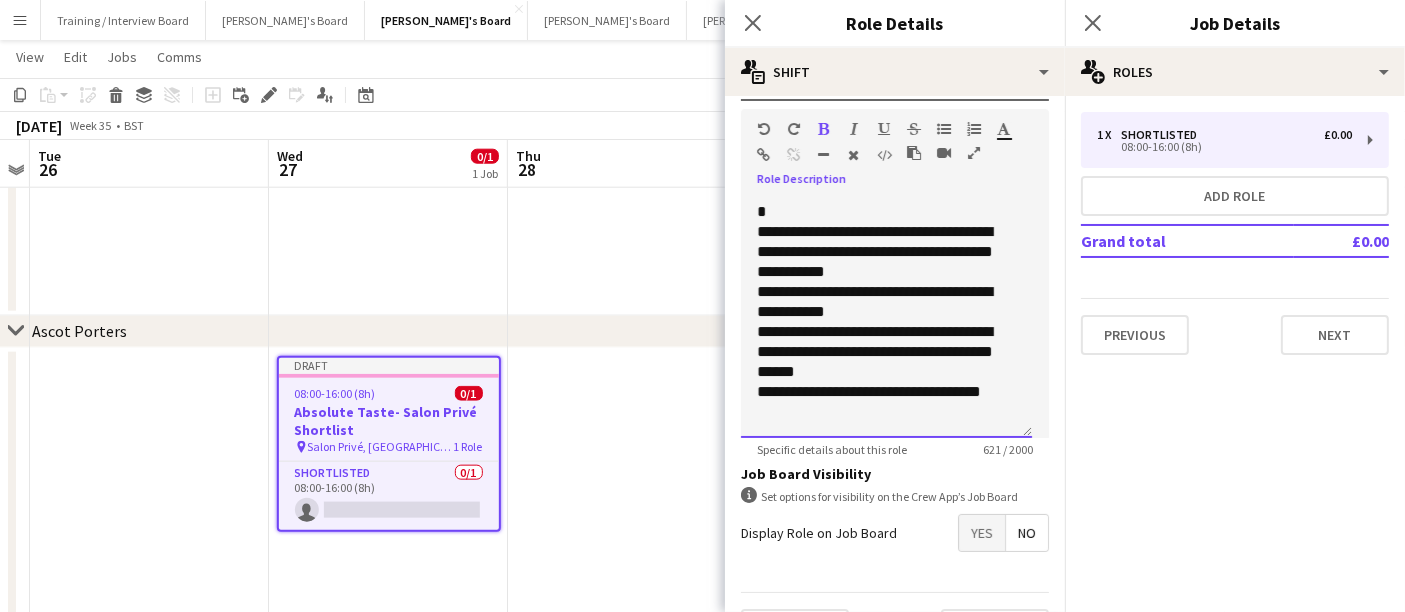 scroll, scrollTop: 275, scrollLeft: 0, axis: vertical 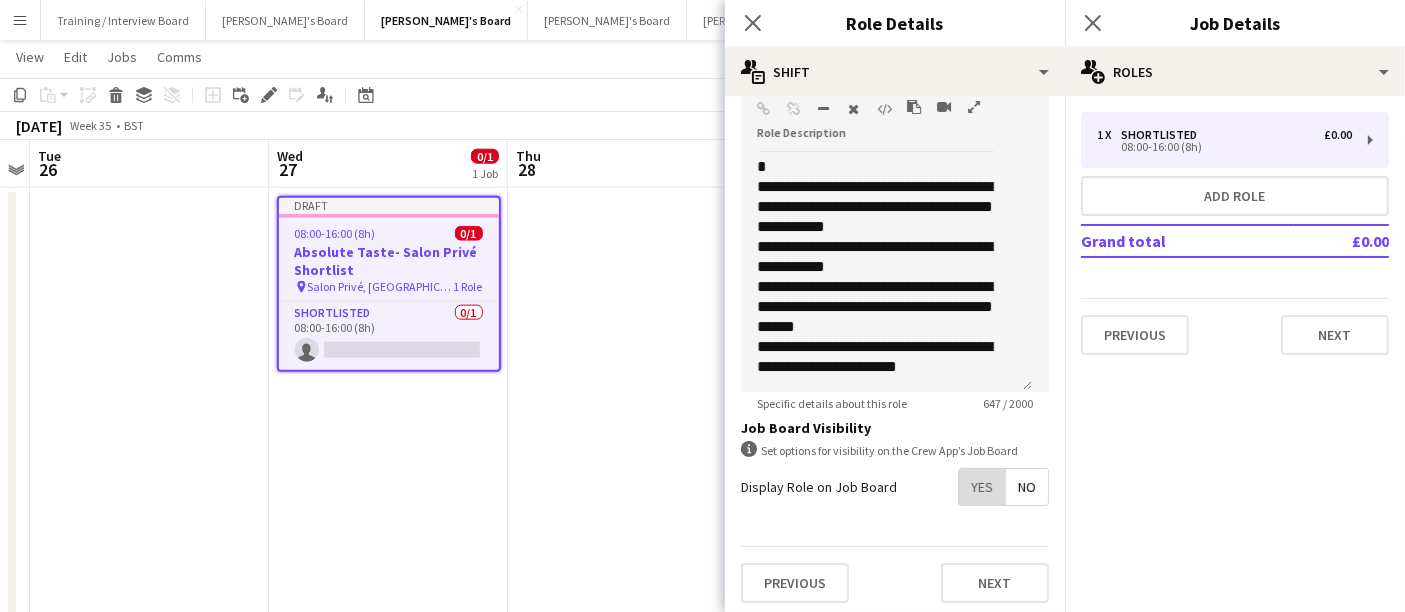 click on "Yes" at bounding box center (982, 487) 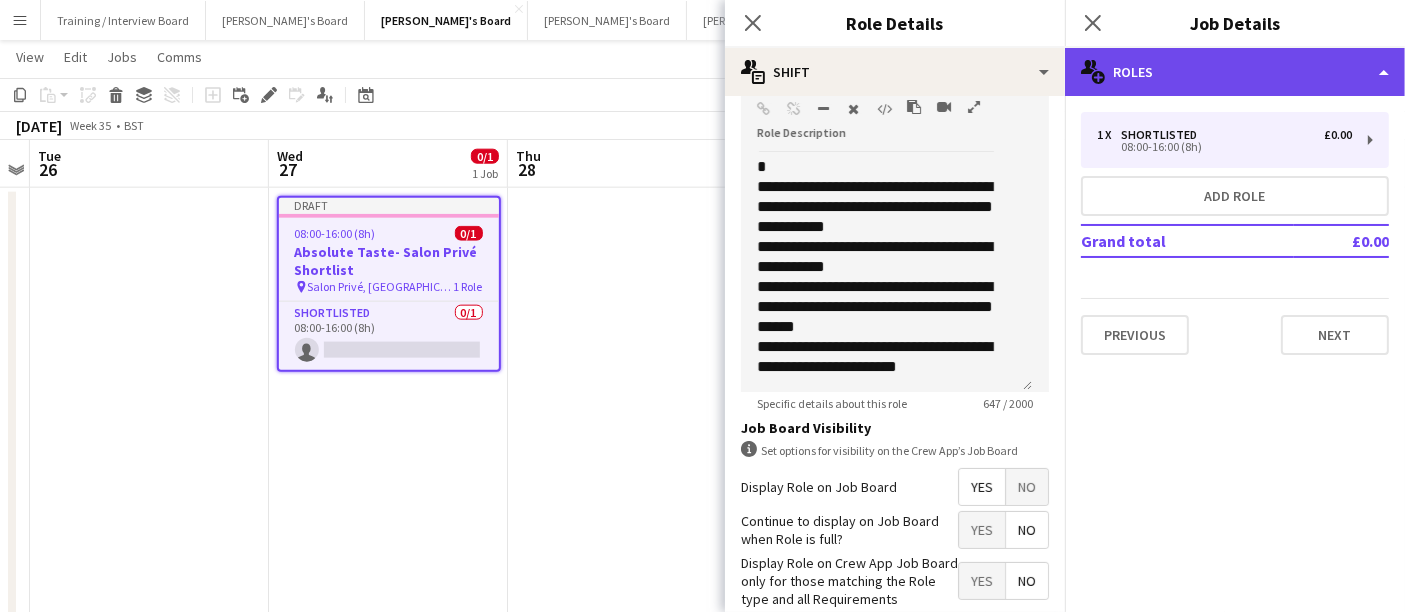 click on "multiple-users-add
Roles" 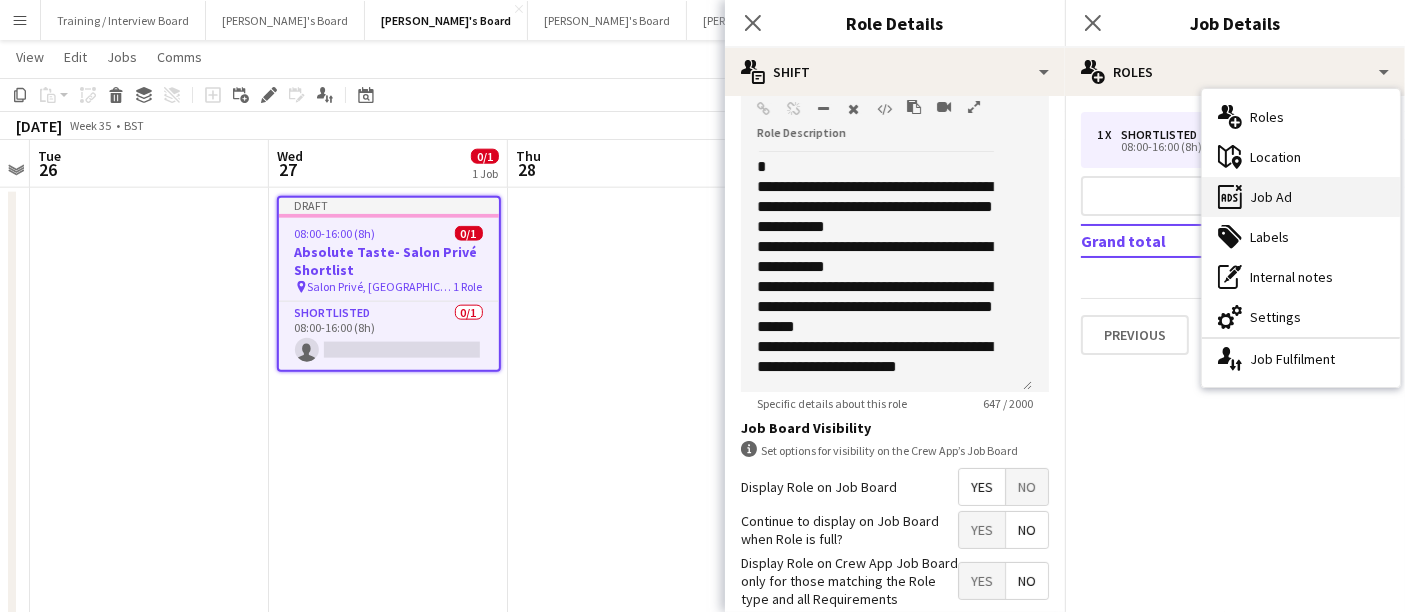 click on "ads-window
Job Ad" at bounding box center [1301, 197] 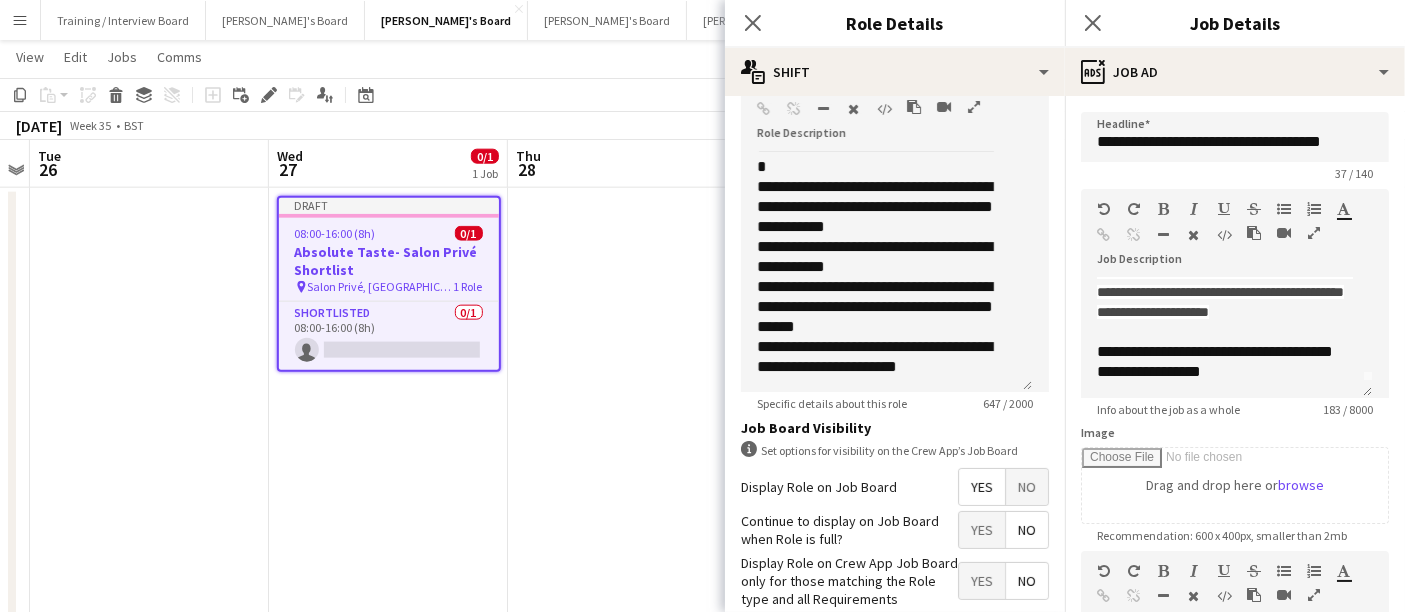 scroll, scrollTop: 0, scrollLeft: 0, axis: both 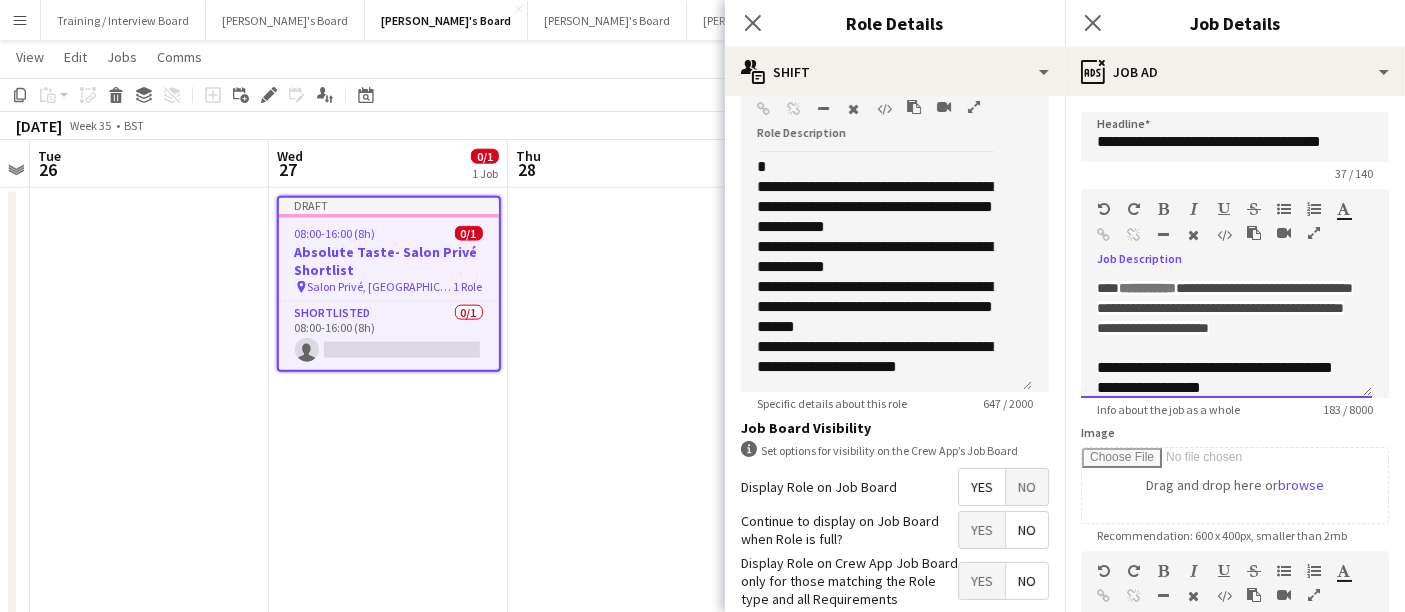 click on "**********" at bounding box center (1226, 338) 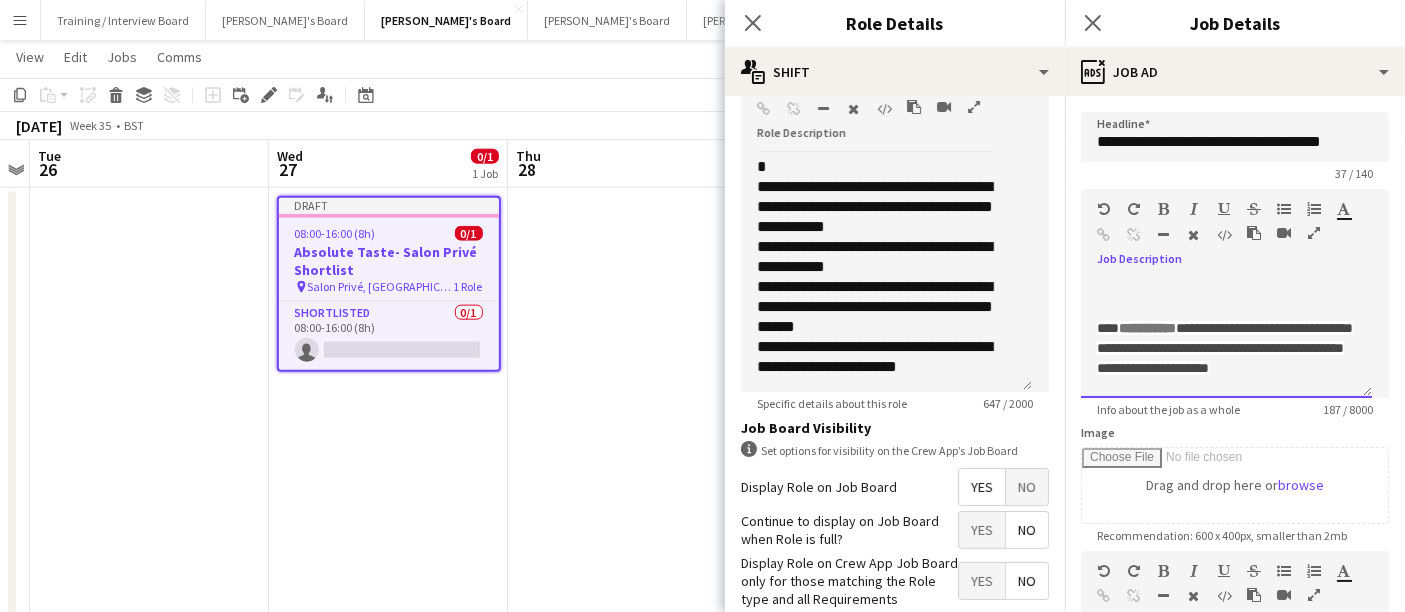 click at bounding box center (1226, 288) 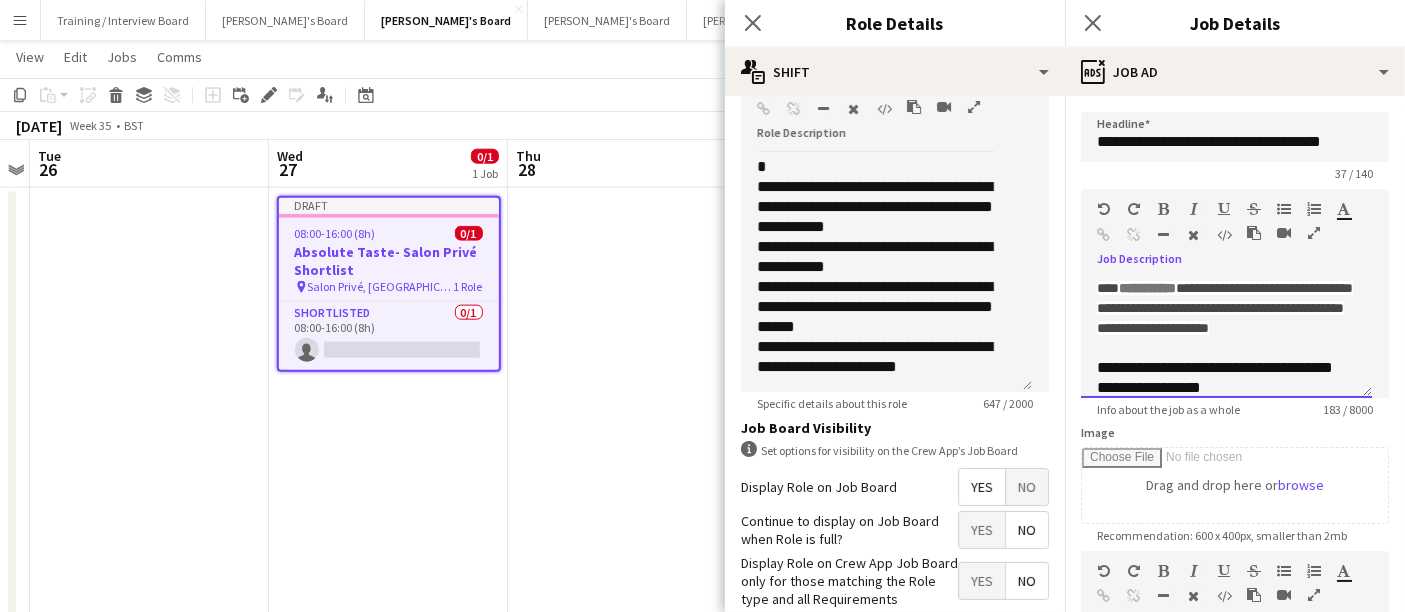 scroll, scrollTop: 38, scrollLeft: 0, axis: vertical 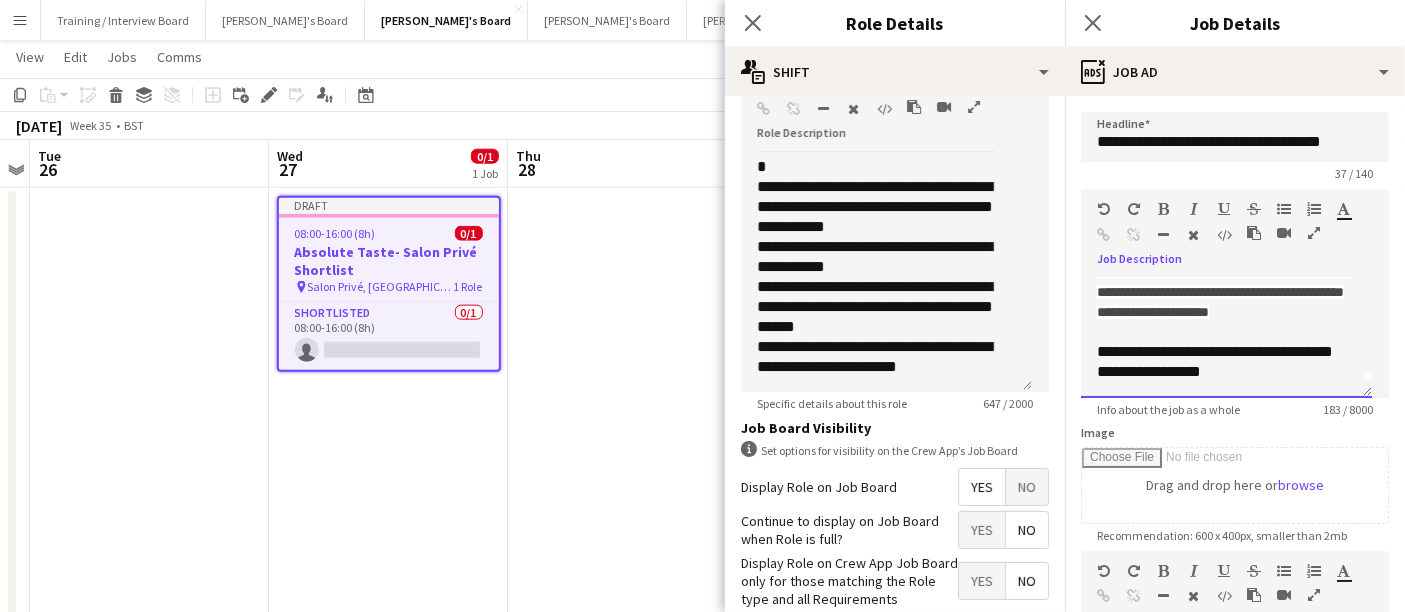click on "**********" at bounding box center (1226, 338) 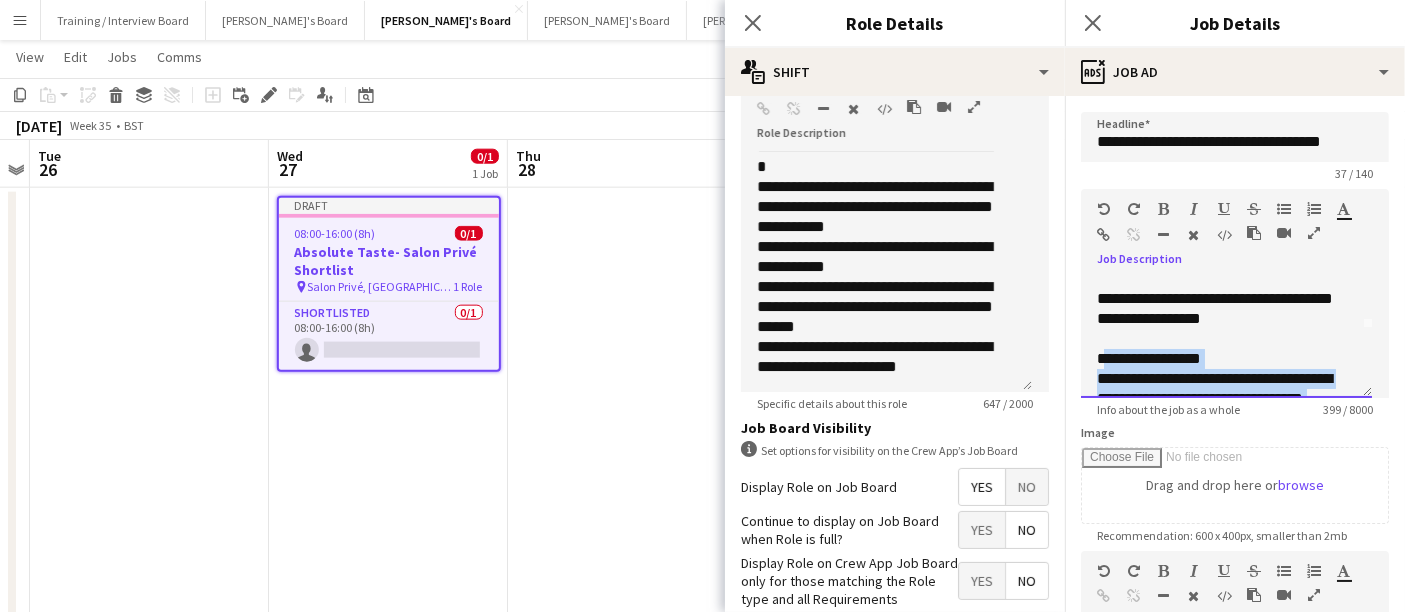 scroll, scrollTop: 147, scrollLeft: 0, axis: vertical 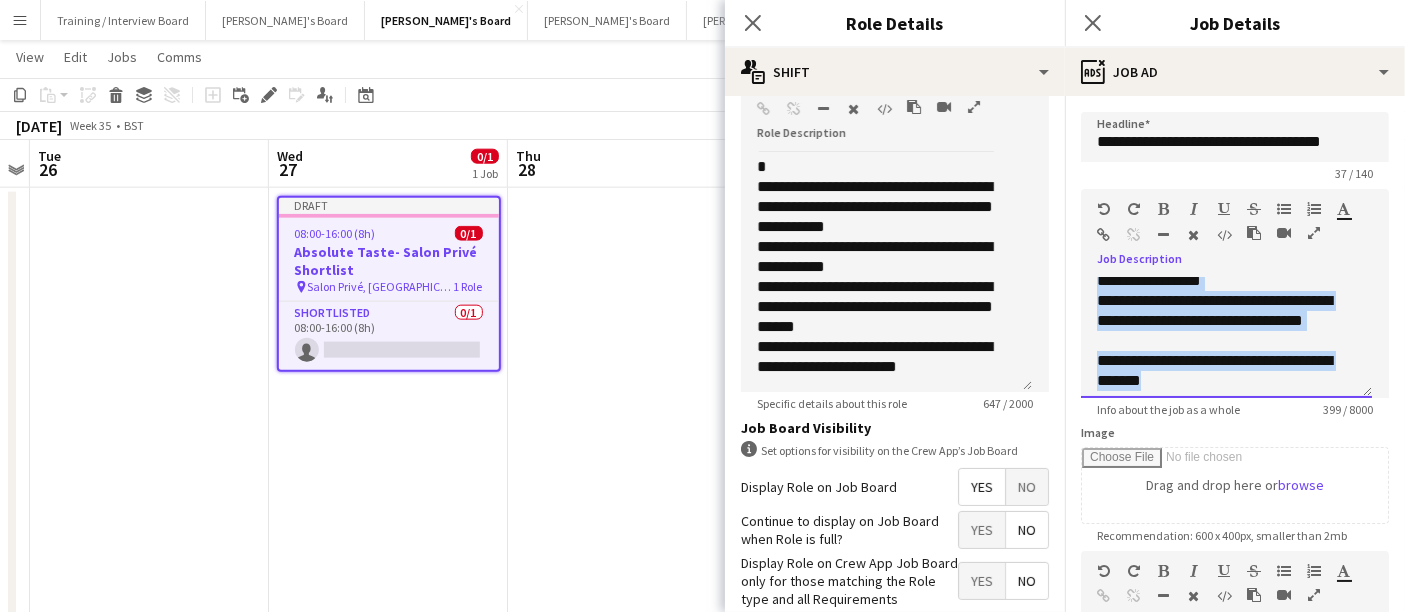 drag, startPoint x: 1242, startPoint y: 341, endPoint x: 1088, endPoint y: 300, distance: 159.36436 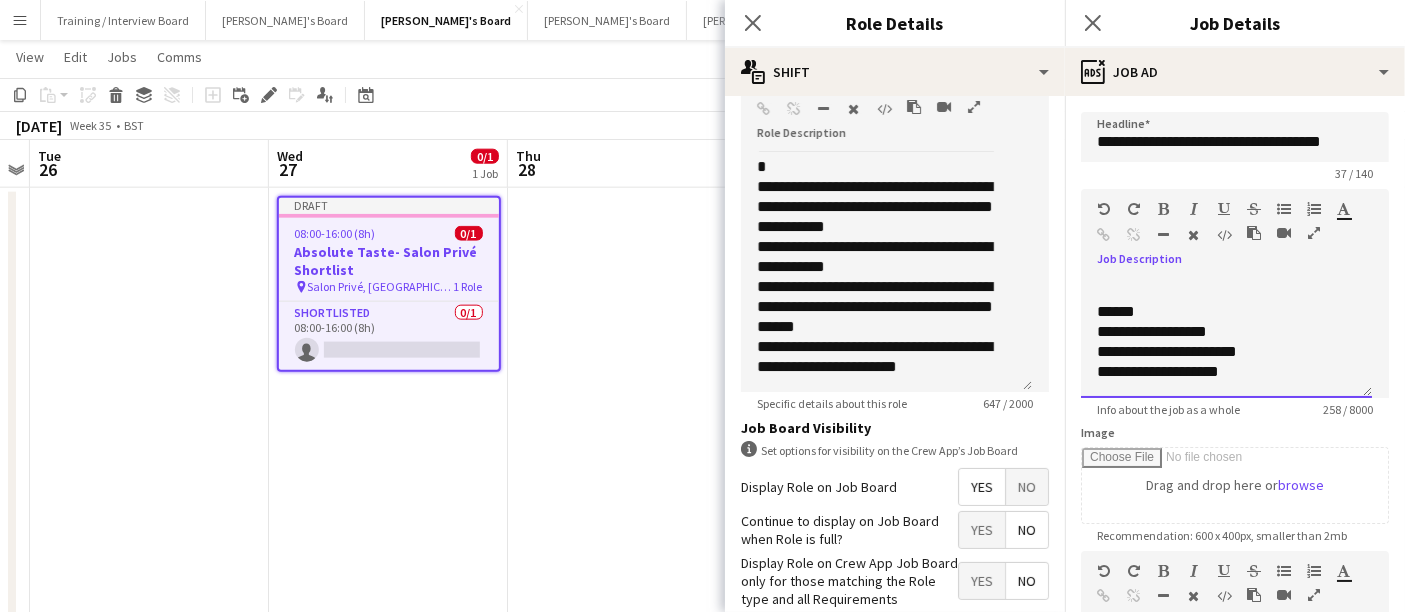 scroll, scrollTop: 105, scrollLeft: 0, axis: vertical 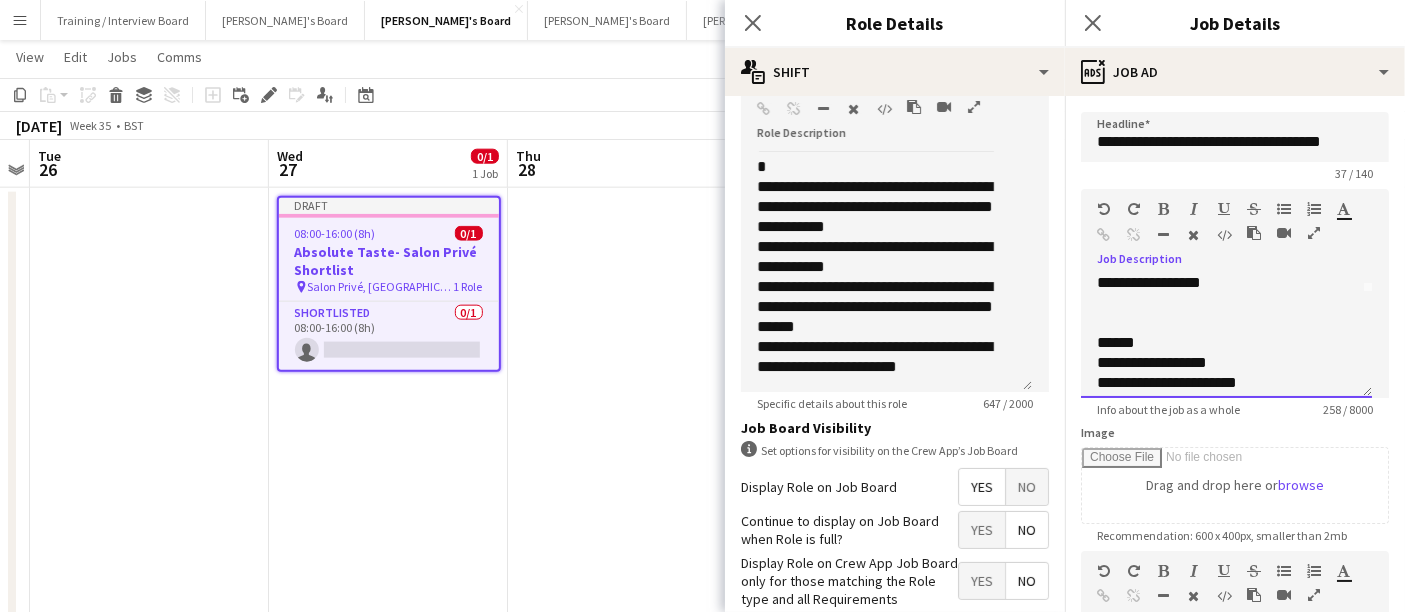 click at bounding box center (1226, 303) 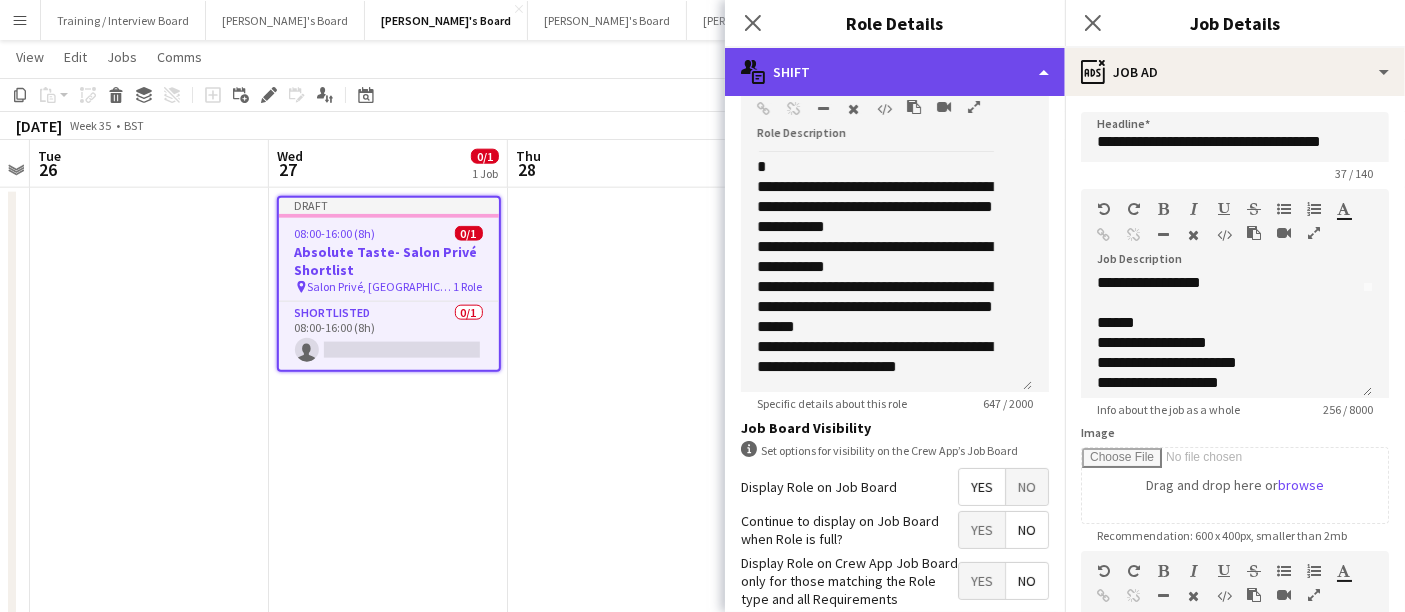 click on "multiple-actions-text
Shift" 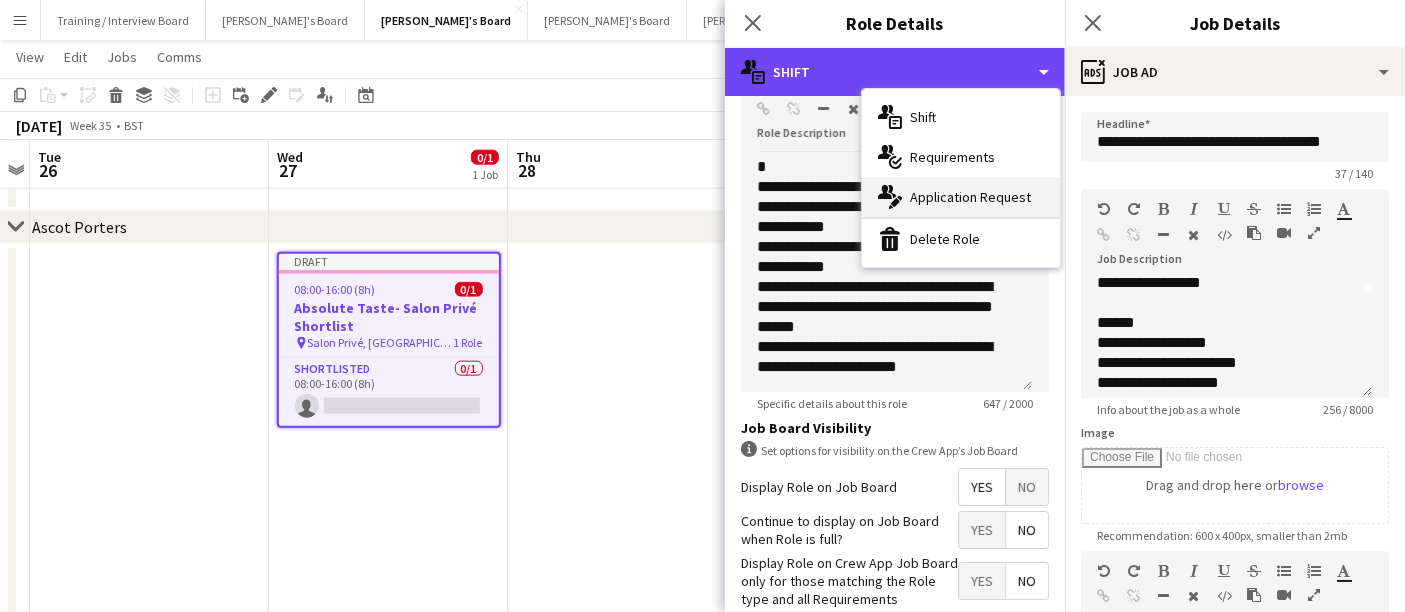scroll, scrollTop: 2428, scrollLeft: 0, axis: vertical 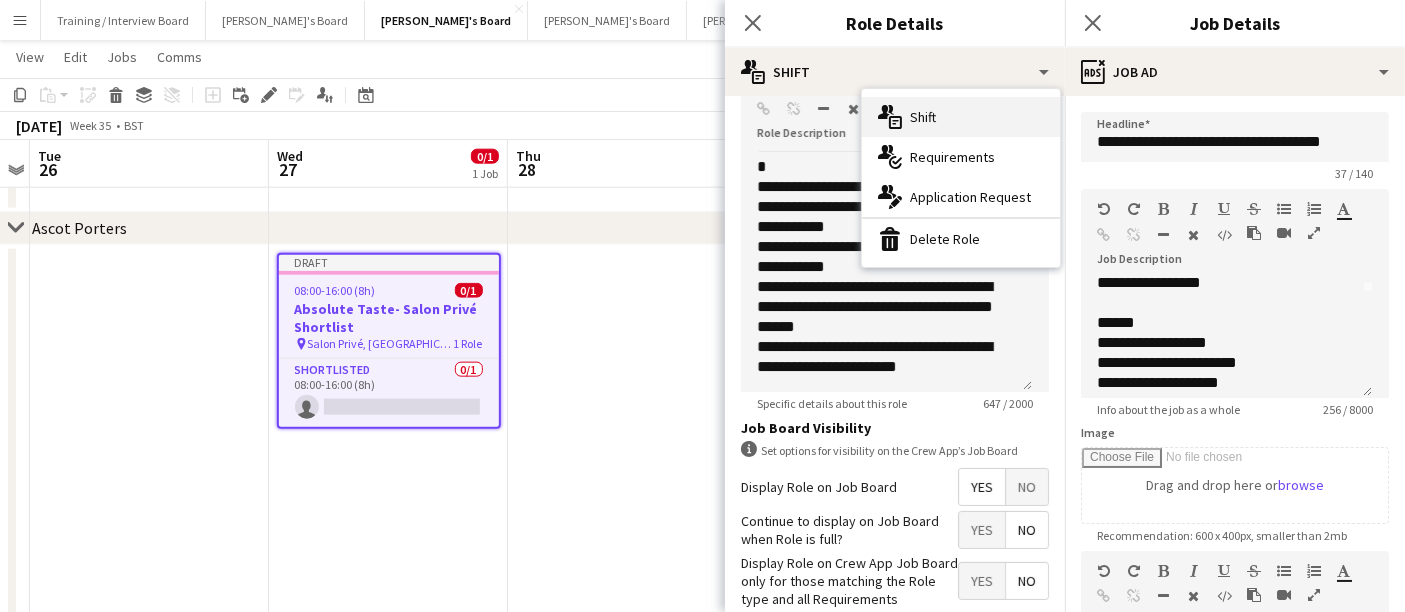 click on "multiple-actions-text
Shift" at bounding box center (961, 117) 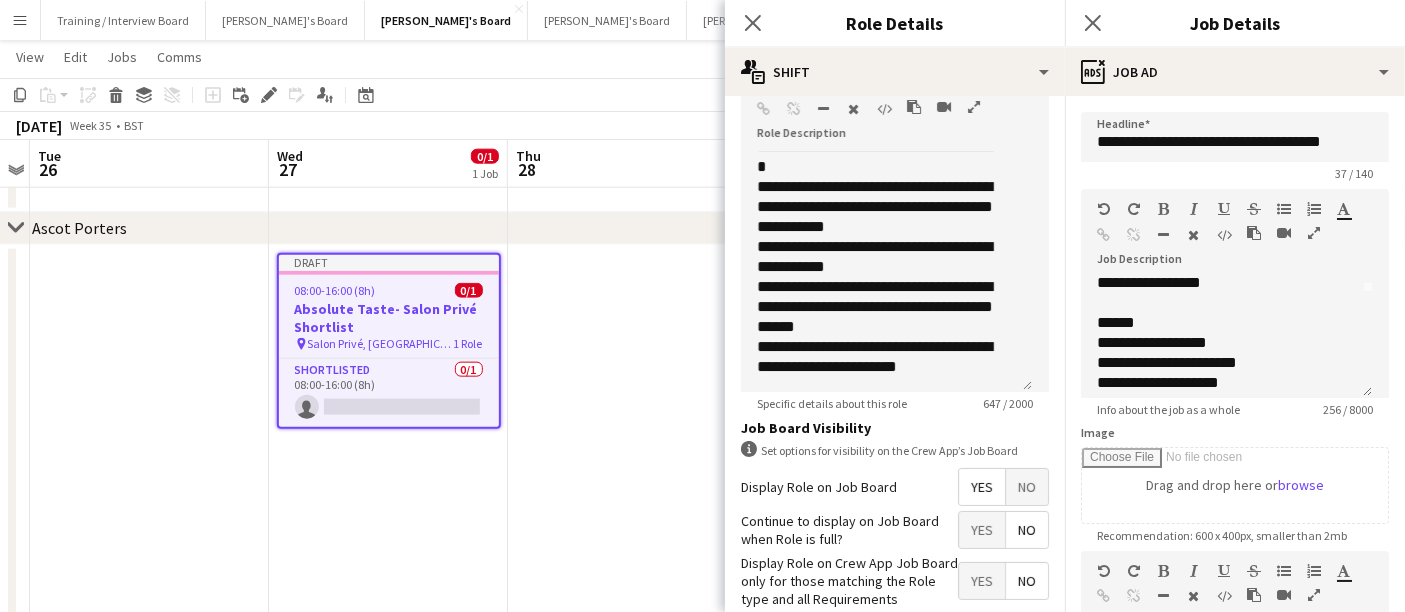 scroll, scrollTop: 0, scrollLeft: 0, axis: both 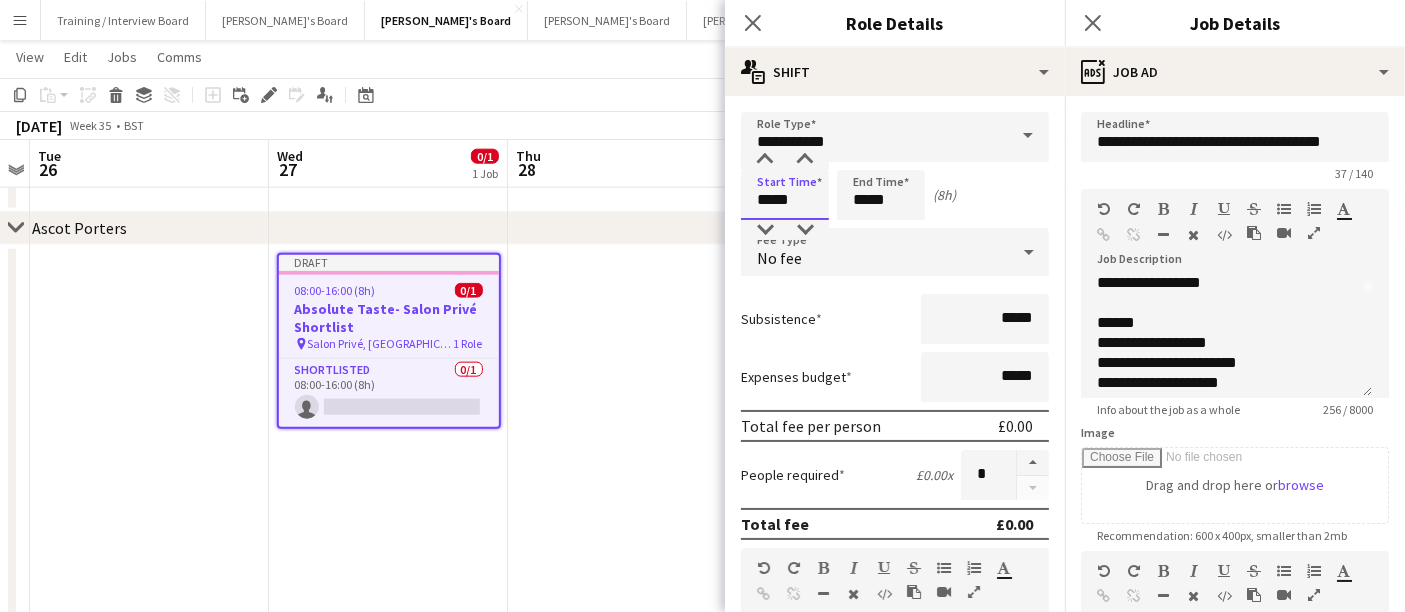 drag, startPoint x: 823, startPoint y: 207, endPoint x: 413, endPoint y: 116, distance: 419.9774 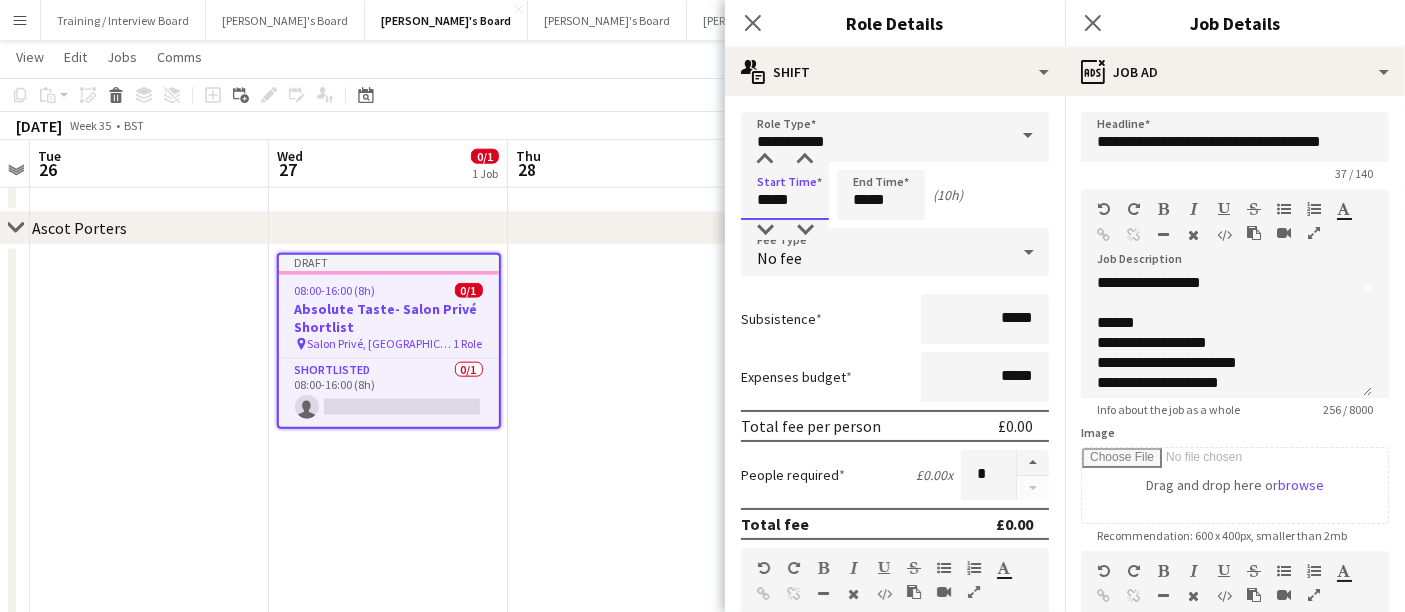 type on "*****" 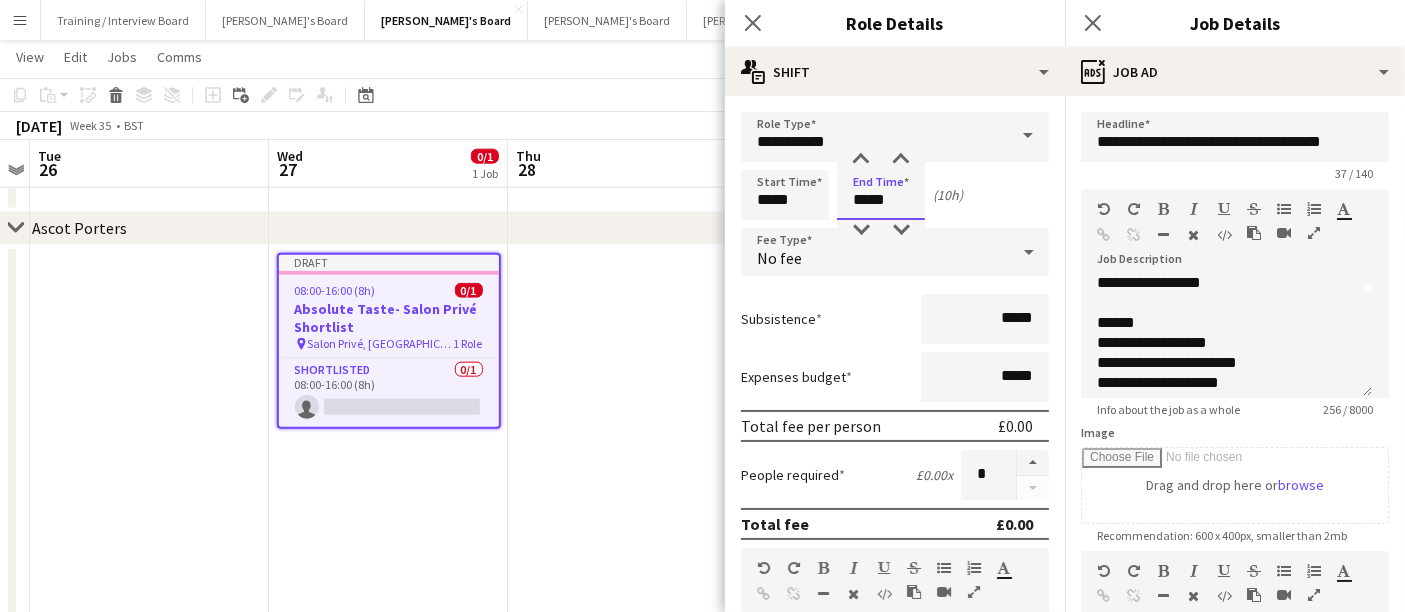 drag, startPoint x: 899, startPoint y: 191, endPoint x: 392, endPoint y: 86, distance: 517.7586 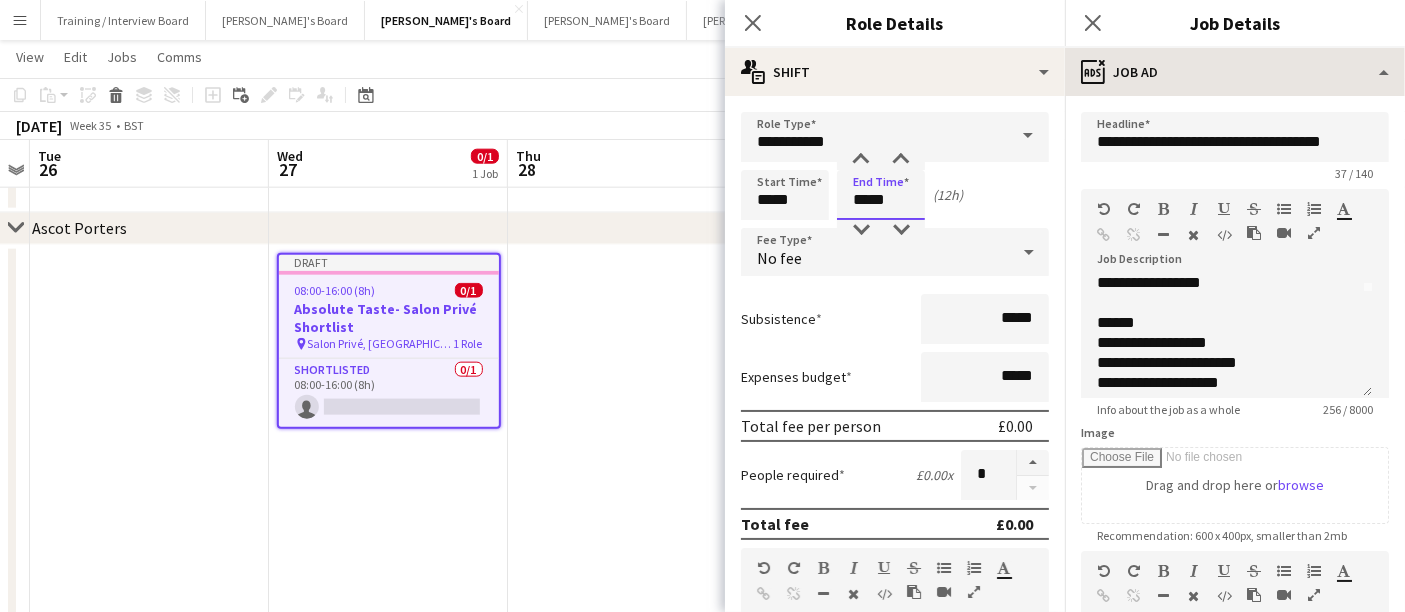 type on "*****" 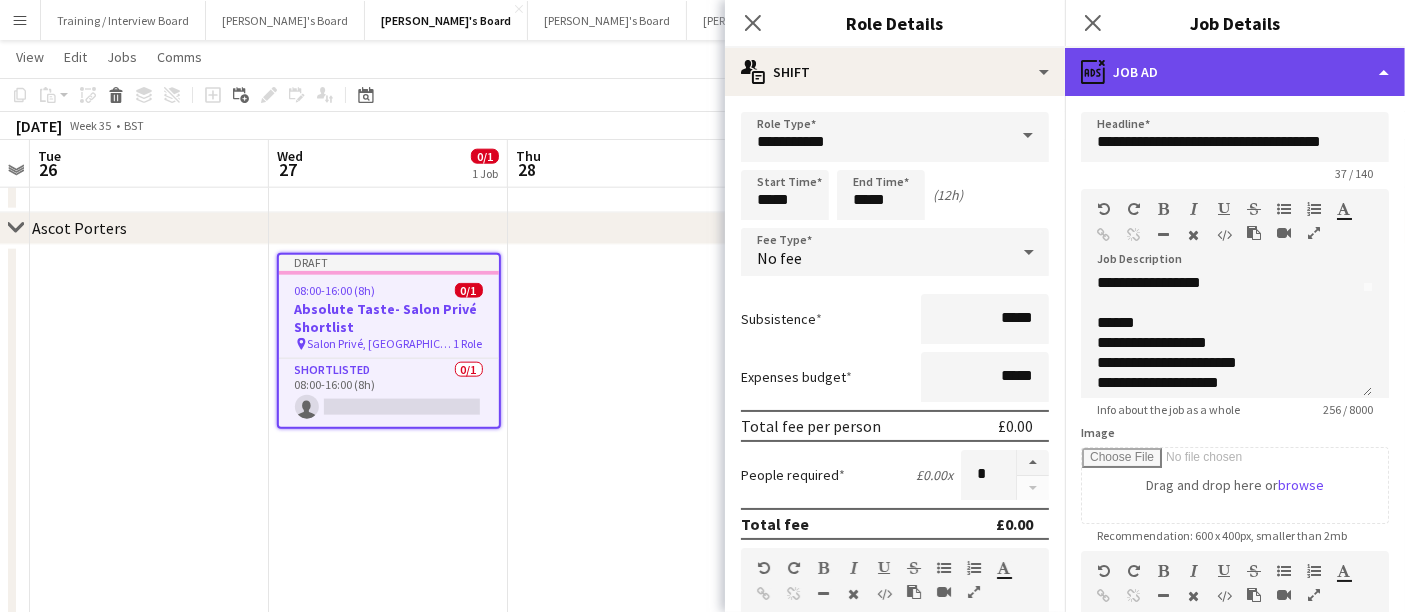 click on "ads-window
Job Ad" 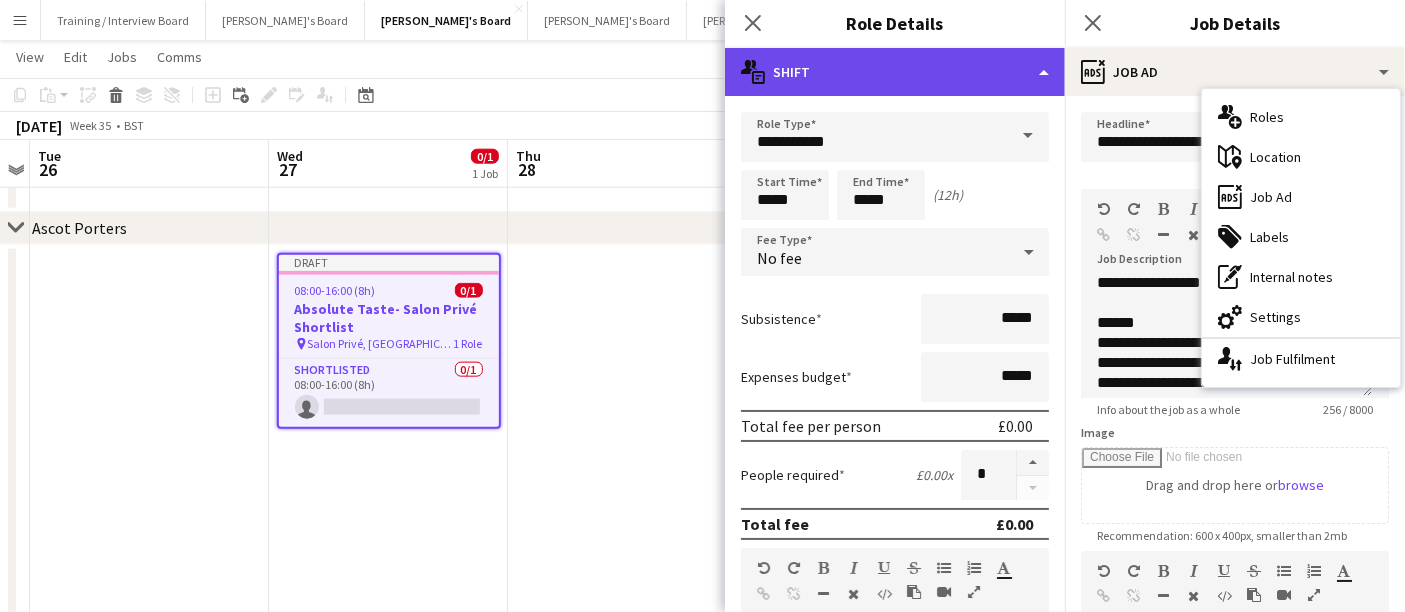 click on "multiple-actions-text
Shift" 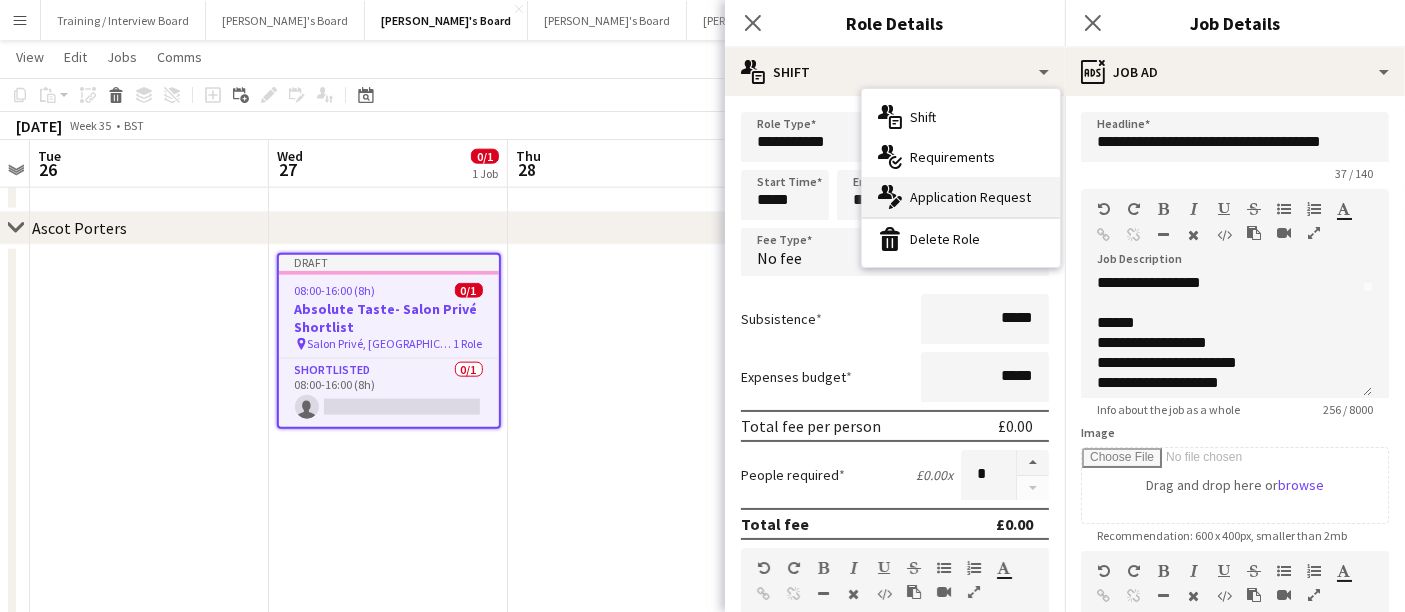 click on "multiple-actions-edit-1
Application Request" at bounding box center (961, 197) 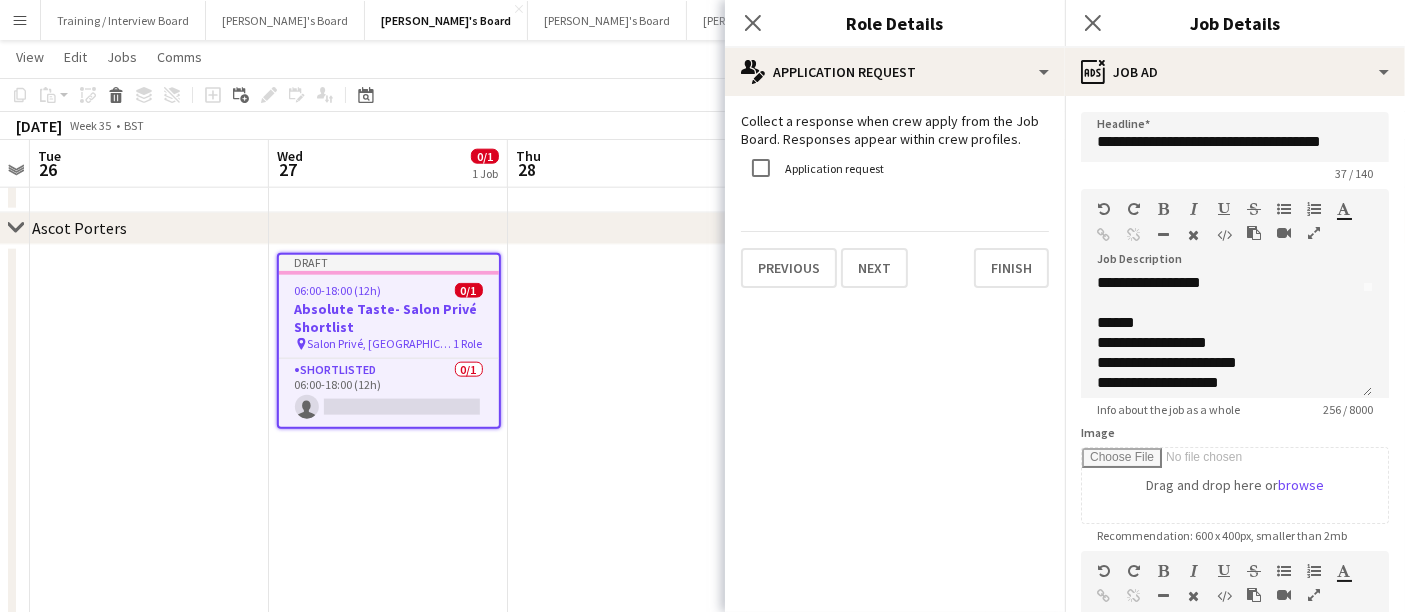 click on "Application request" at bounding box center (832, 168) 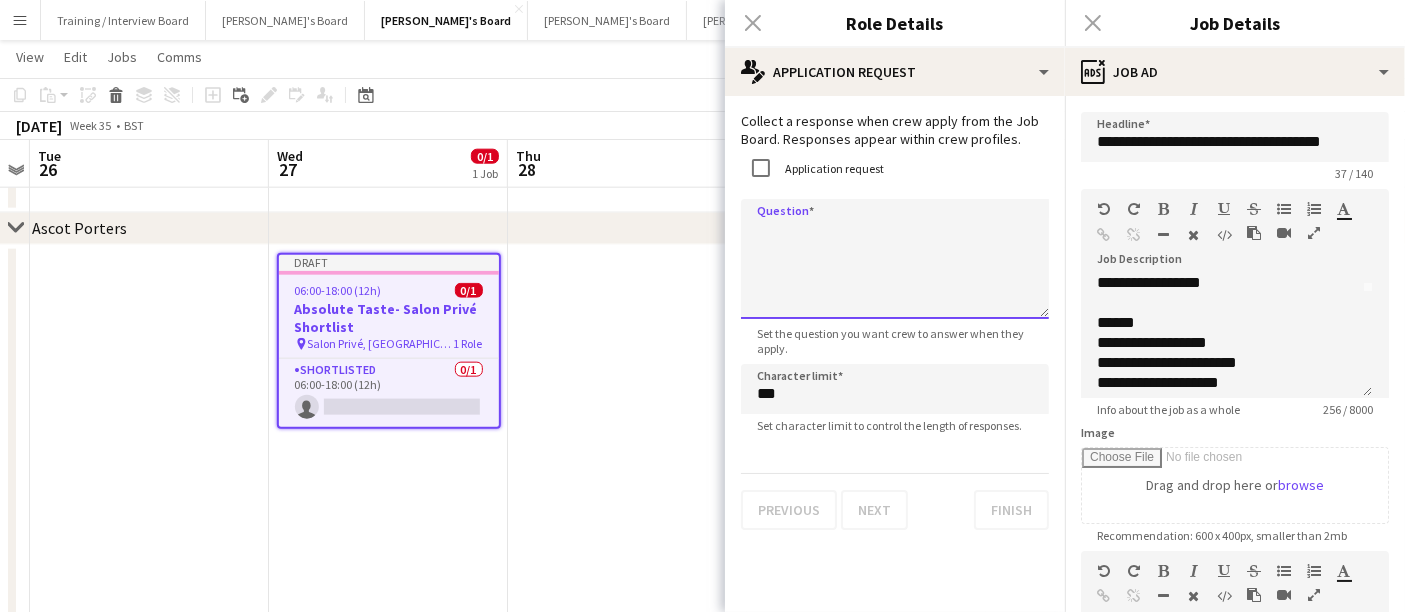 click on "Question" at bounding box center (895, 259) 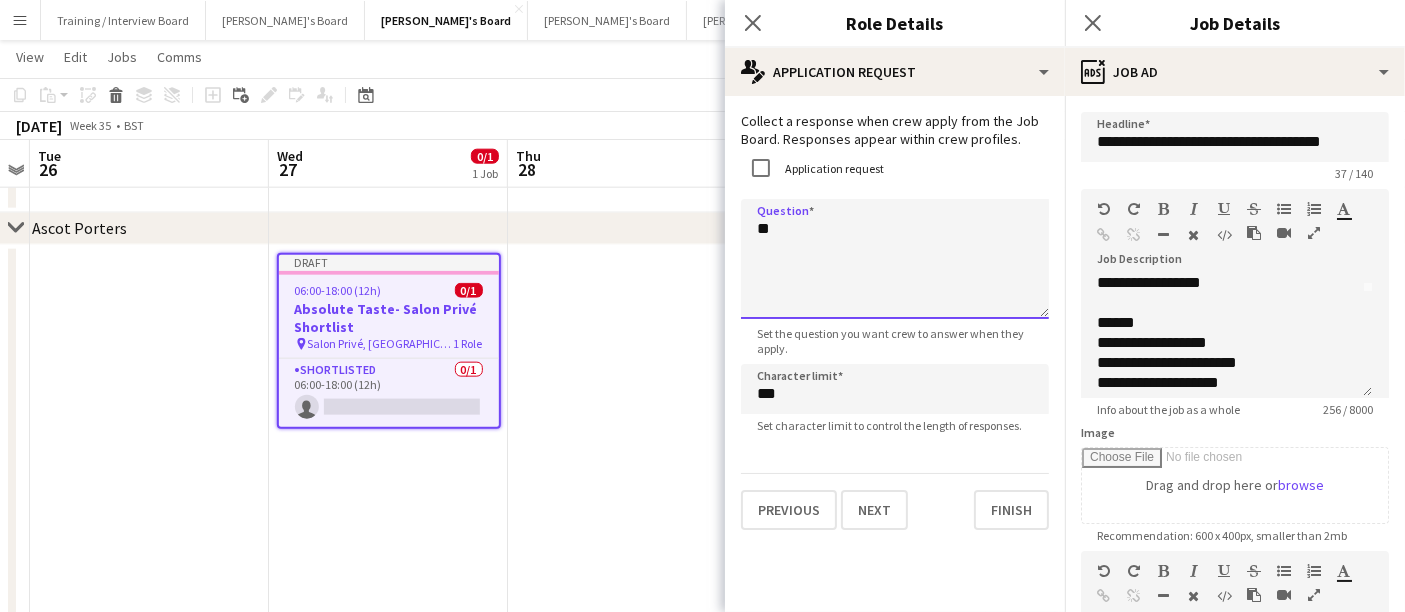 type on "*" 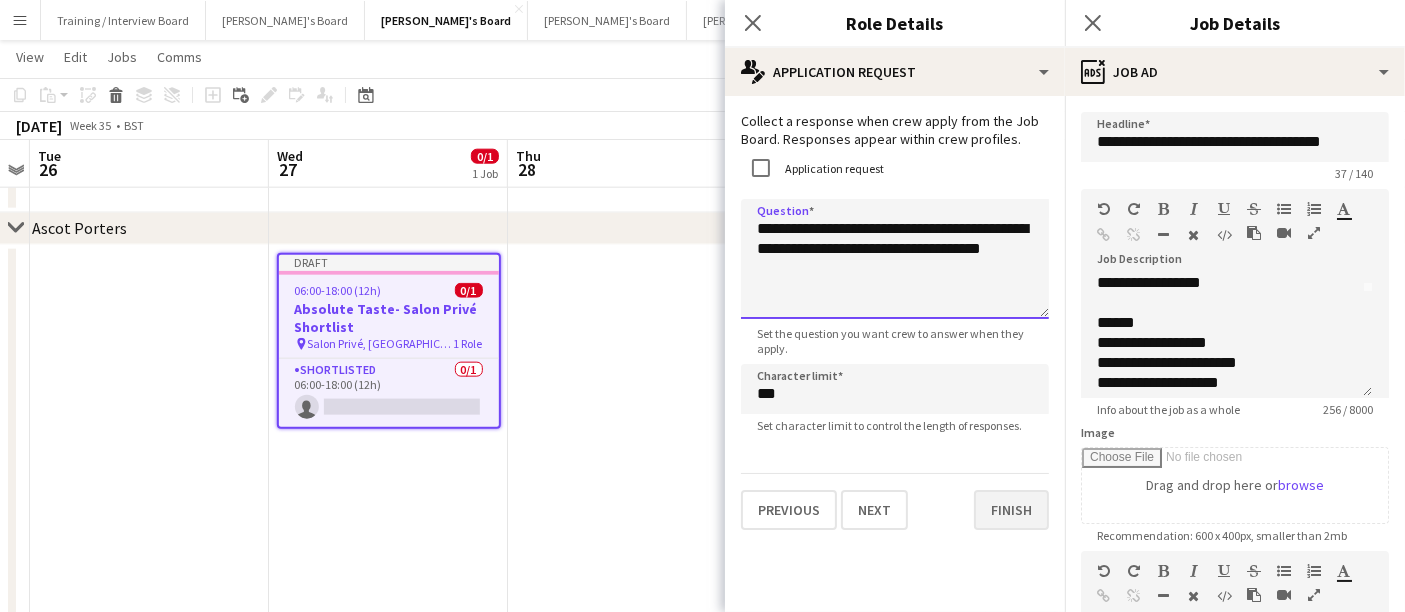 type on "**********" 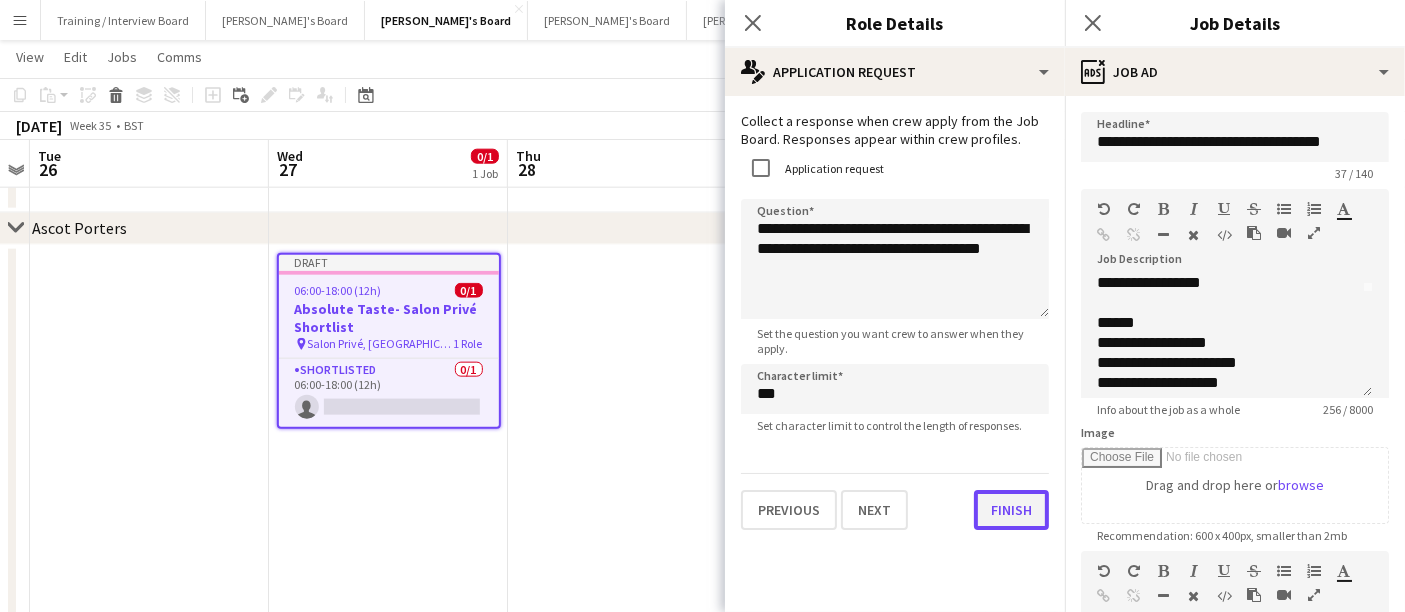 click on "Finish" at bounding box center (1011, 510) 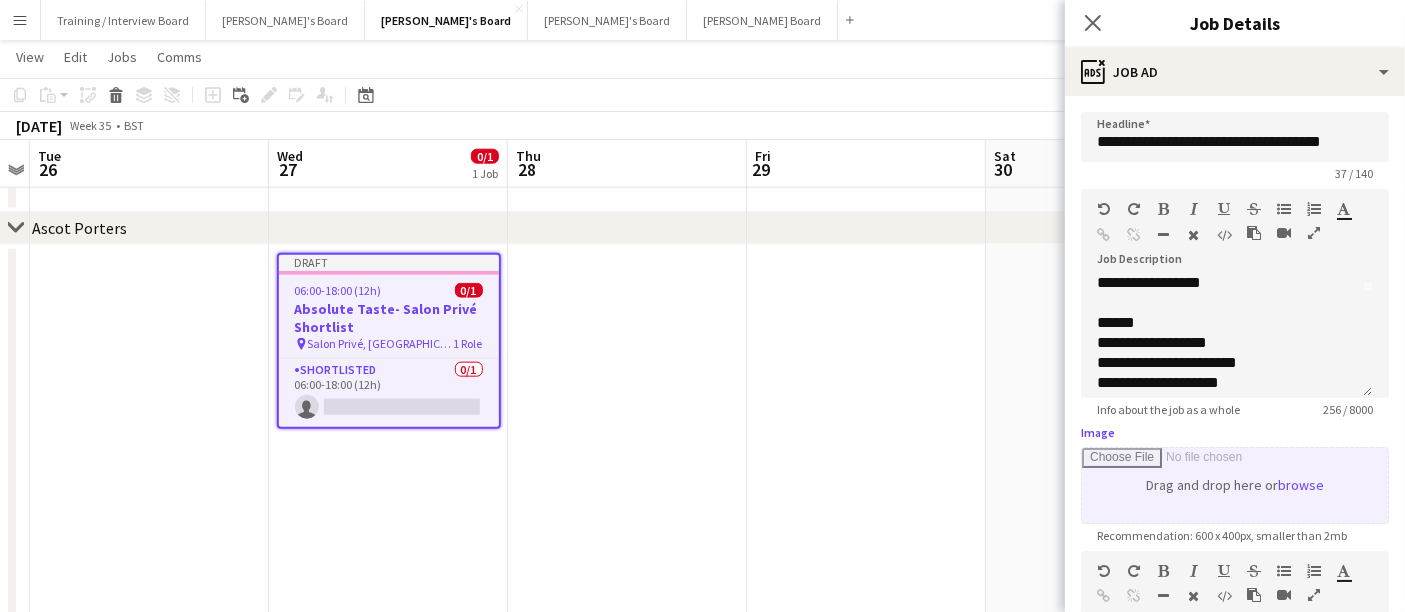 click on "Image" at bounding box center (1235, 485) 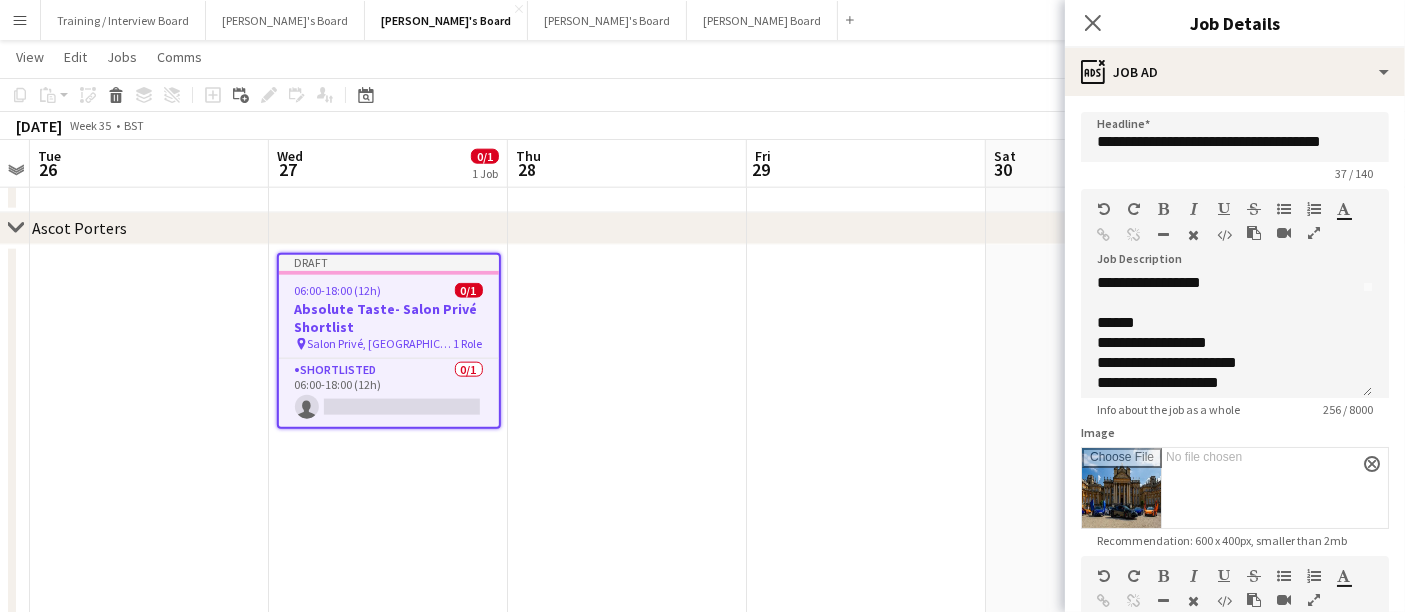 click at bounding box center [866, 792] 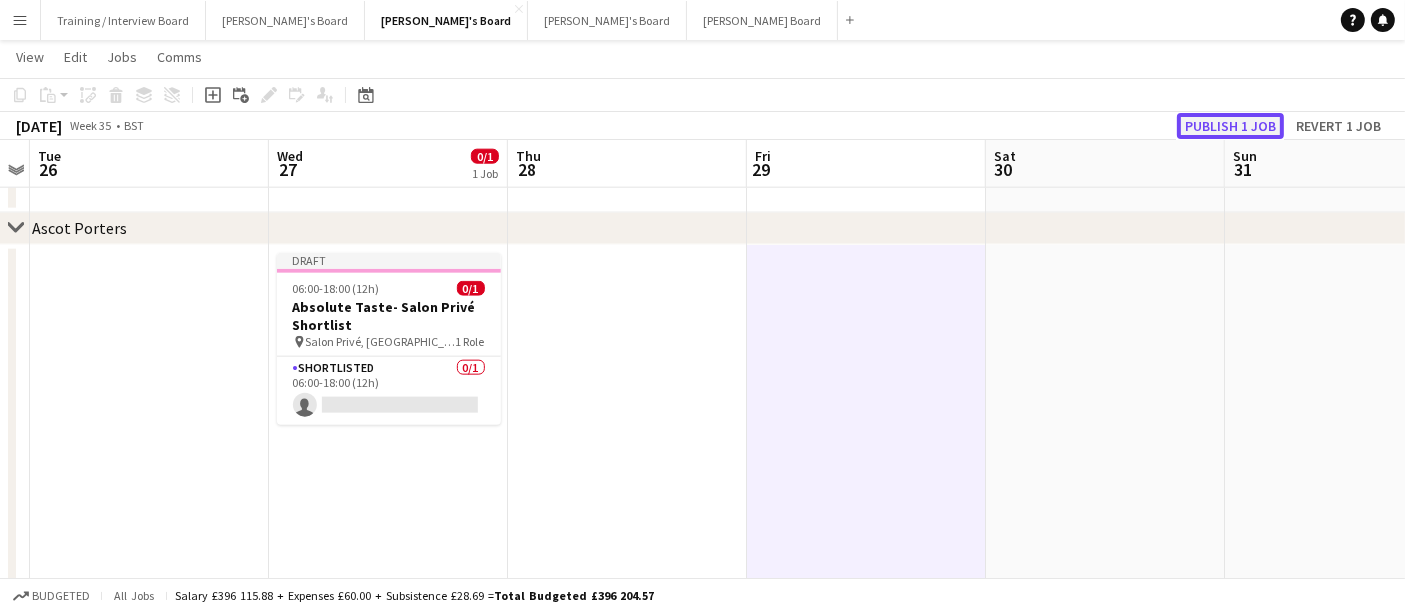 click on "Publish 1 job" 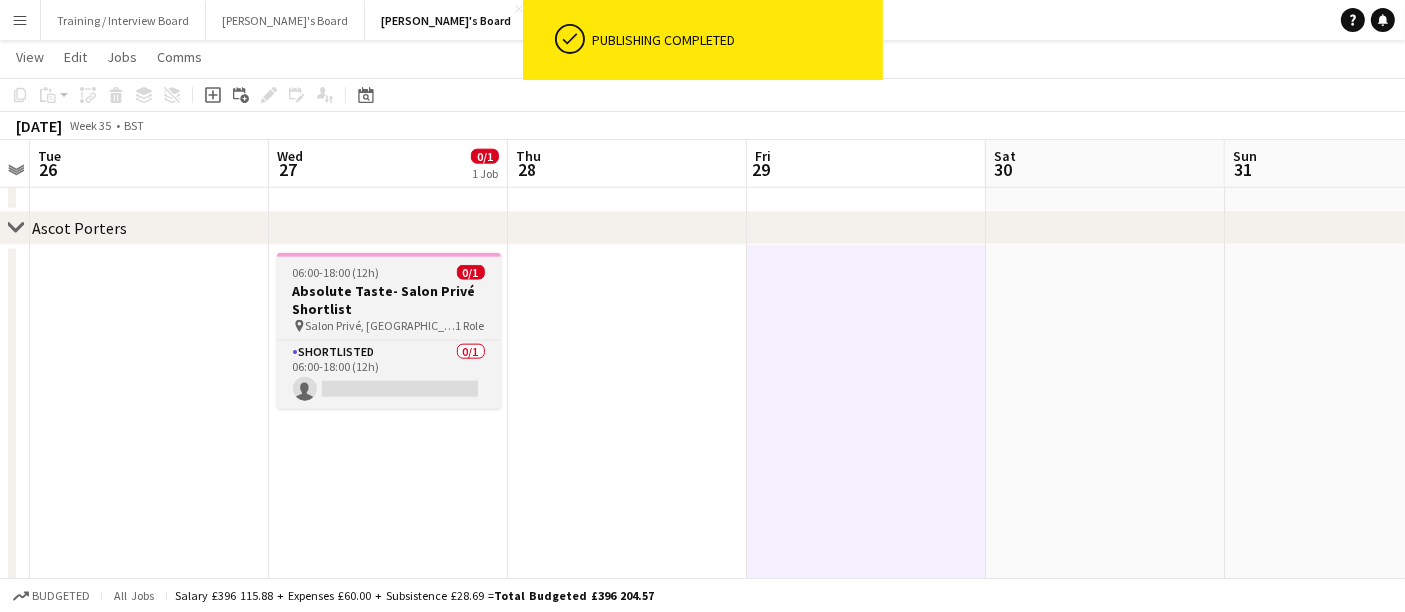 click on "06:00-18:00 (12h)    0/1" at bounding box center (389, 272) 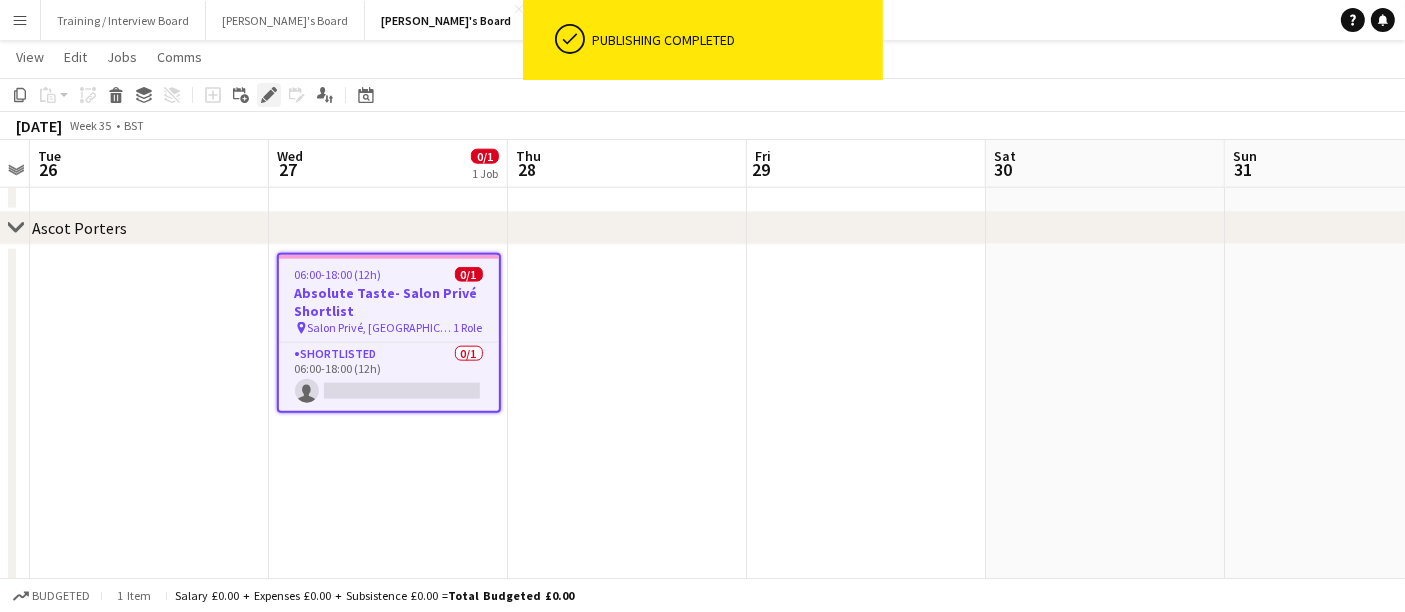 click 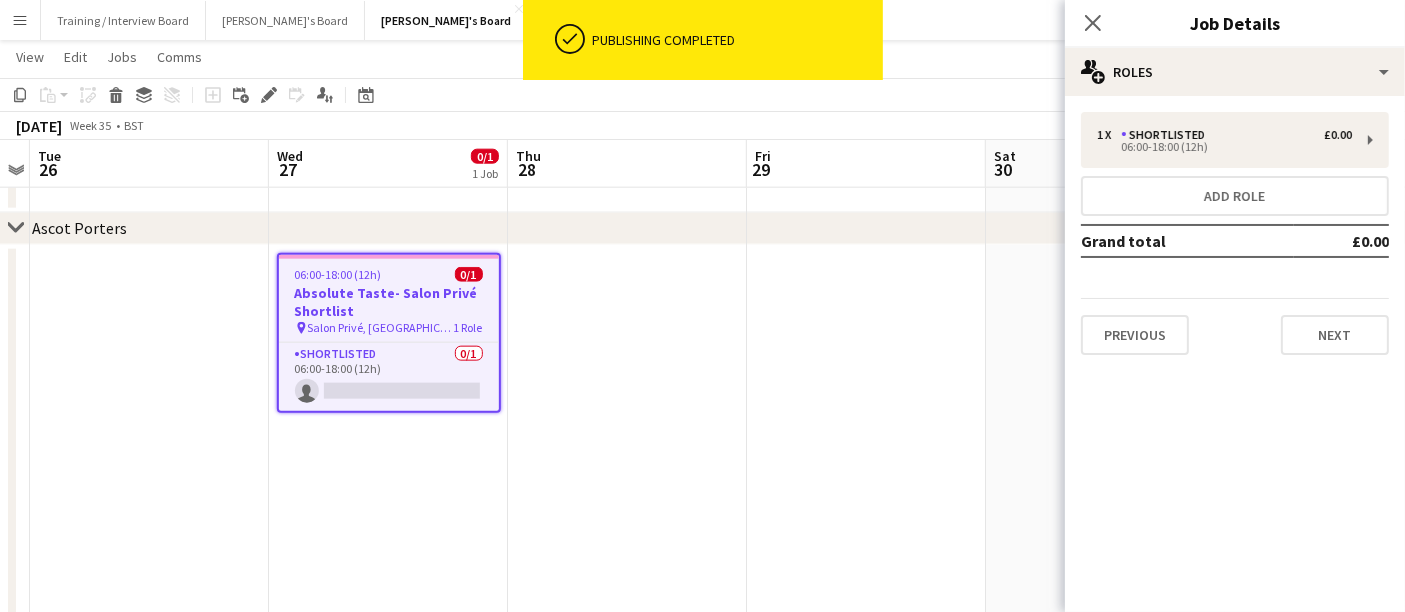 click on "1 x   Shortlisted   £0.00   06:00-18:00 (12h)   Add role   Grand total   £0.00   Previous   Next" at bounding box center (1235, 233) 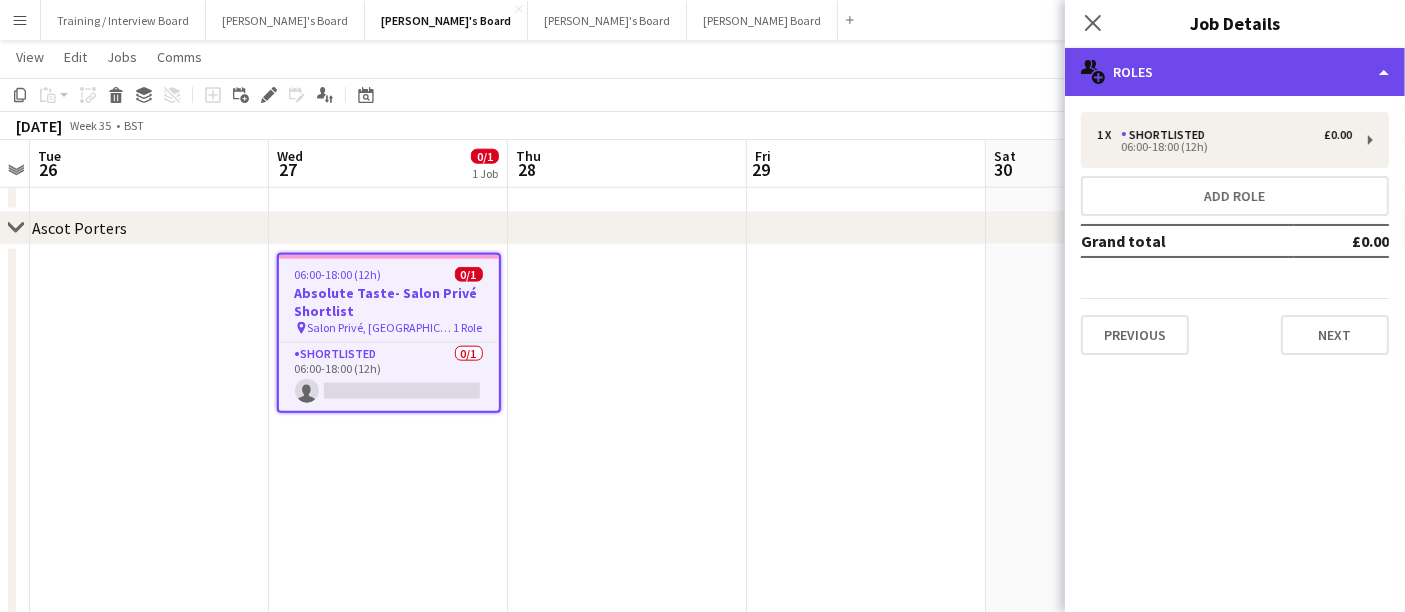 click on "multiple-users-add
Roles" 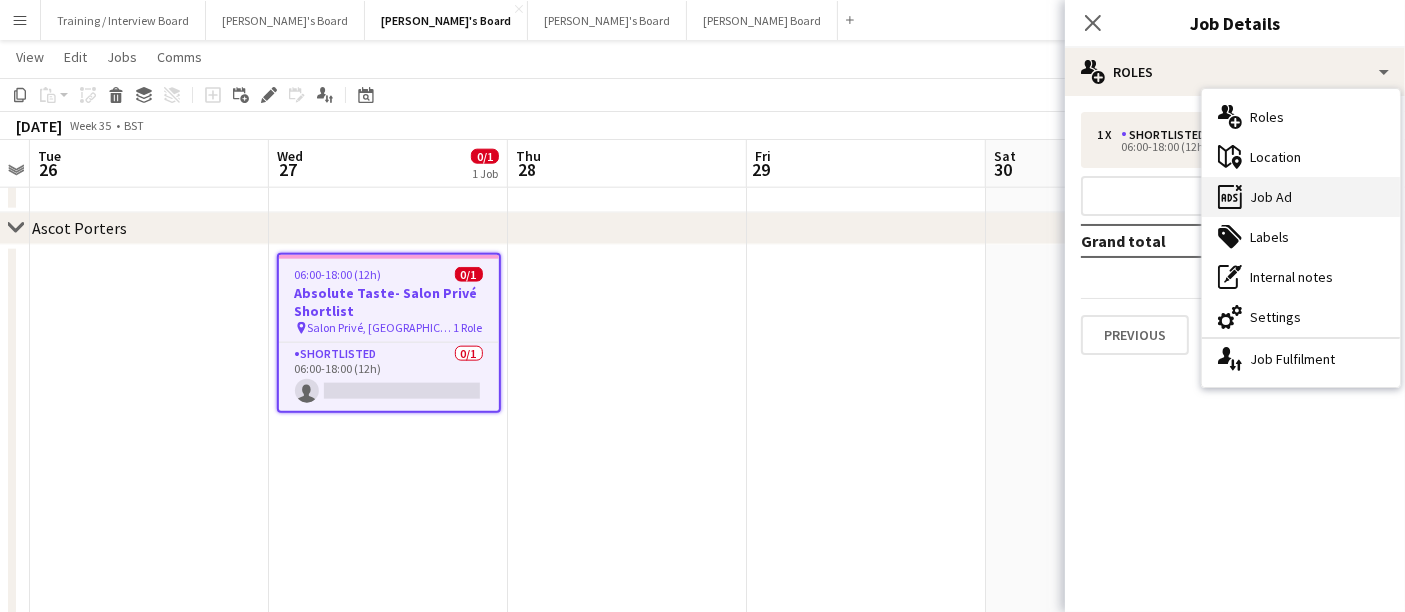 click on "ads-window
Job Ad" at bounding box center (1301, 197) 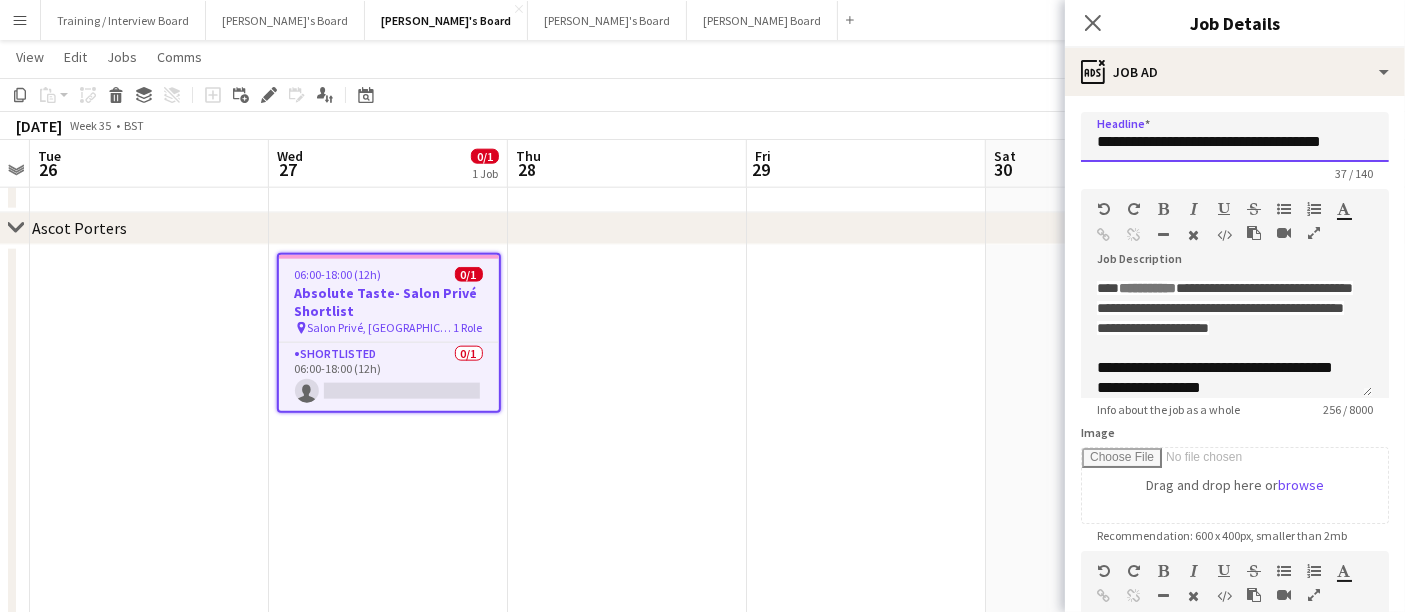 drag, startPoint x: 1210, startPoint y: 140, endPoint x: 1043, endPoint y: 133, distance: 167.14664 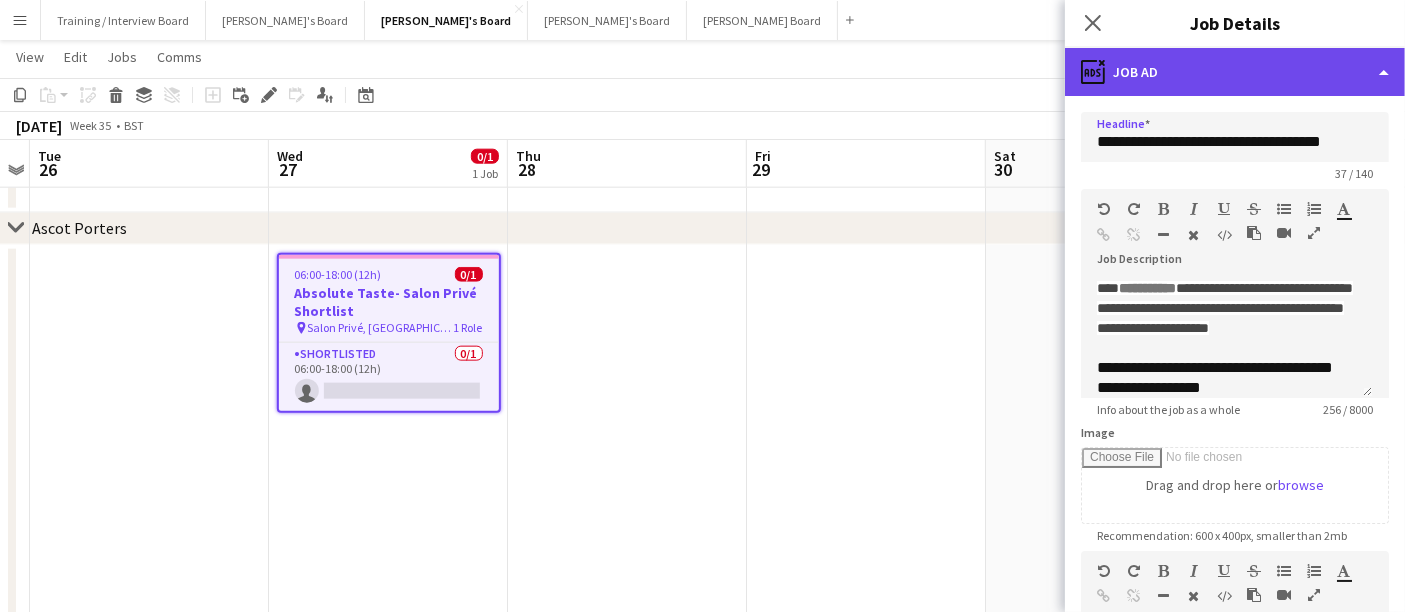 click on "ads-window
Job Ad" 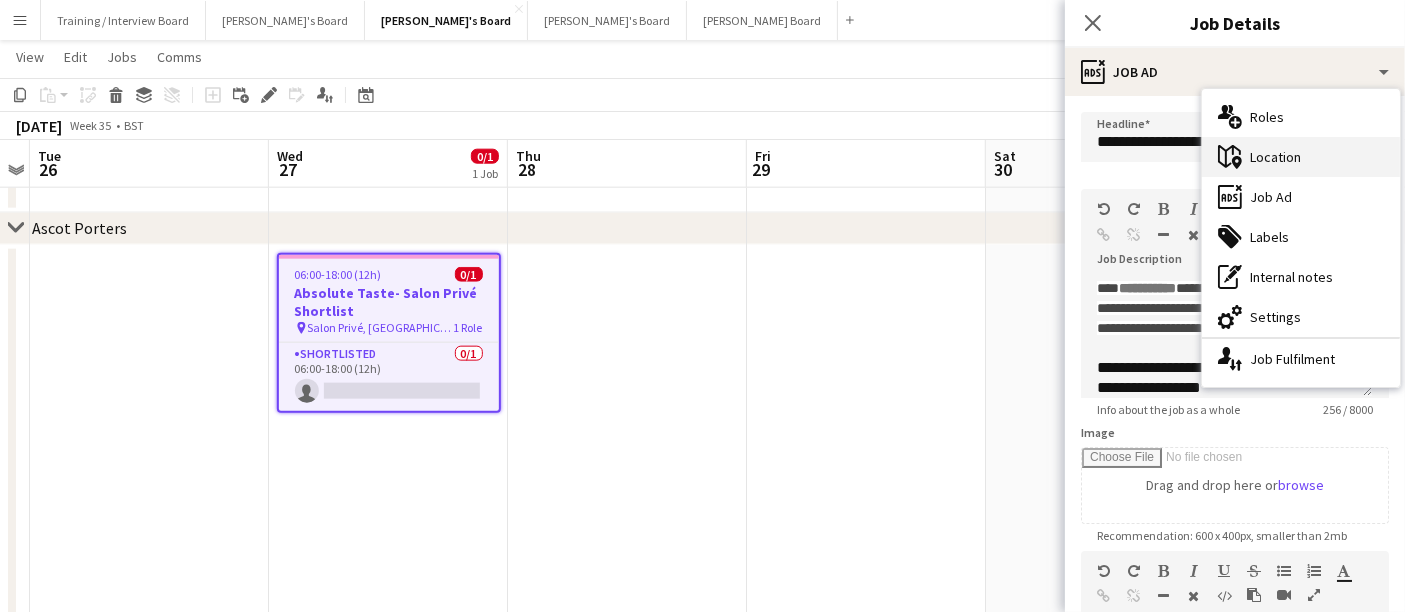 click on "maps-pin-1
Location" at bounding box center [1301, 157] 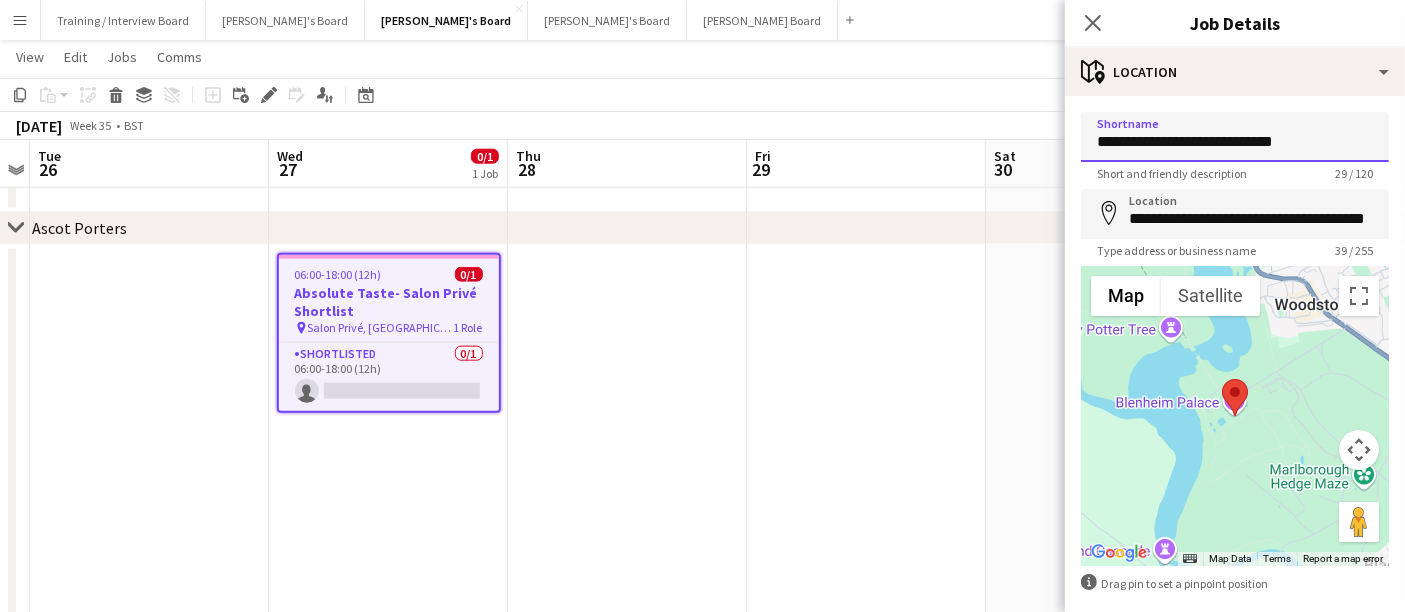 drag, startPoint x: 1315, startPoint y: 148, endPoint x: 1182, endPoint y: 146, distance: 133.01503 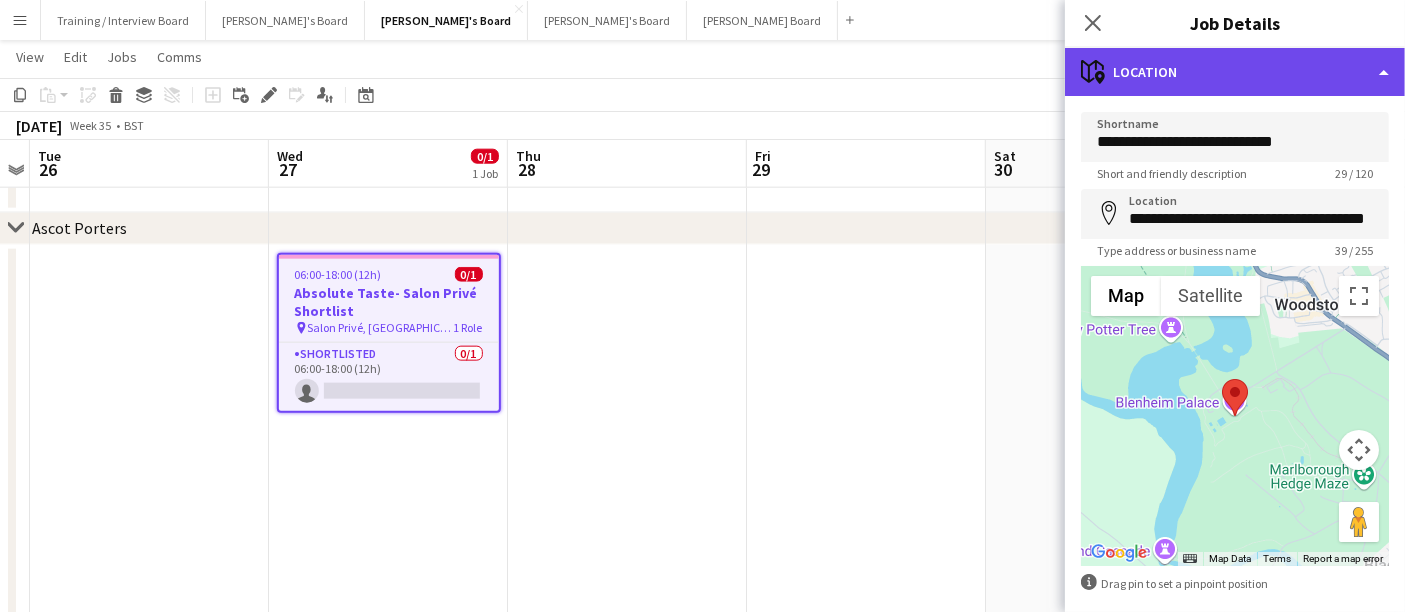 click on "maps-pin-1
Location" 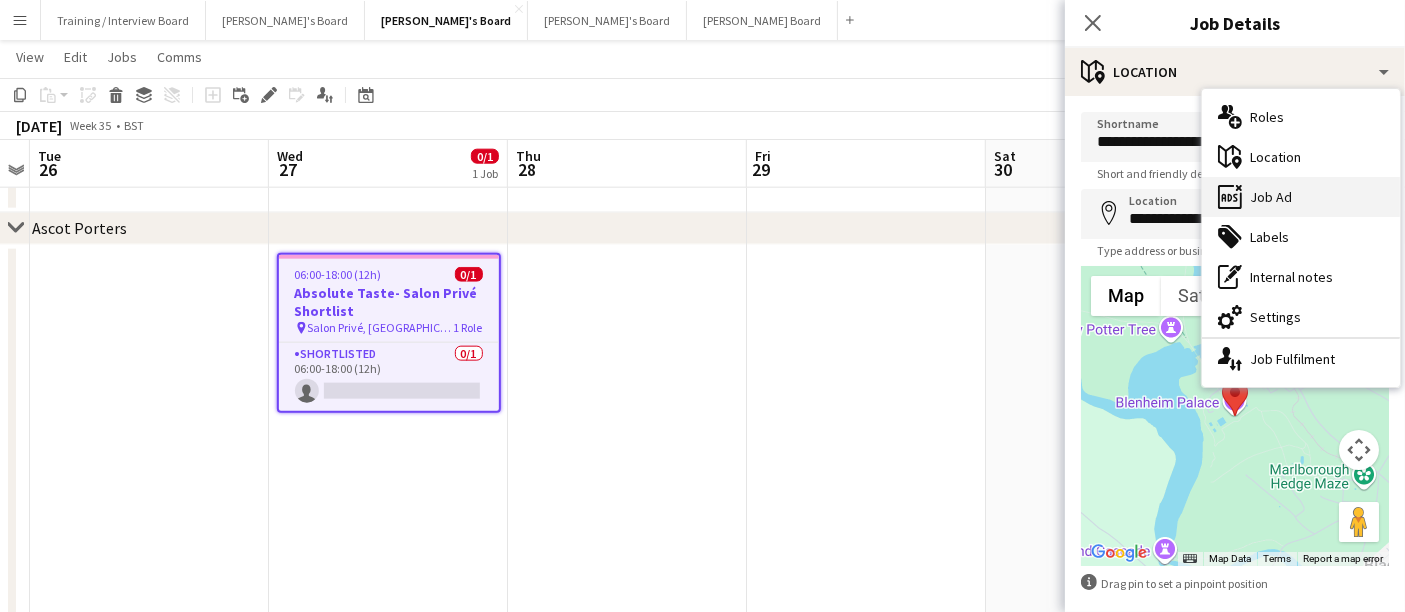 click on "ads-window
Job Ad" at bounding box center [1301, 197] 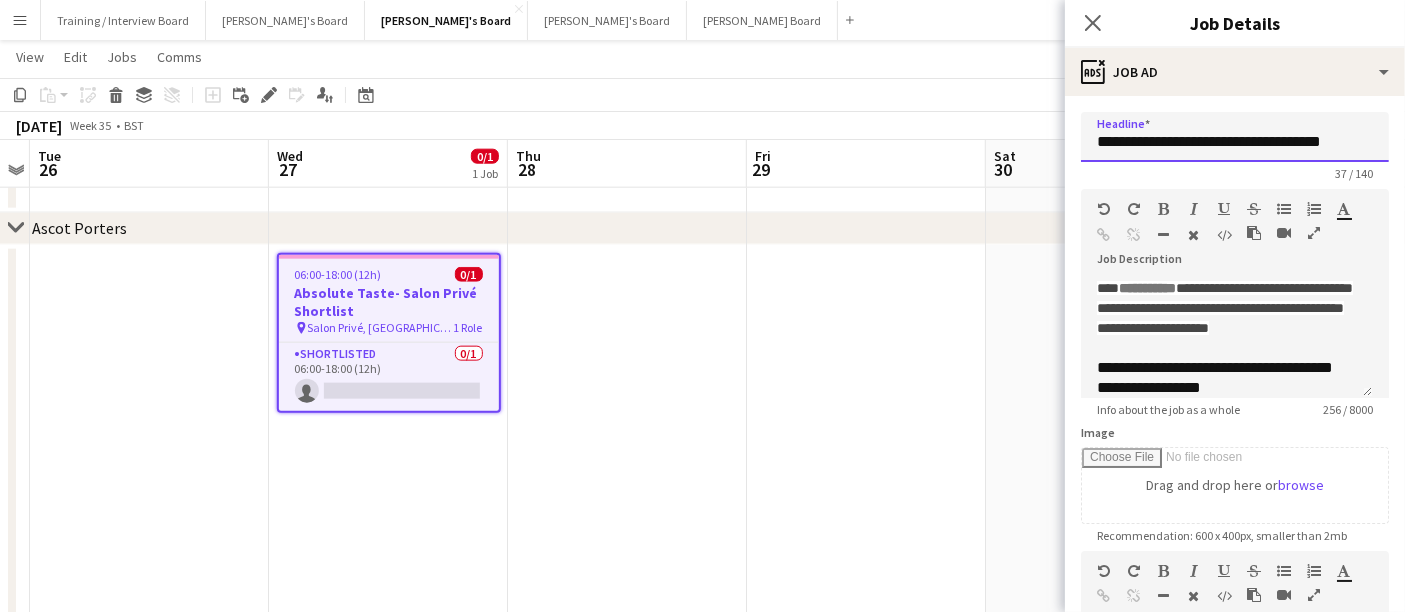 drag, startPoint x: 1207, startPoint y: 144, endPoint x: 806, endPoint y: 82, distance: 405.7647 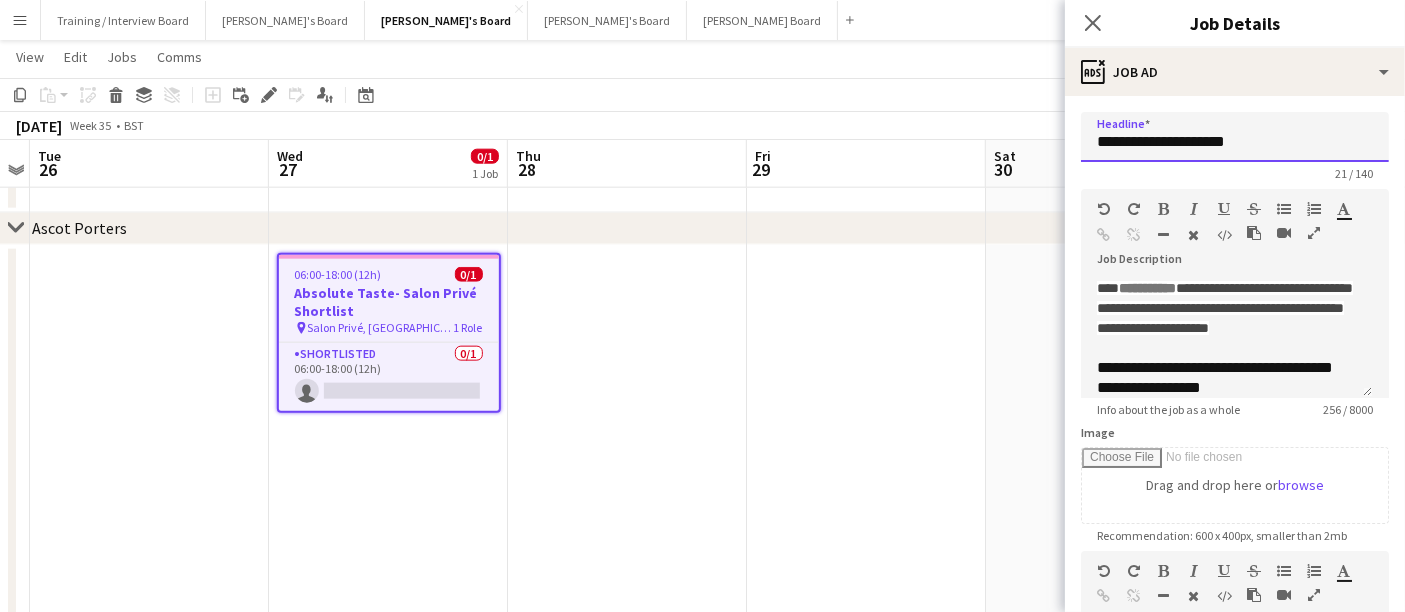 click on "**********" at bounding box center [1235, 137] 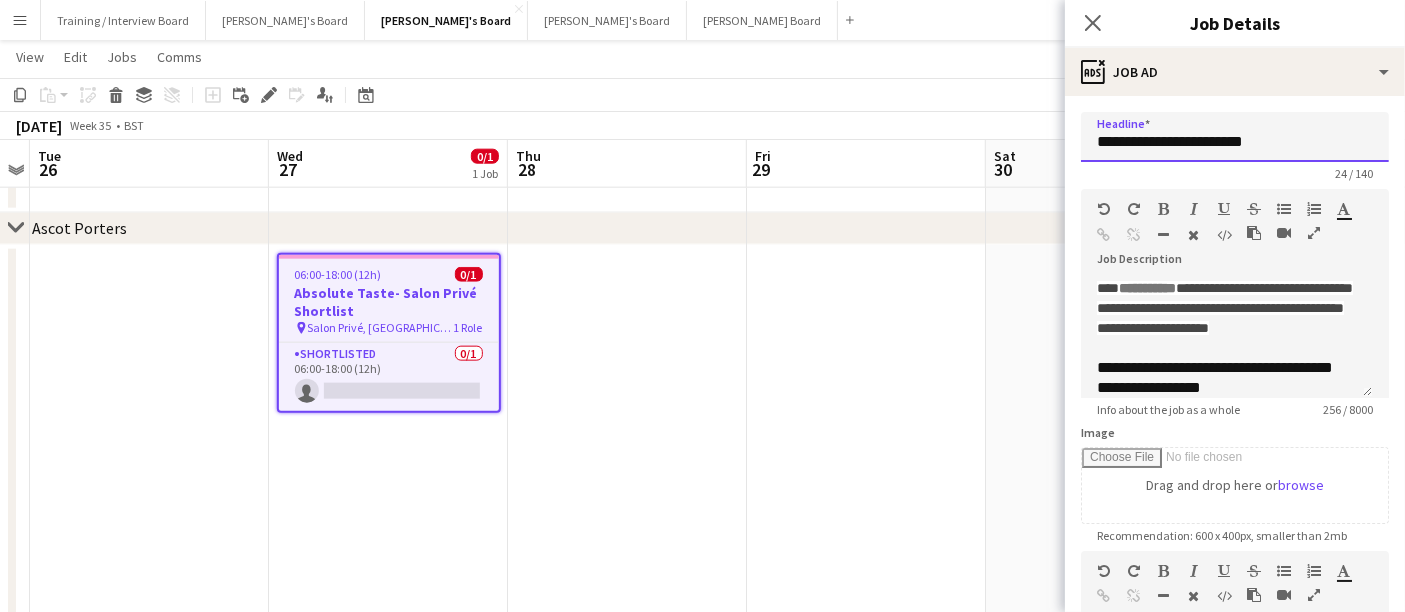 paste on "**********" 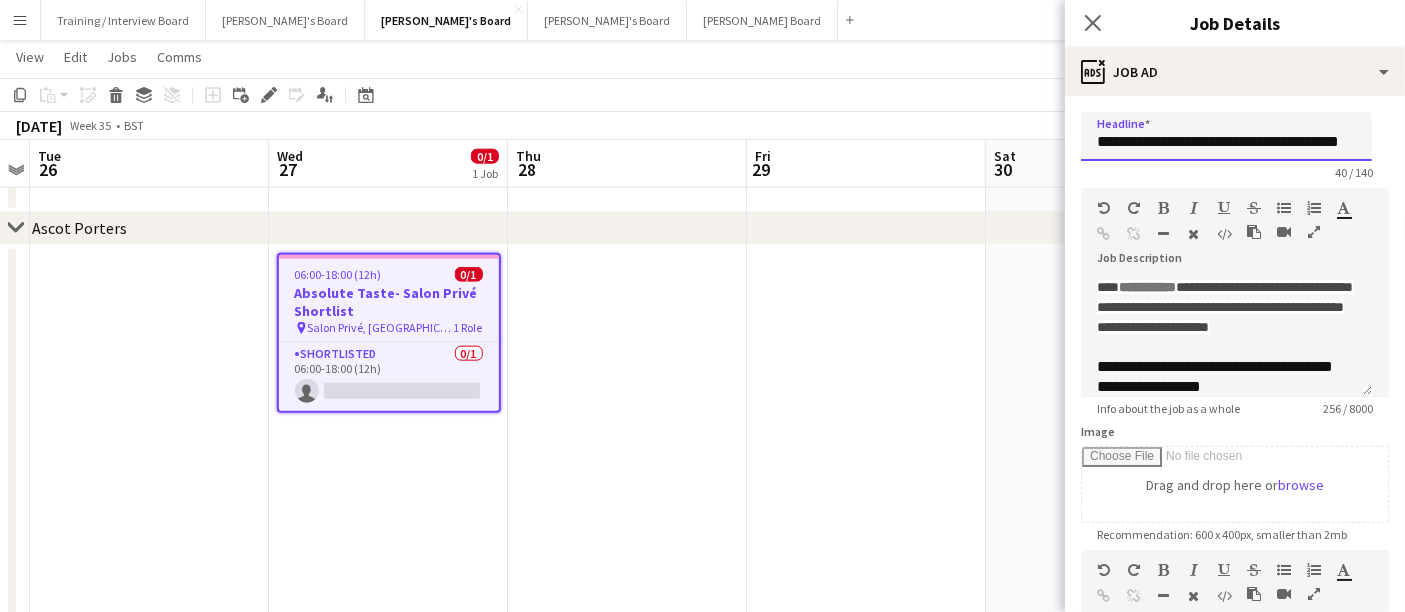 type on "**********" 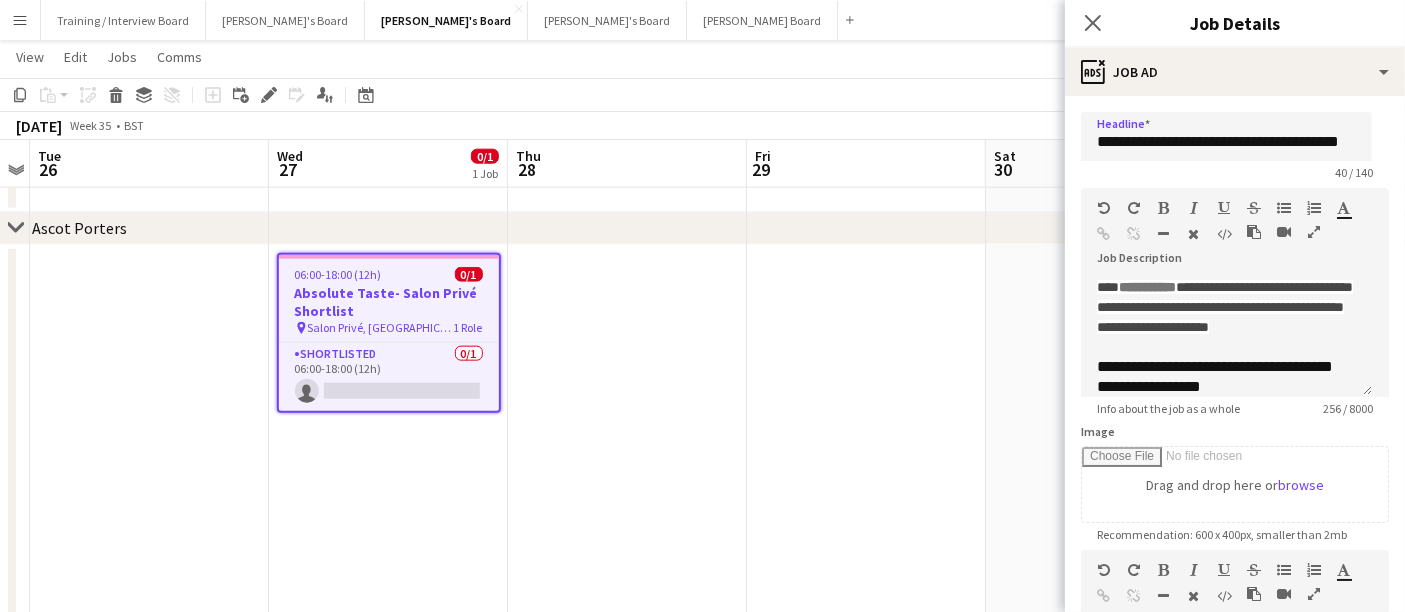 scroll, scrollTop: 0, scrollLeft: 0, axis: both 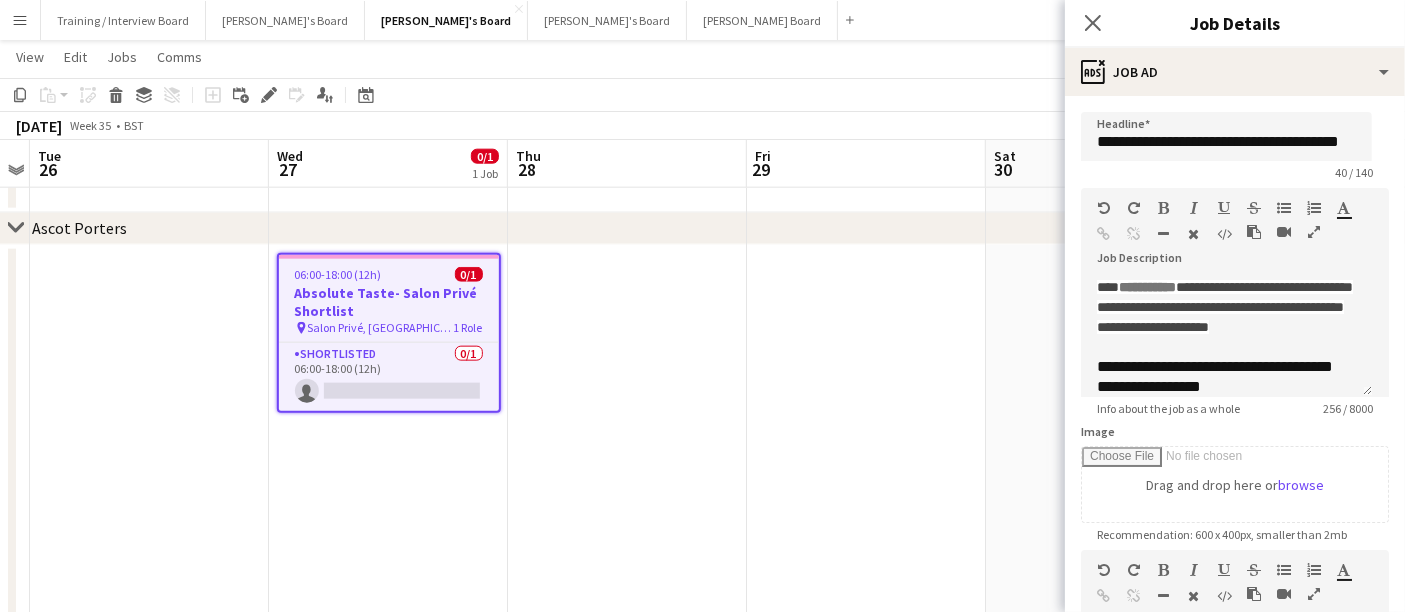 click at bounding box center (866, 792) 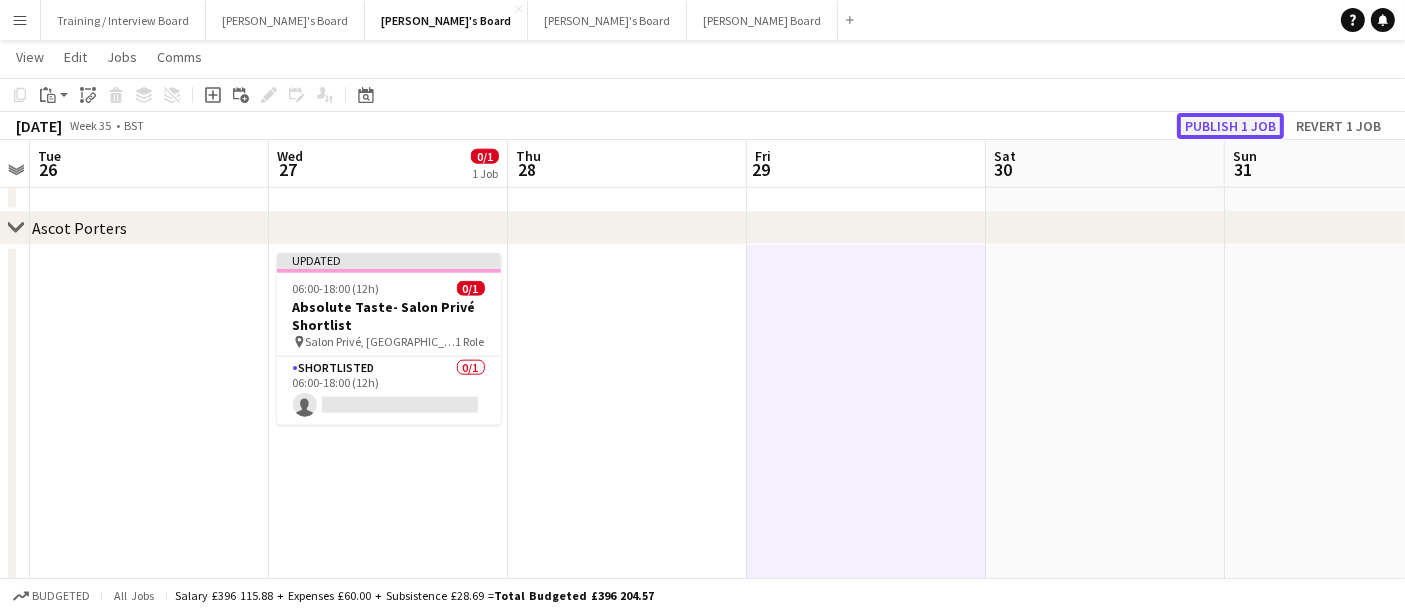 click on "Publish 1 job" 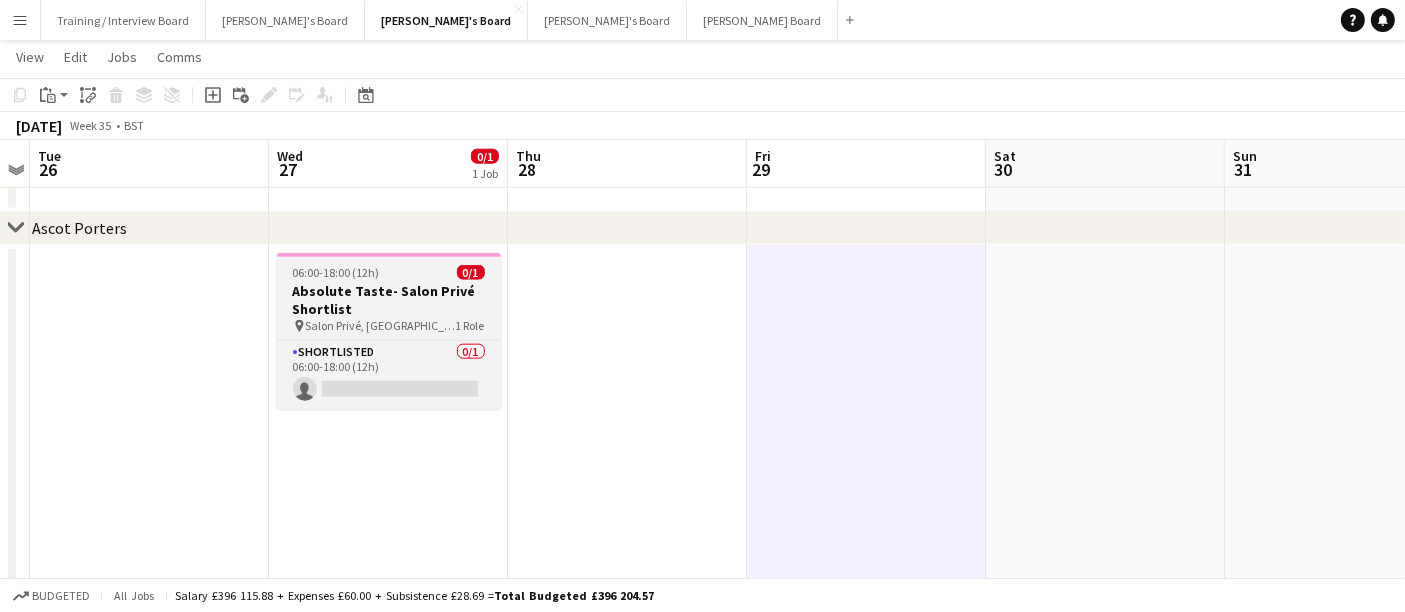 click on "Absolute Taste- Salon Privé Shortlist" at bounding box center (389, 300) 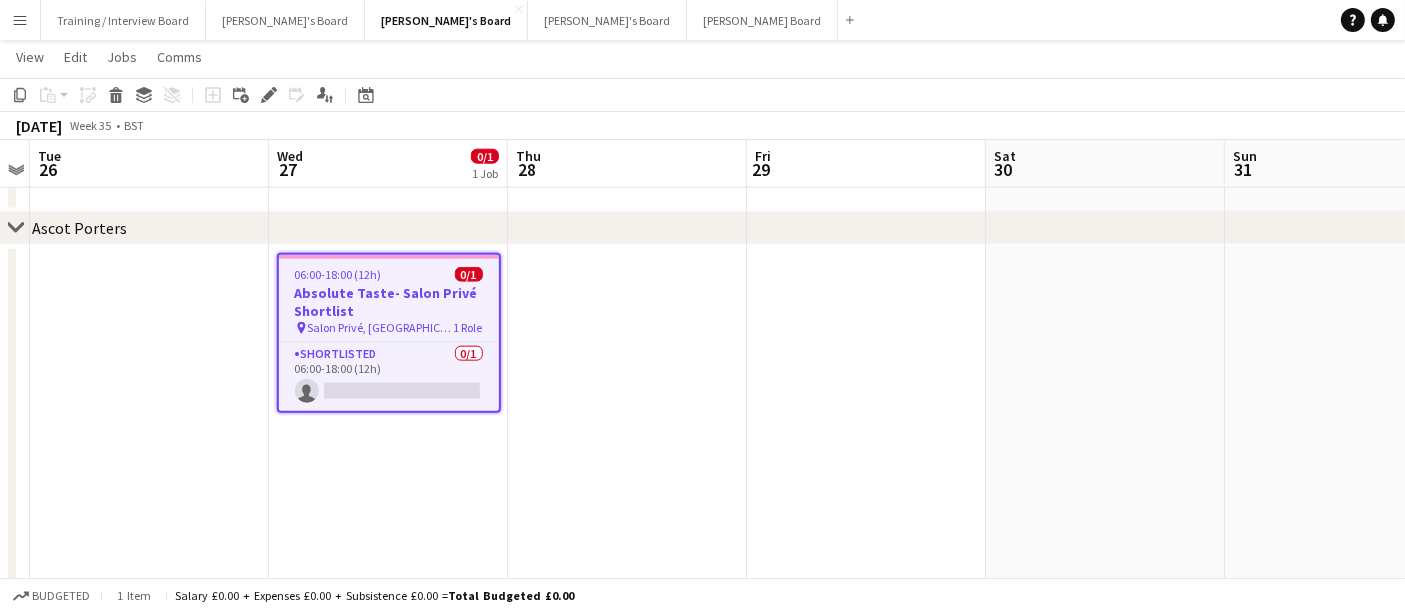 click on "06:00-18:00 (12h)    0/1" at bounding box center (389, 274) 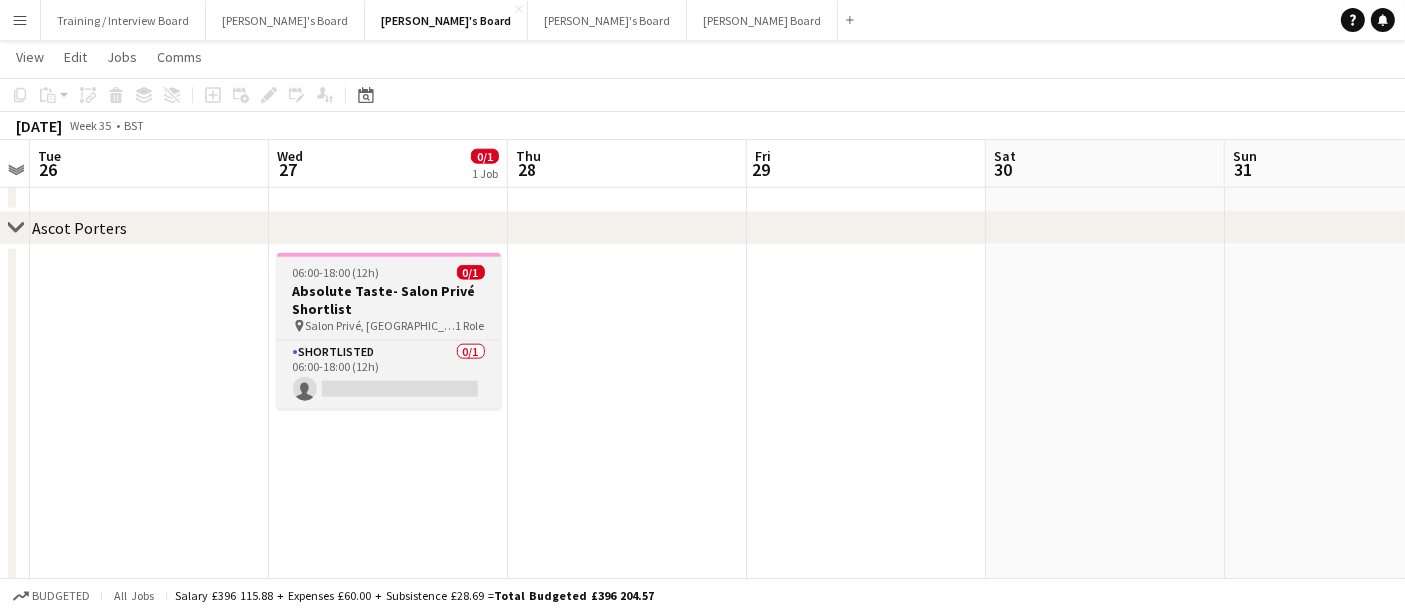 click on "06:00-18:00 (12h)    0/1" at bounding box center [389, 272] 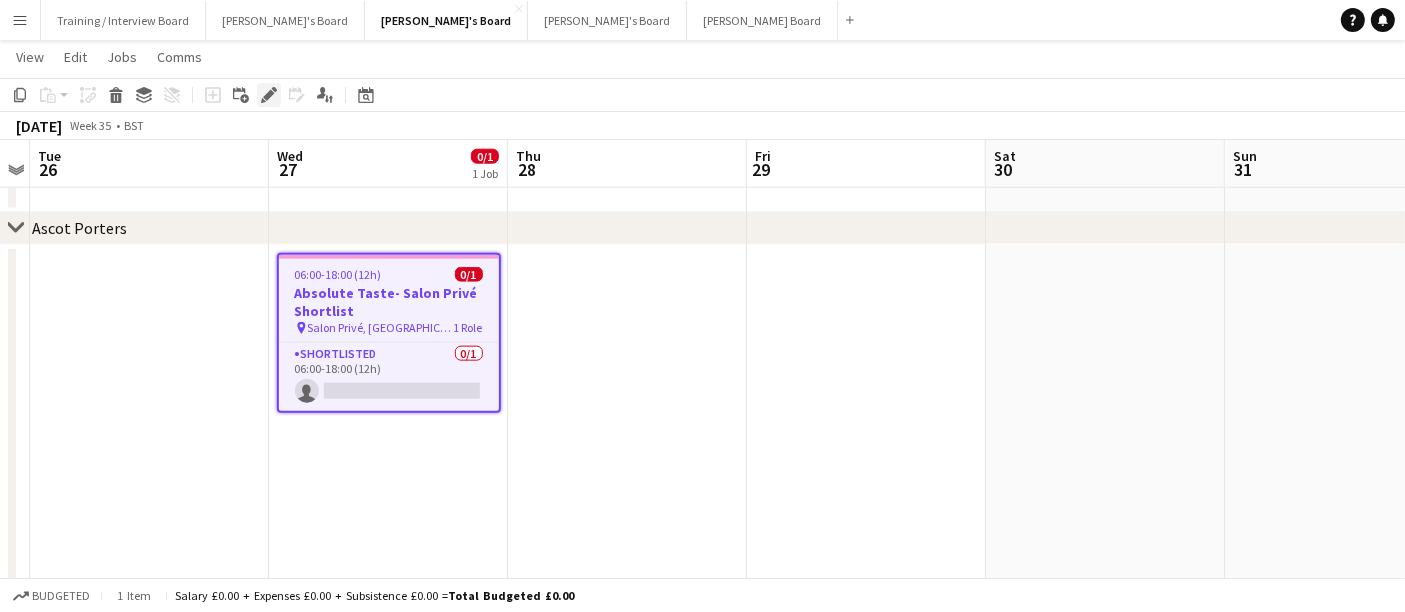 click on "Edit" 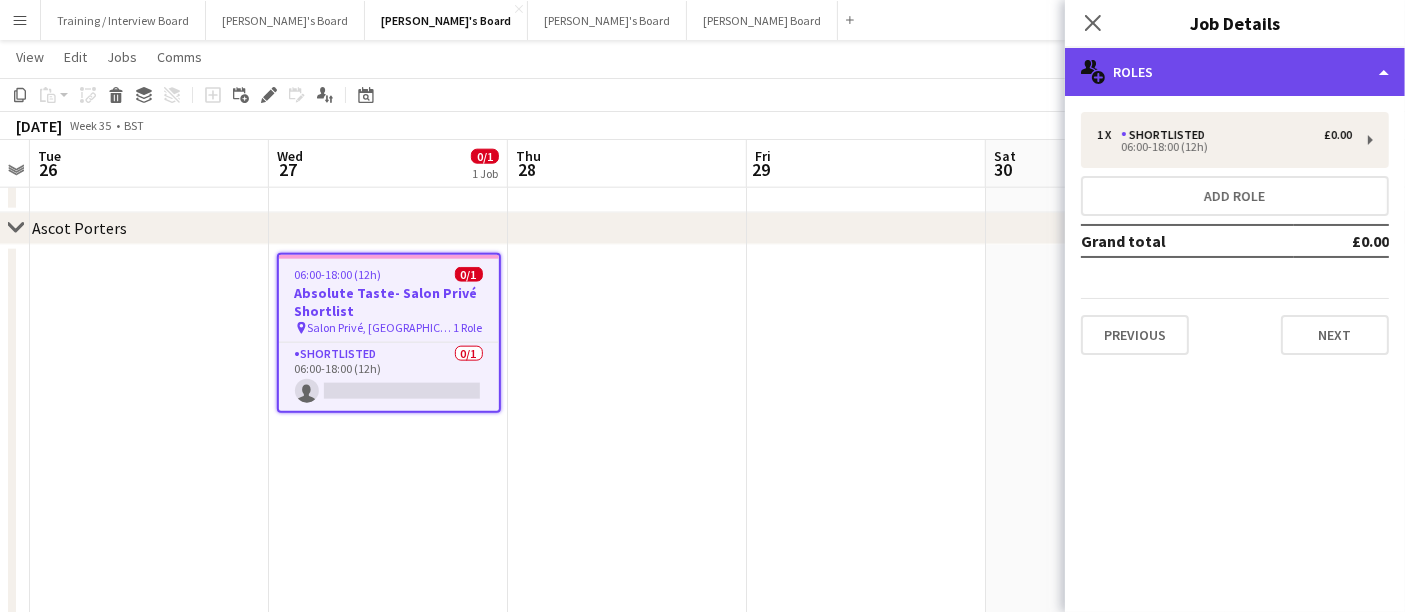 click on "multiple-users-add
Roles" 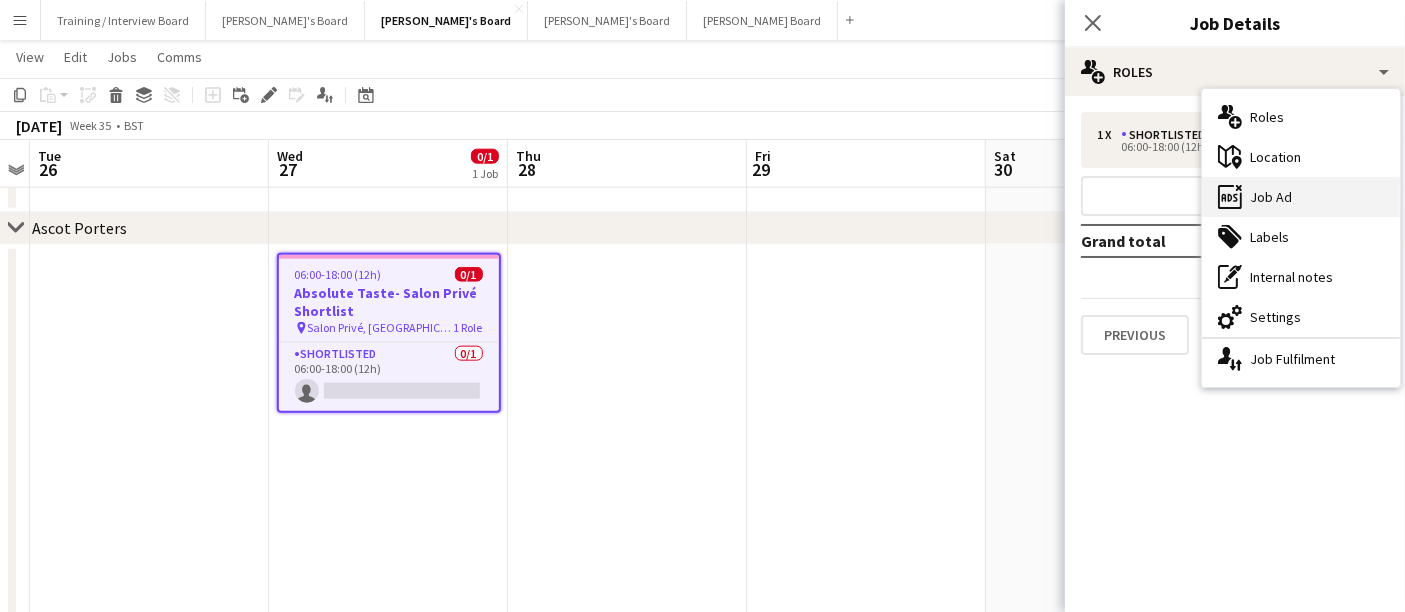 click on "ads-window
Job Ad" at bounding box center (1301, 197) 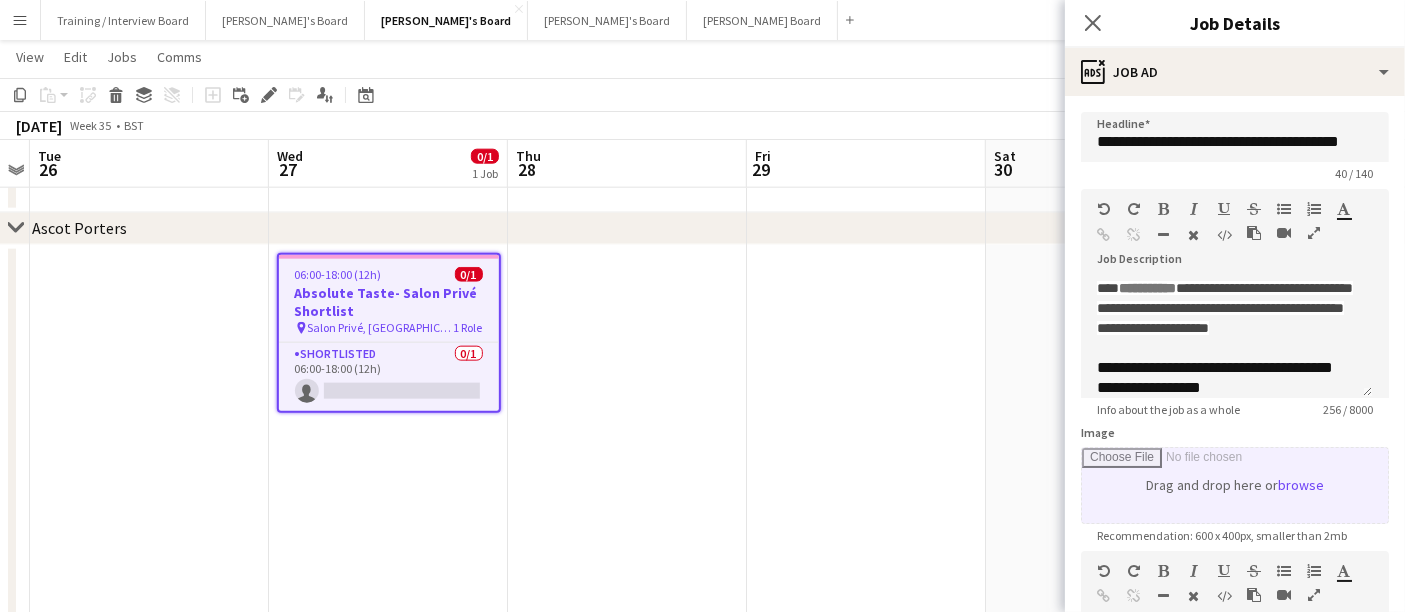 click on "Image" at bounding box center [1235, 485] 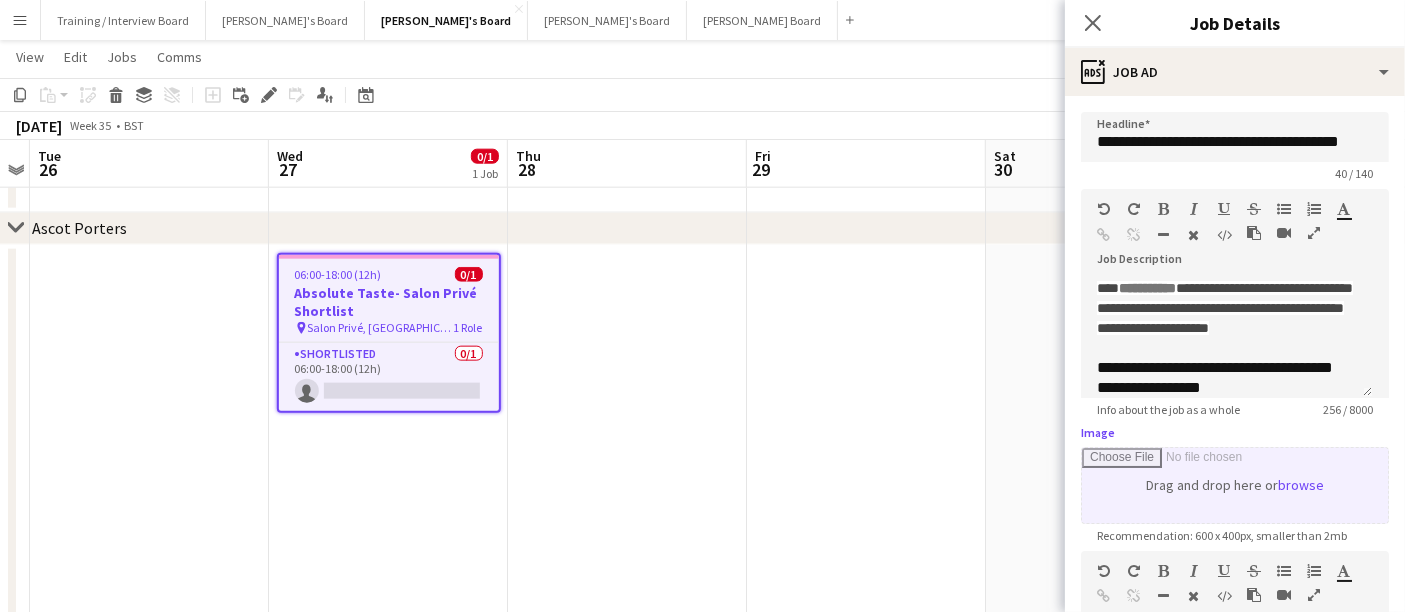 type on "**********" 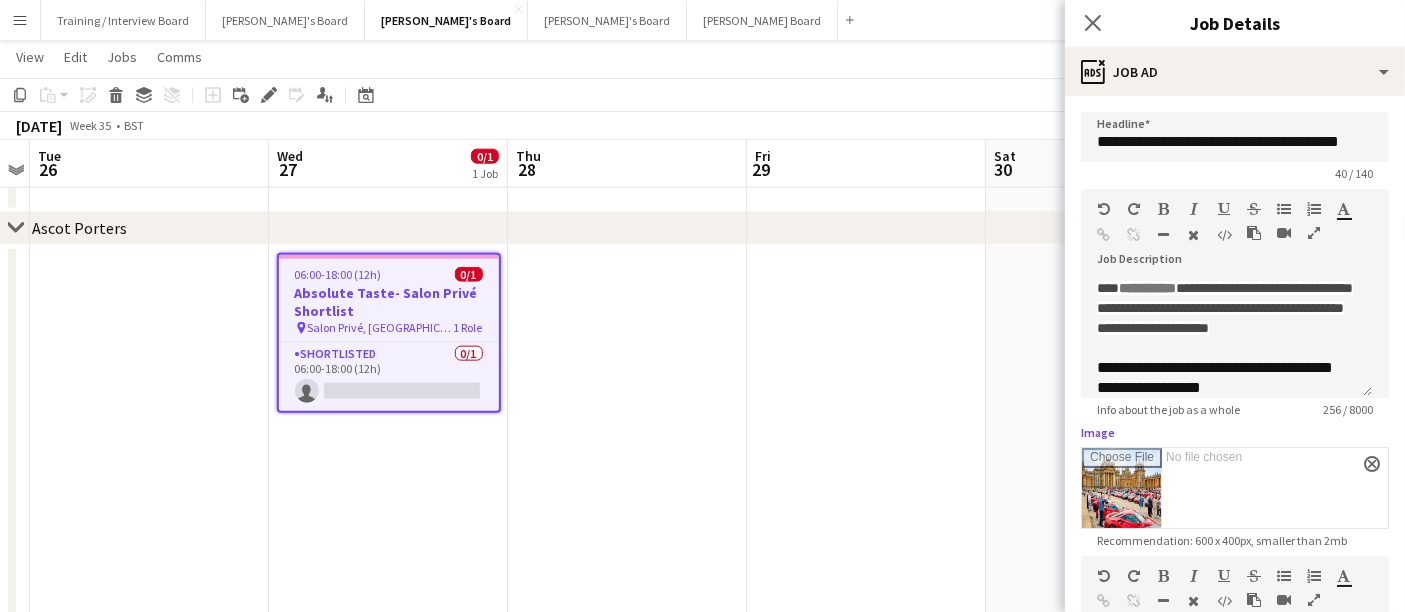 scroll, scrollTop: 138, scrollLeft: 0, axis: vertical 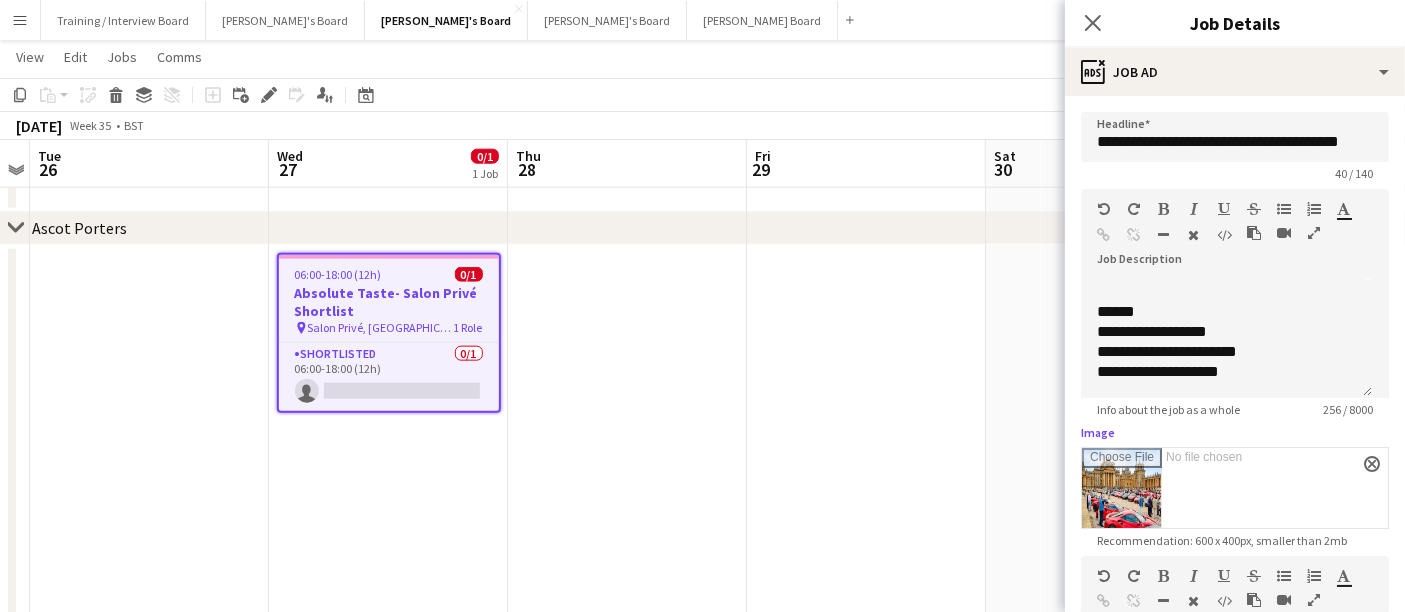click at bounding box center (866, 792) 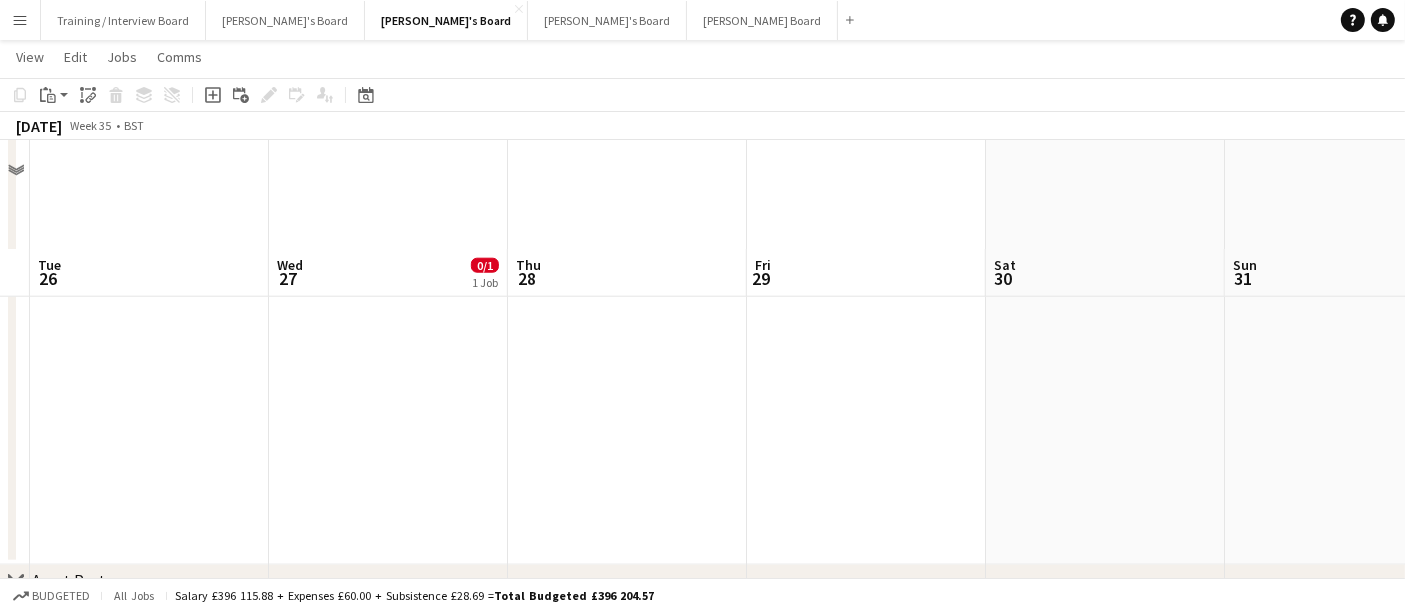 scroll, scrollTop: 2194, scrollLeft: 0, axis: vertical 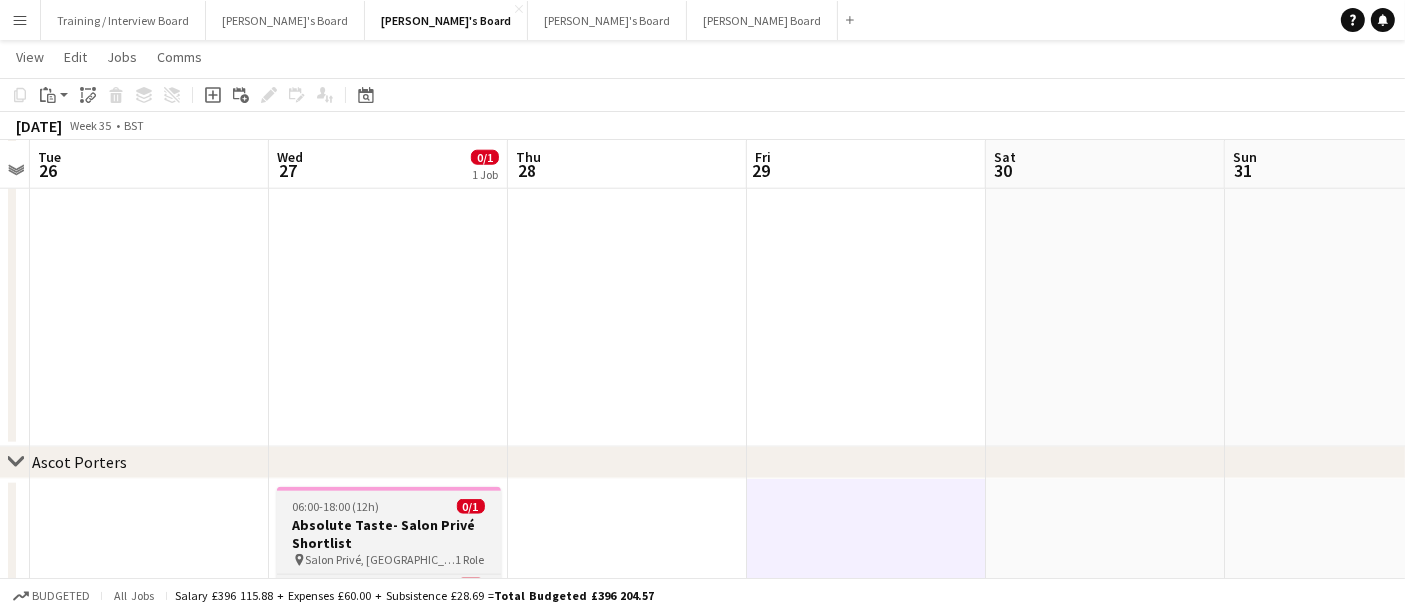click on "Absolute Taste- Salon Privé Shortlist" at bounding box center (389, 534) 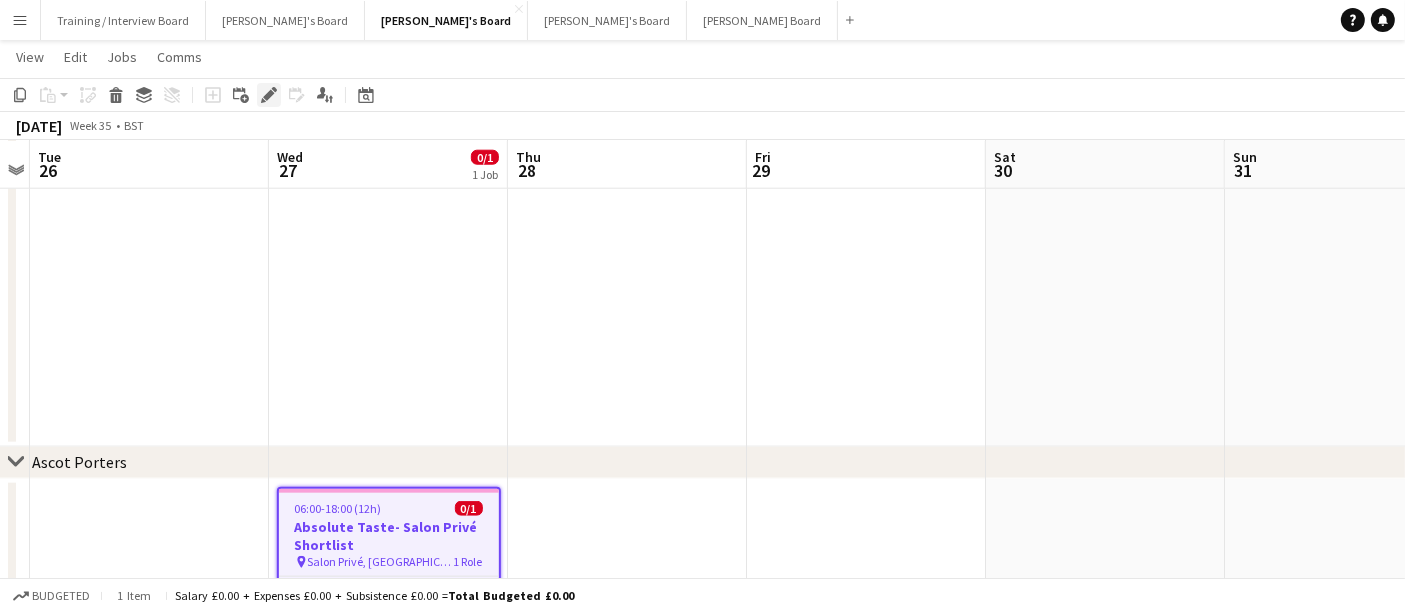 click on "Edit" 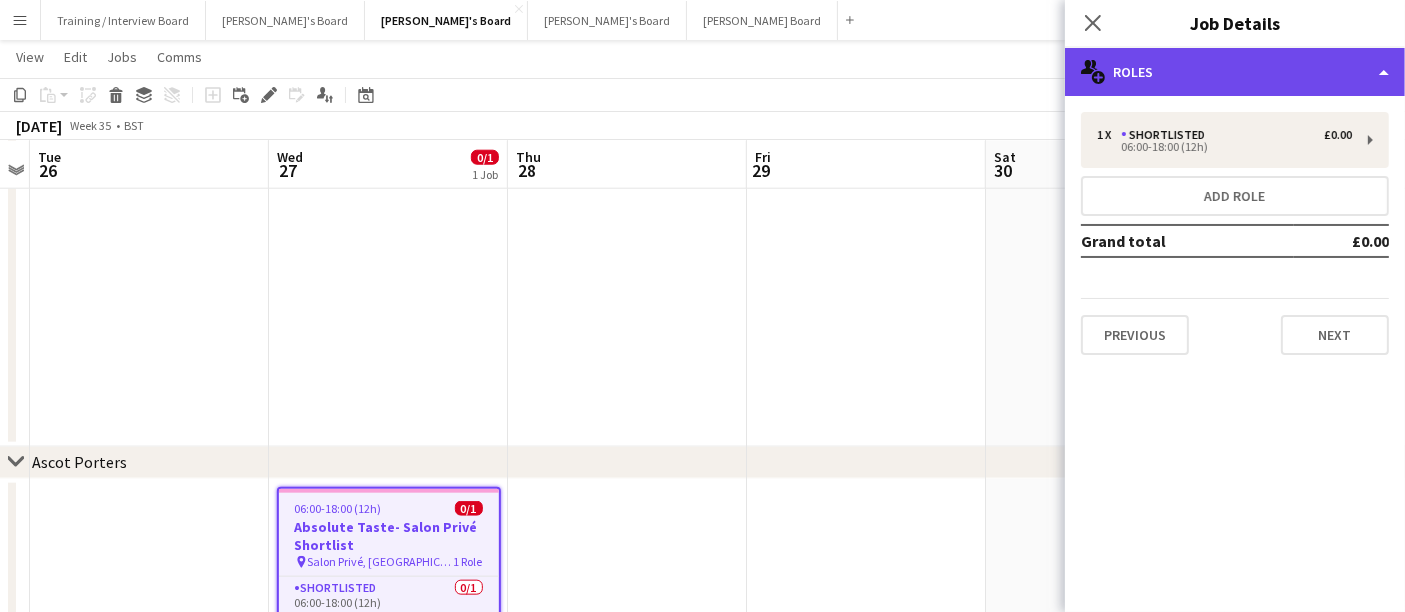 click on "multiple-users-add
Roles" 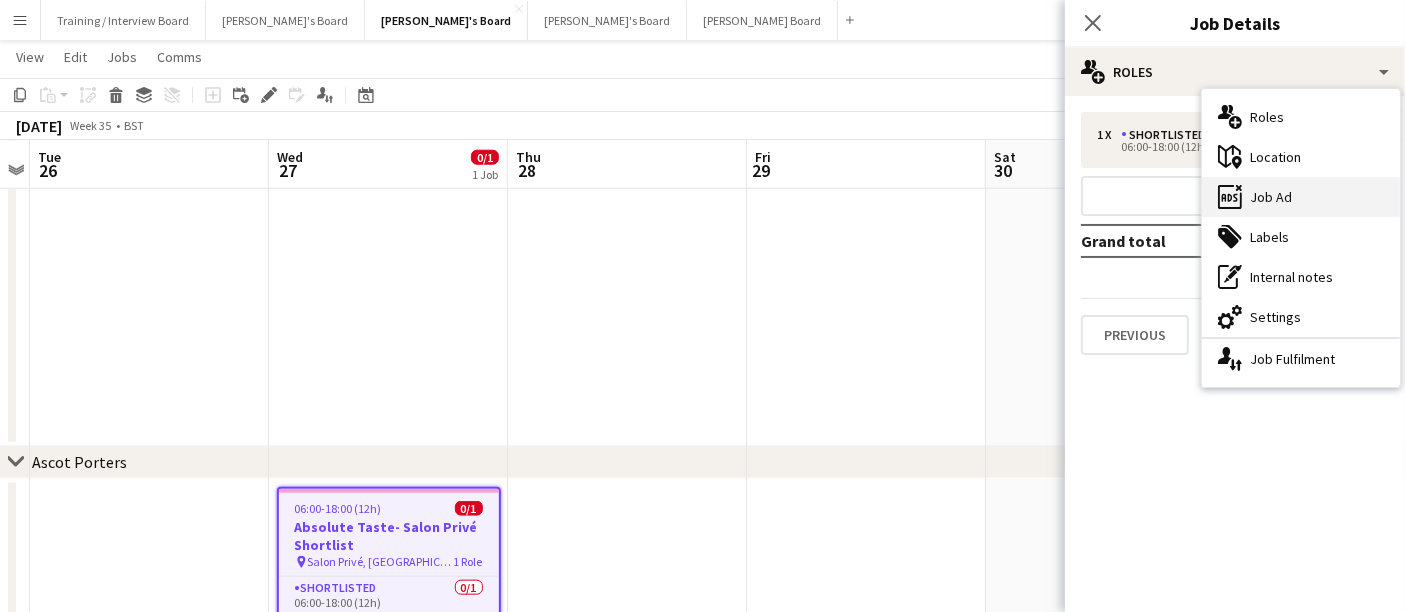 click on "ads-window
Job Ad" at bounding box center [1301, 197] 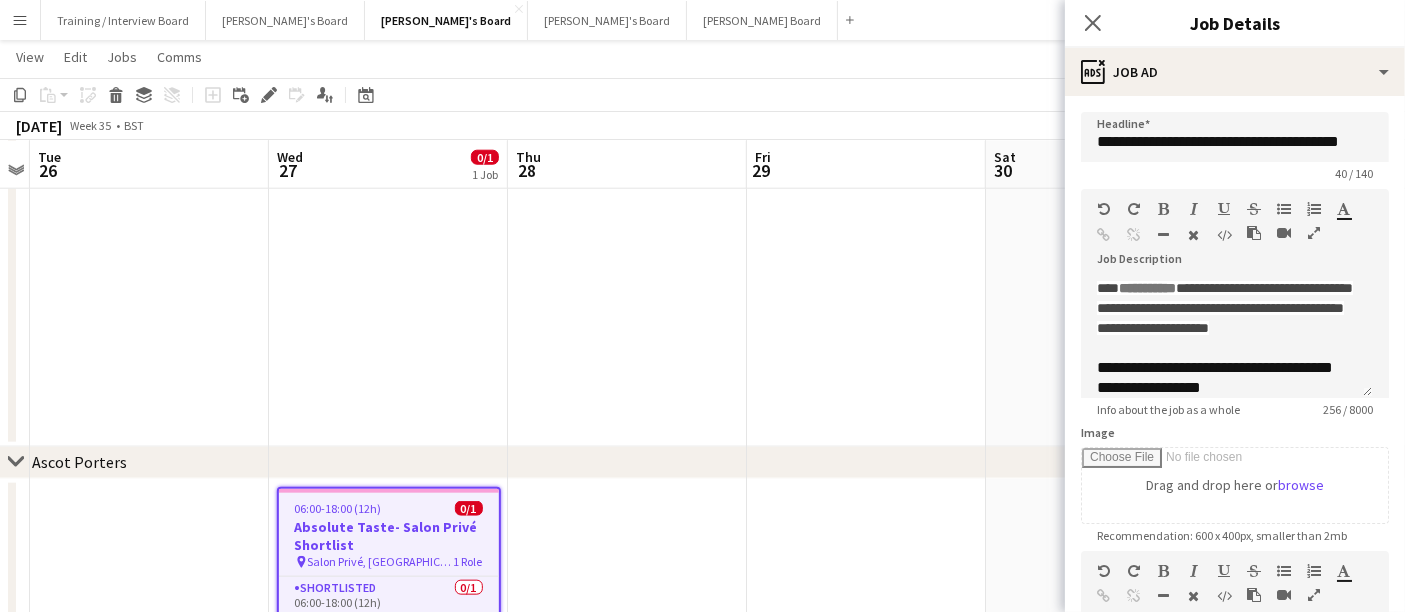 scroll, scrollTop: 62, scrollLeft: 0, axis: vertical 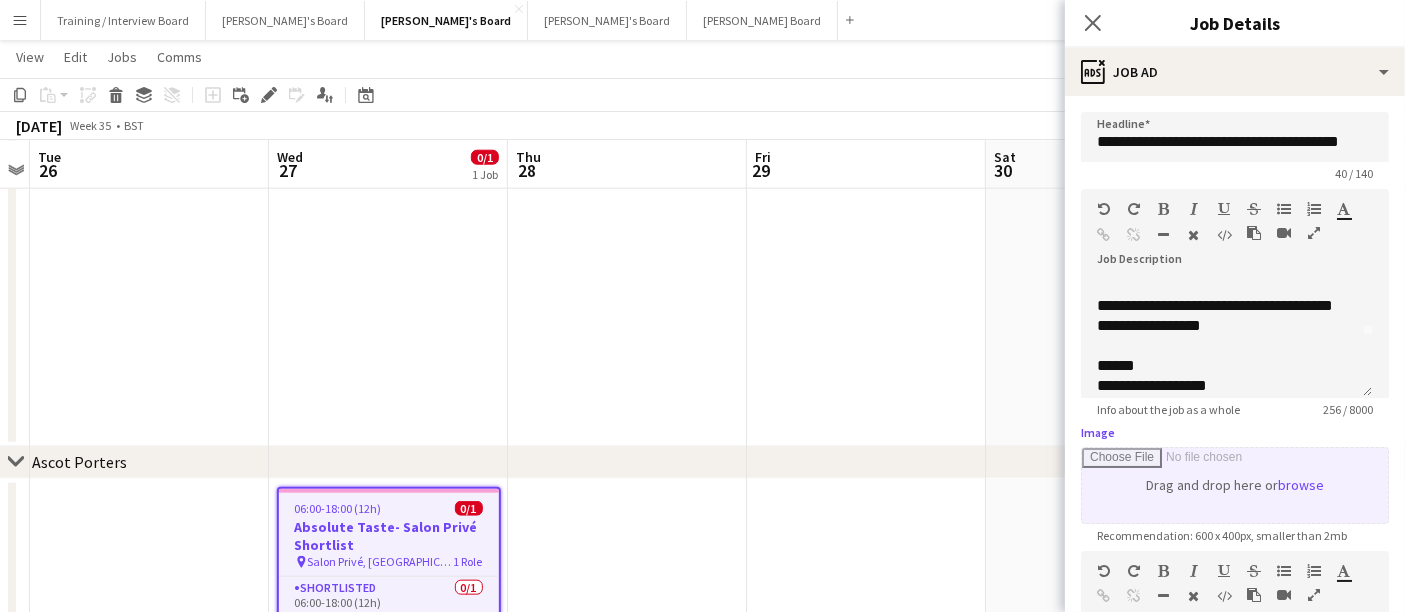 click on "Image" at bounding box center (1235, 485) 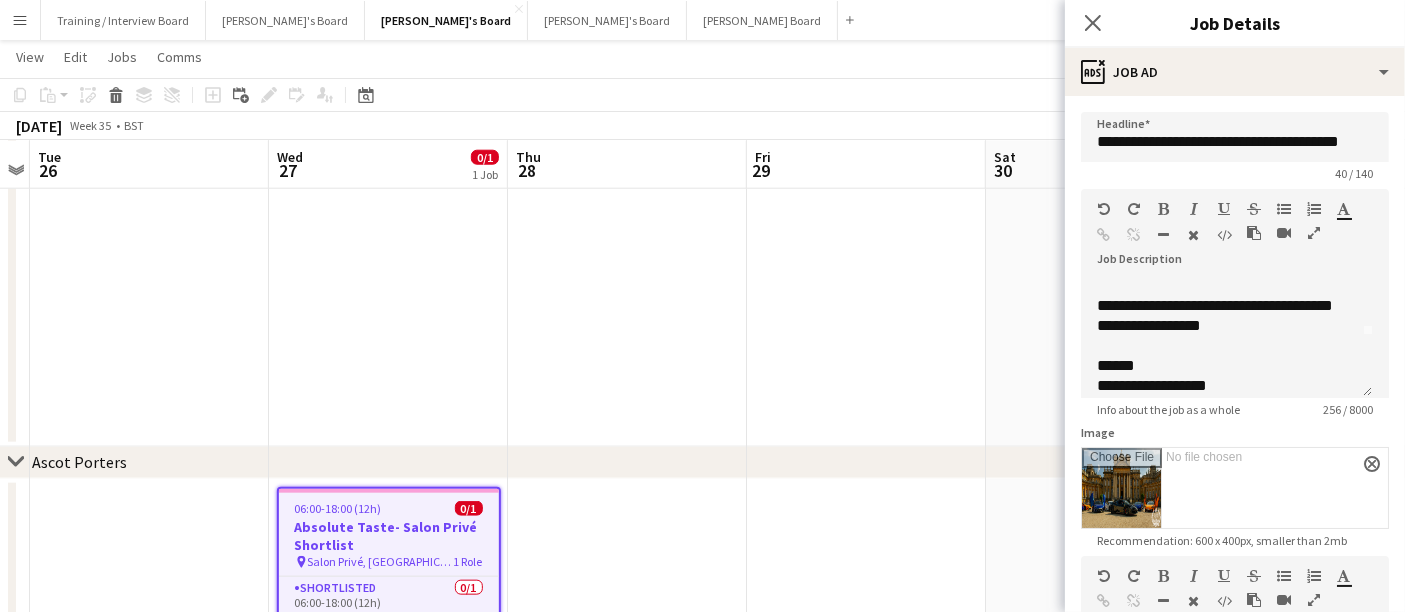 click at bounding box center (866, -762) 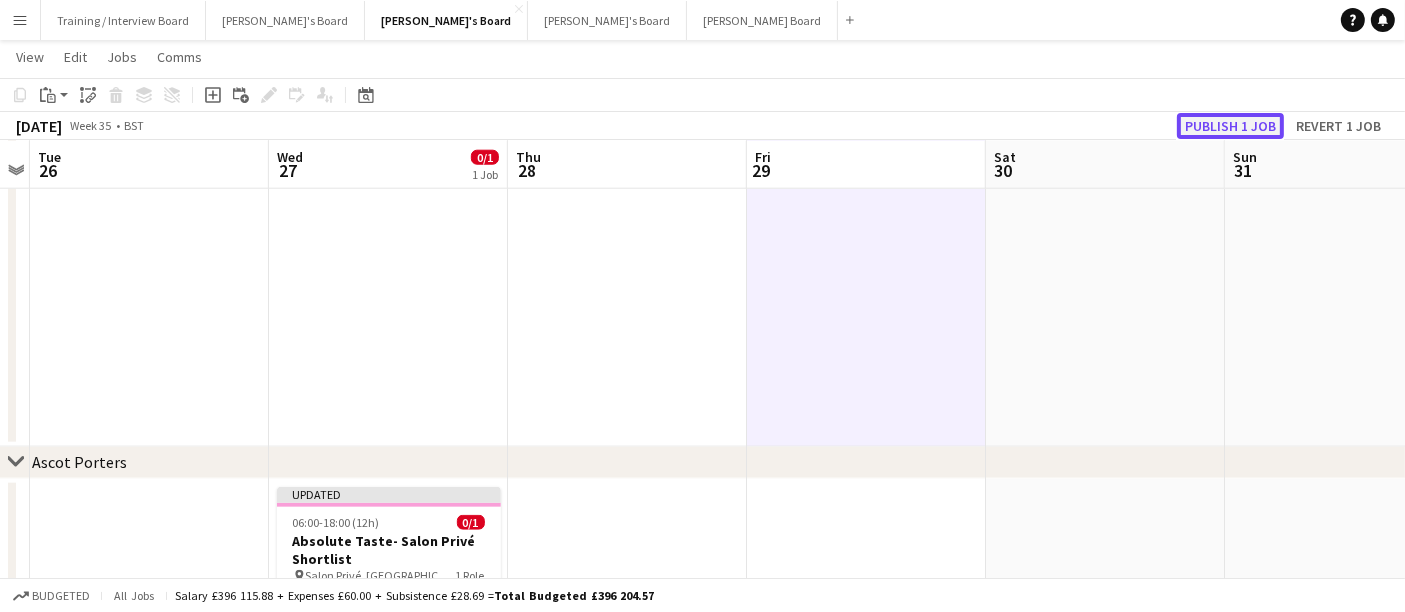 click on "Publish 1 job" 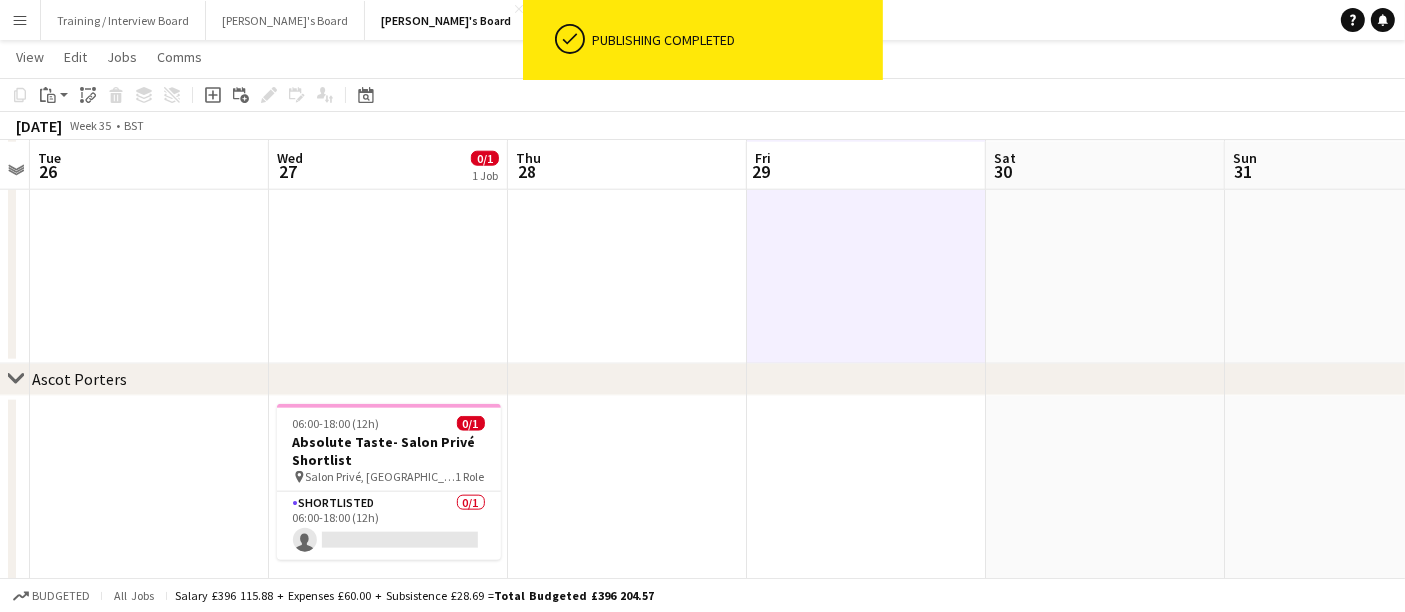 scroll, scrollTop: 2278, scrollLeft: 0, axis: vertical 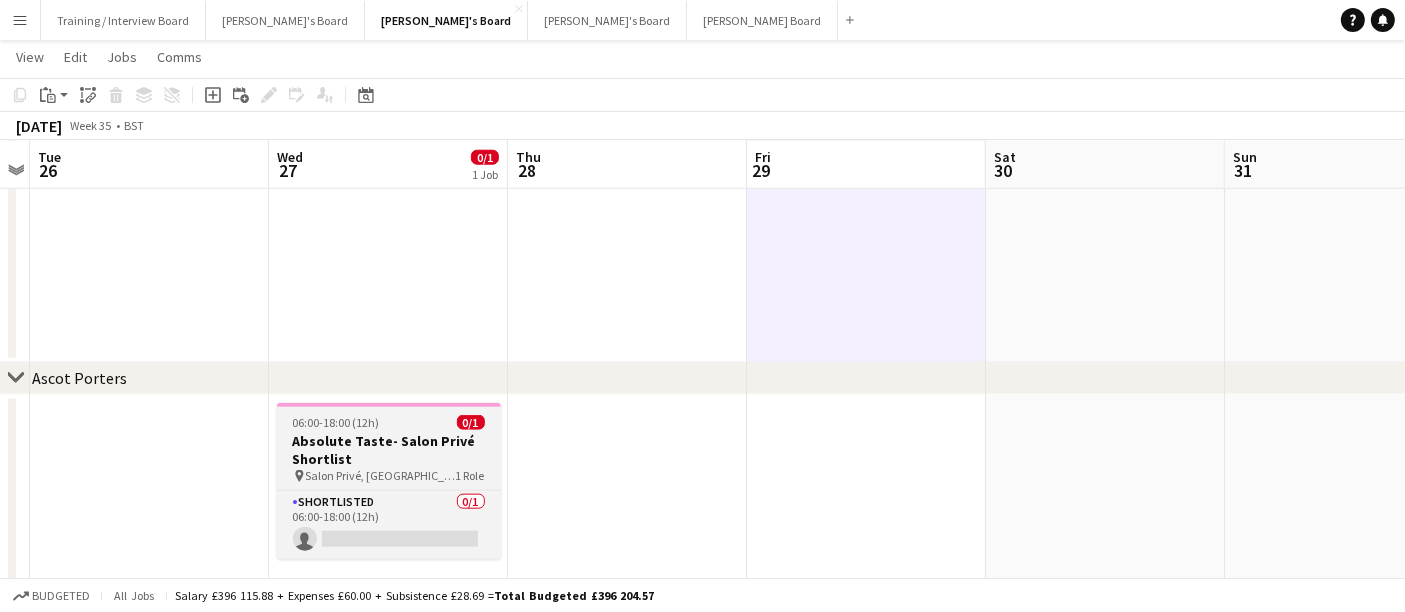click on "06:00-18:00 (12h)    0/1   Absolute Taste- Salon Privé Shortlist
pin
Salon Privé, [GEOGRAPHIC_DATA]    1 Role   Shortlisted   0/1   06:00-18:00 (12h)
single-neutral-actions" at bounding box center (389, 481) 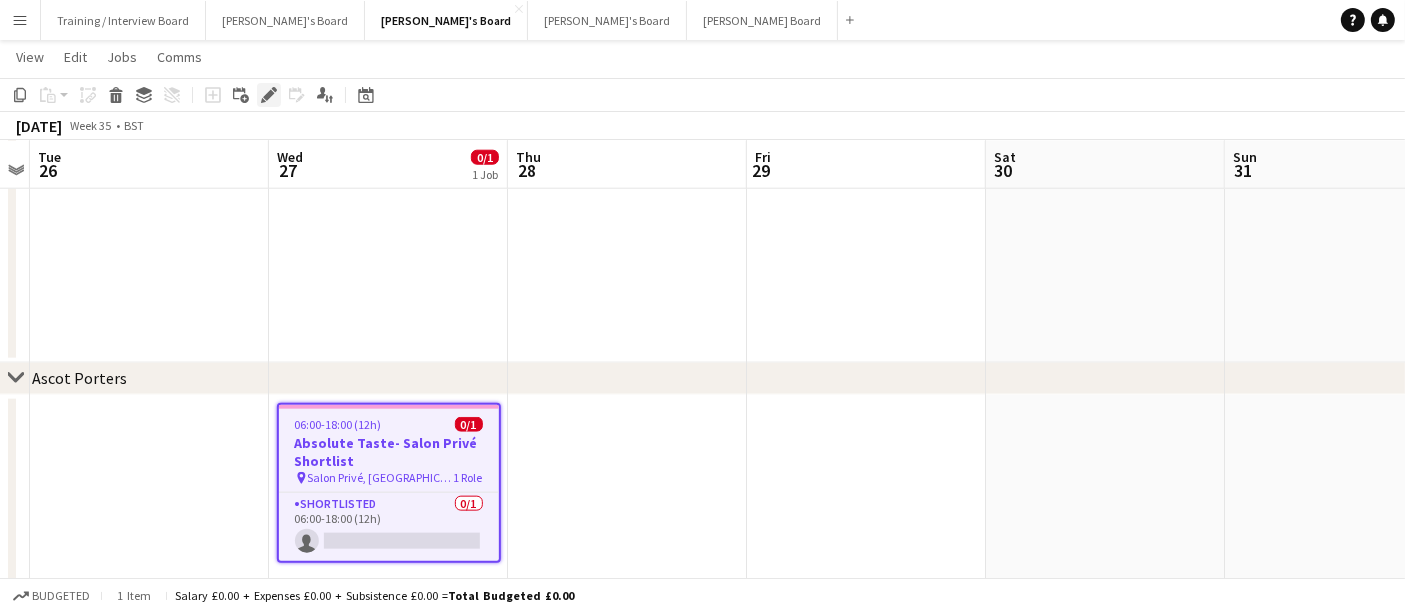 click on "Edit" 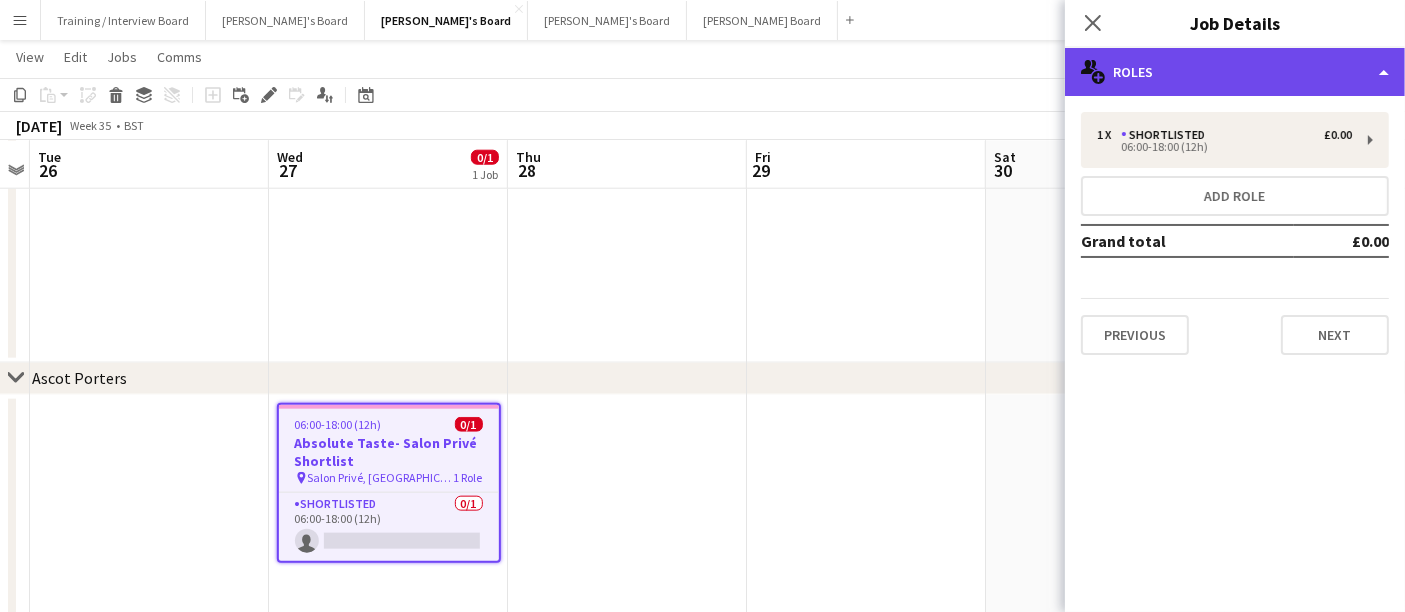 click on "multiple-users-add
Roles" 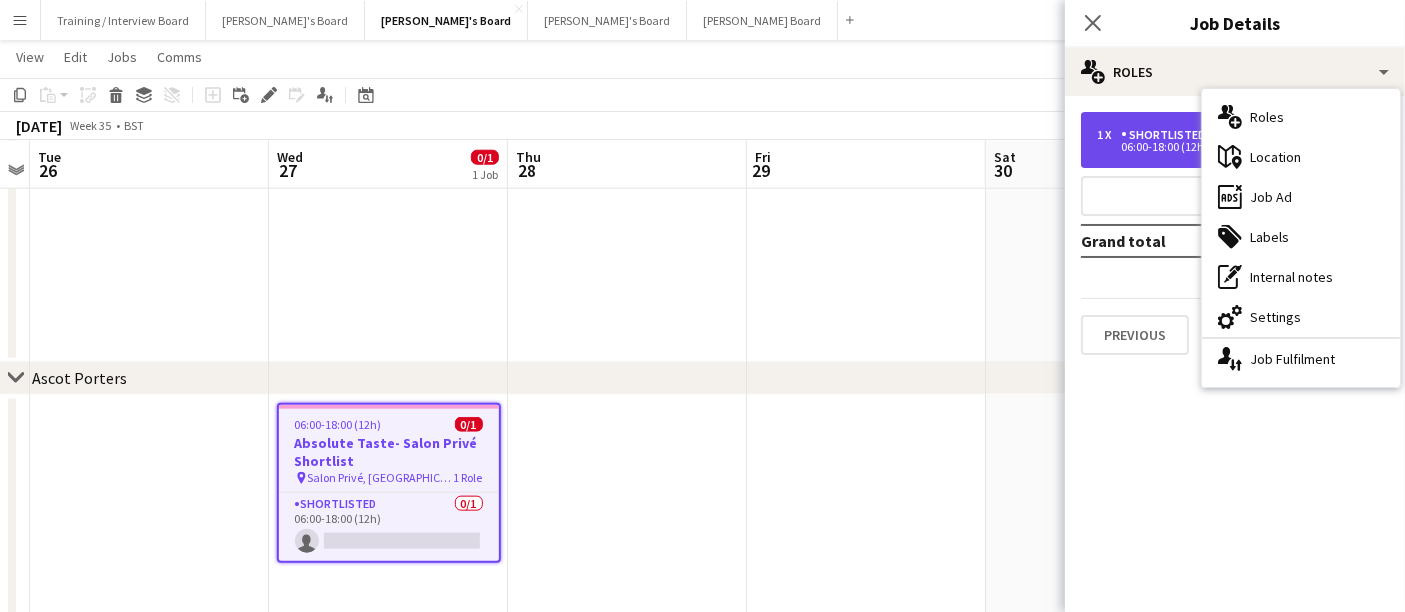 click on "06:00-18:00 (12h)" at bounding box center (1224, 147) 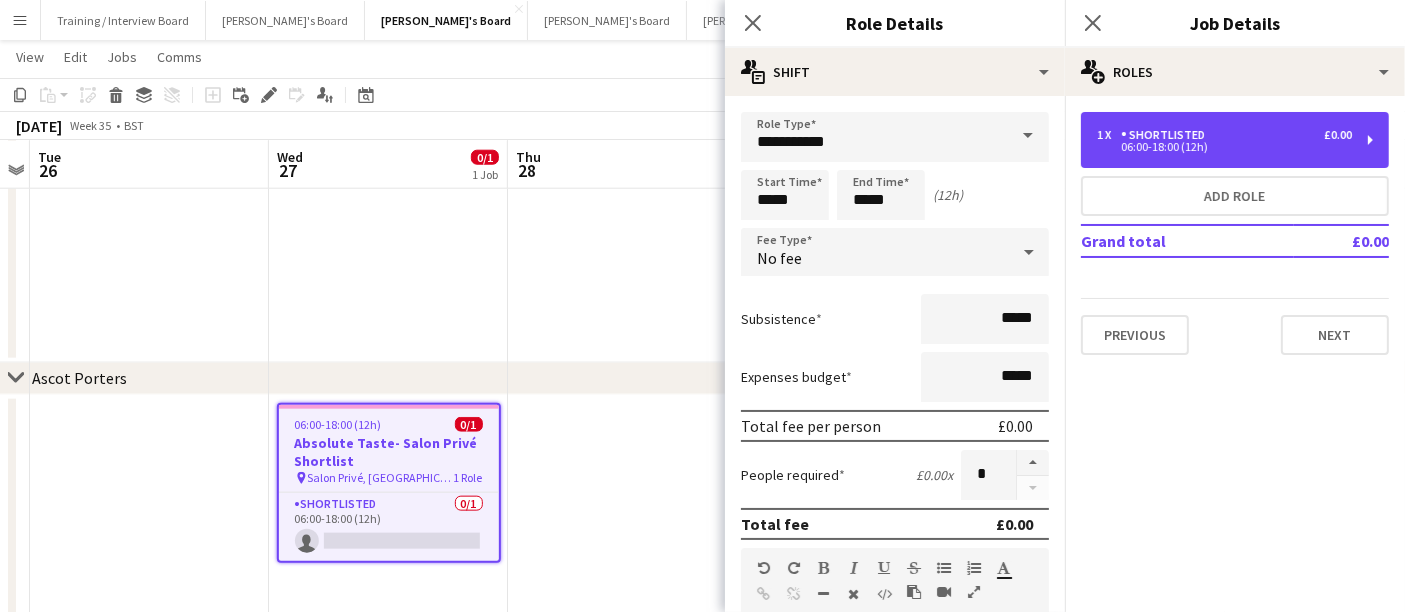 scroll, scrollTop: 588, scrollLeft: 0, axis: vertical 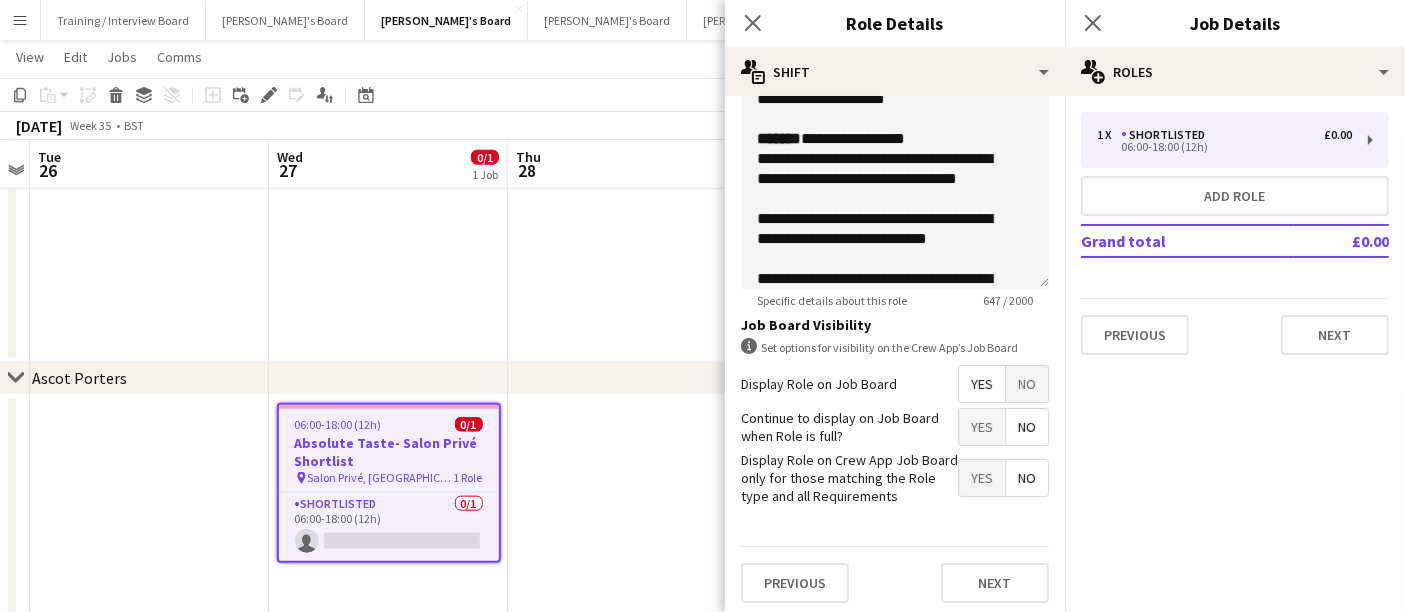 click on "1 x   Shortlisted   £0.00   06:00-18:00 (12h)   Add role   Grand total   £0.00   Previous   Next" at bounding box center (1235, 233) 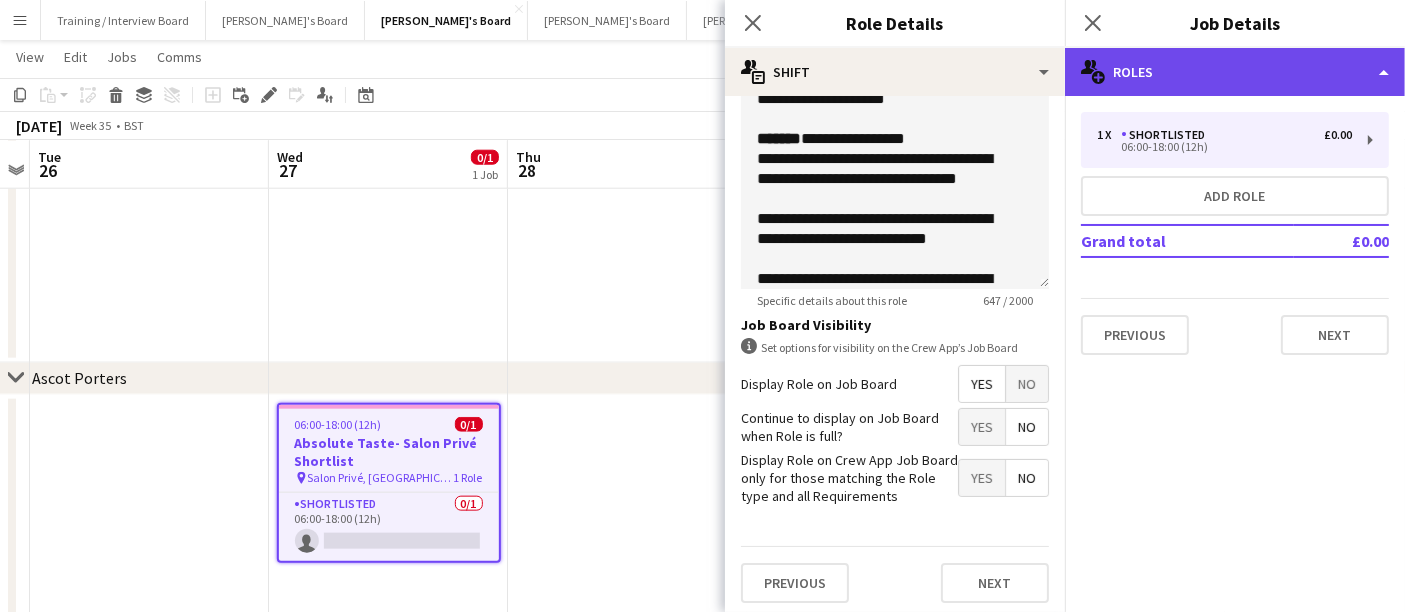 click on "multiple-users-add
Roles" 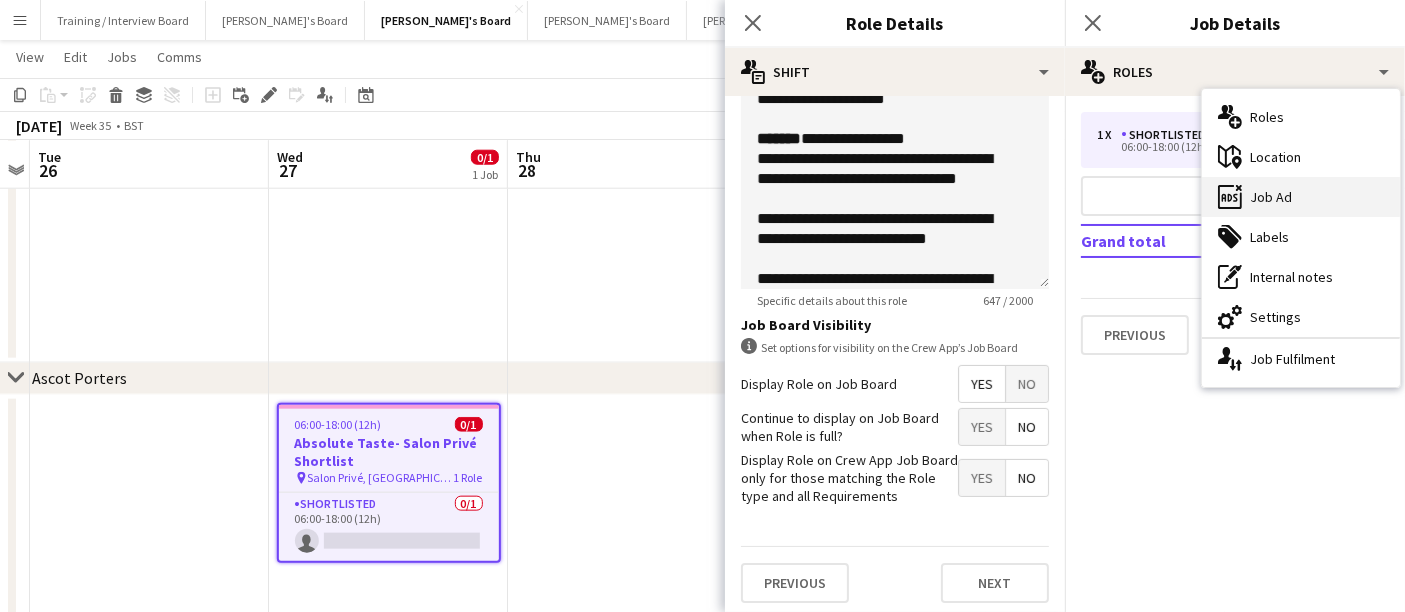 click on "ads-window
Job Ad" at bounding box center (1301, 197) 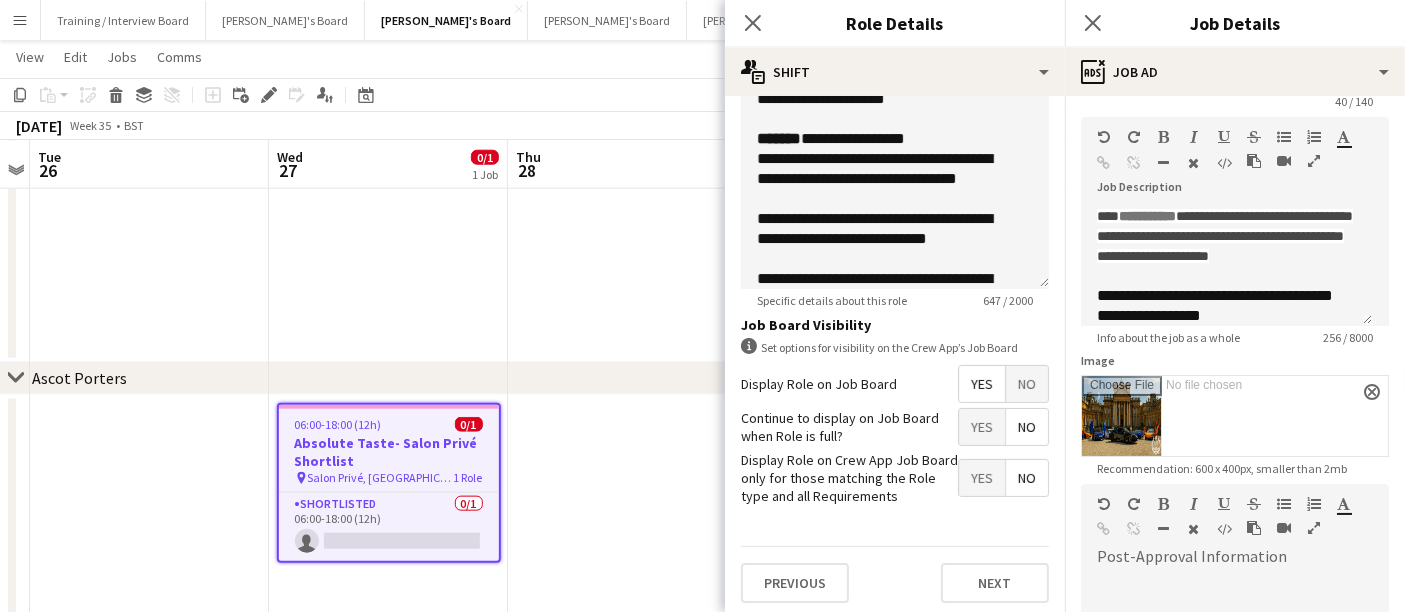 scroll, scrollTop: 73, scrollLeft: 0, axis: vertical 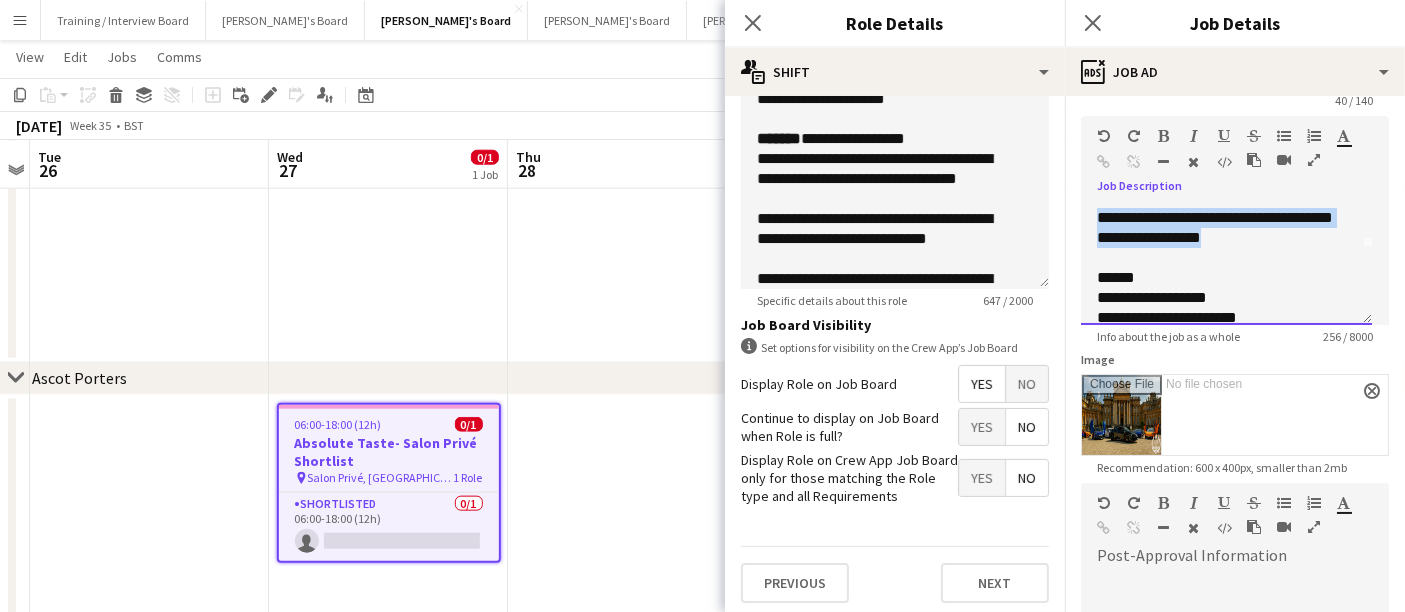 drag, startPoint x: 1280, startPoint y: 258, endPoint x: 1097, endPoint y: 248, distance: 183.27303 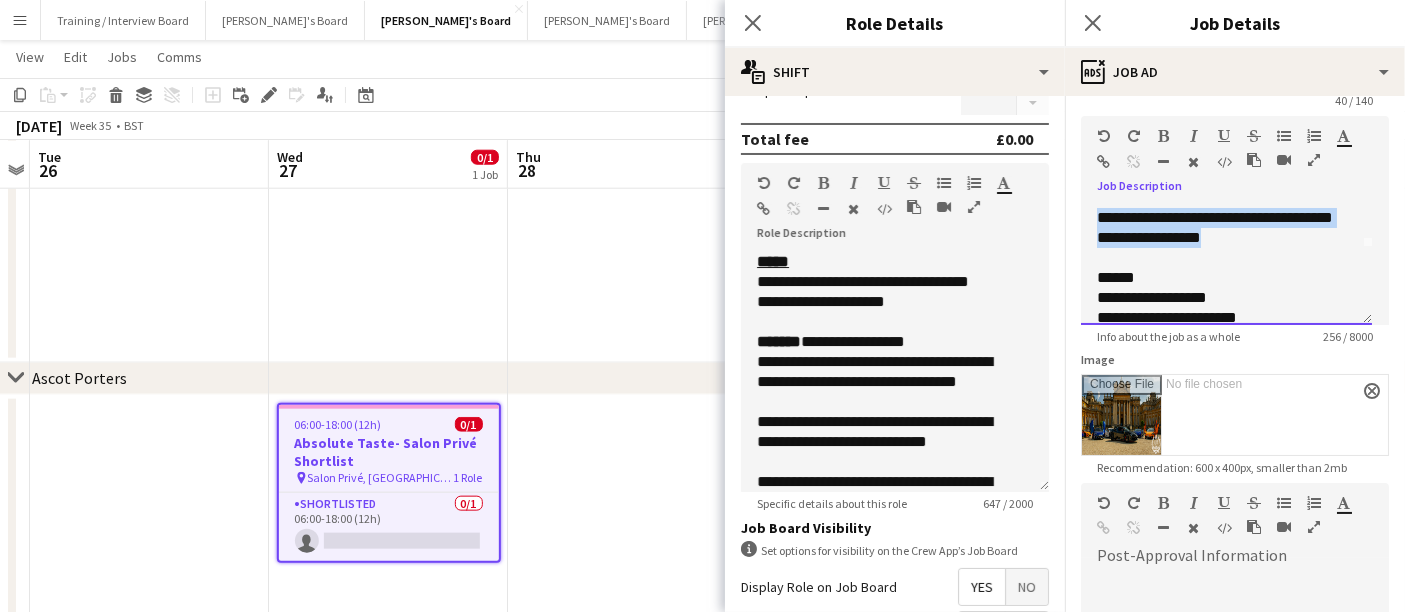 scroll, scrollTop: 381, scrollLeft: 0, axis: vertical 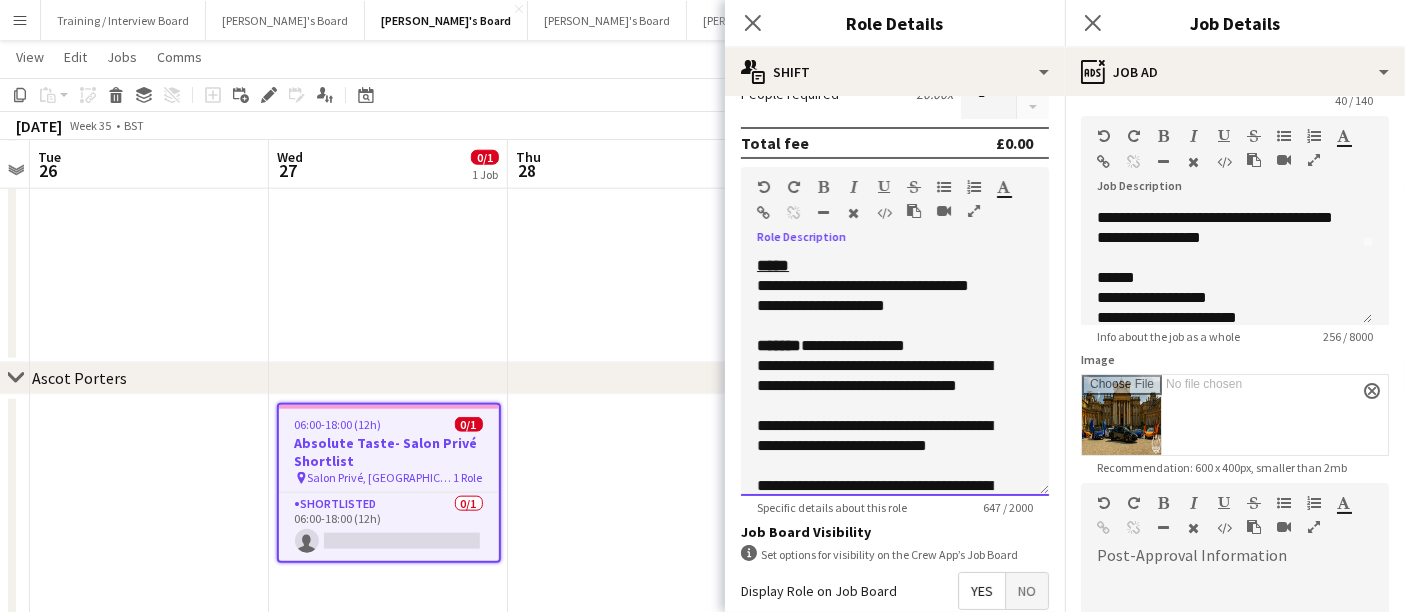click on "**********" at bounding box center [878, 286] 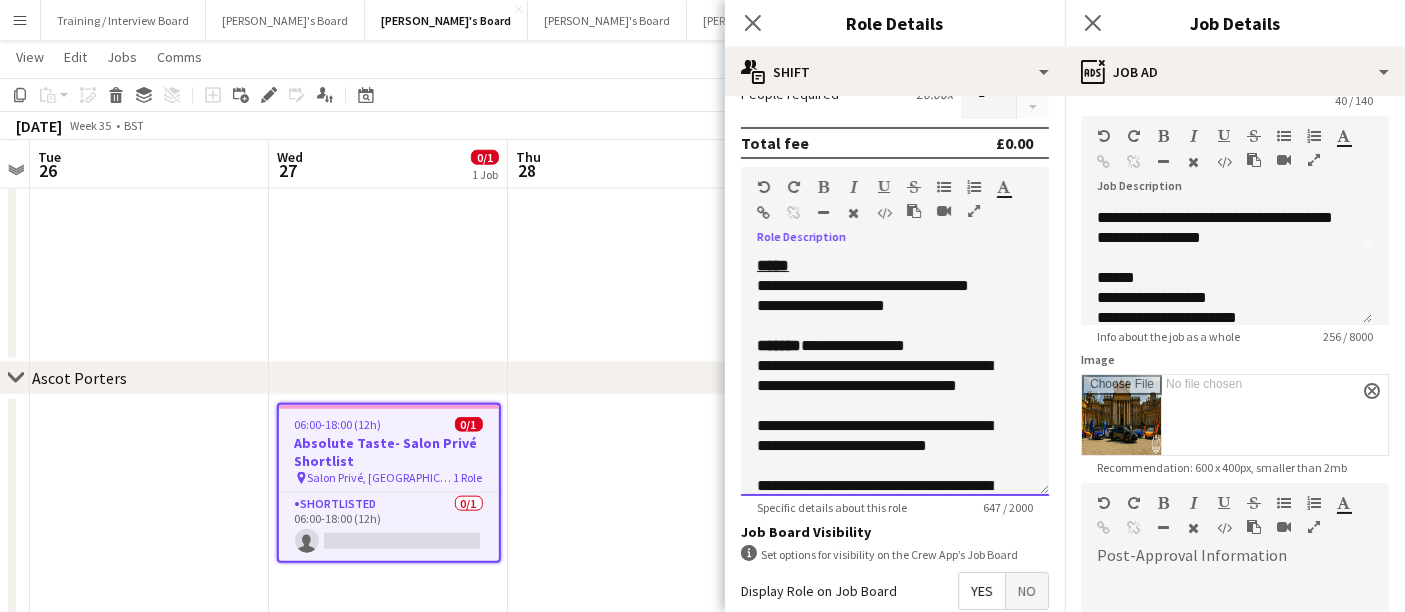 click on "**********" at bounding box center [878, 306] 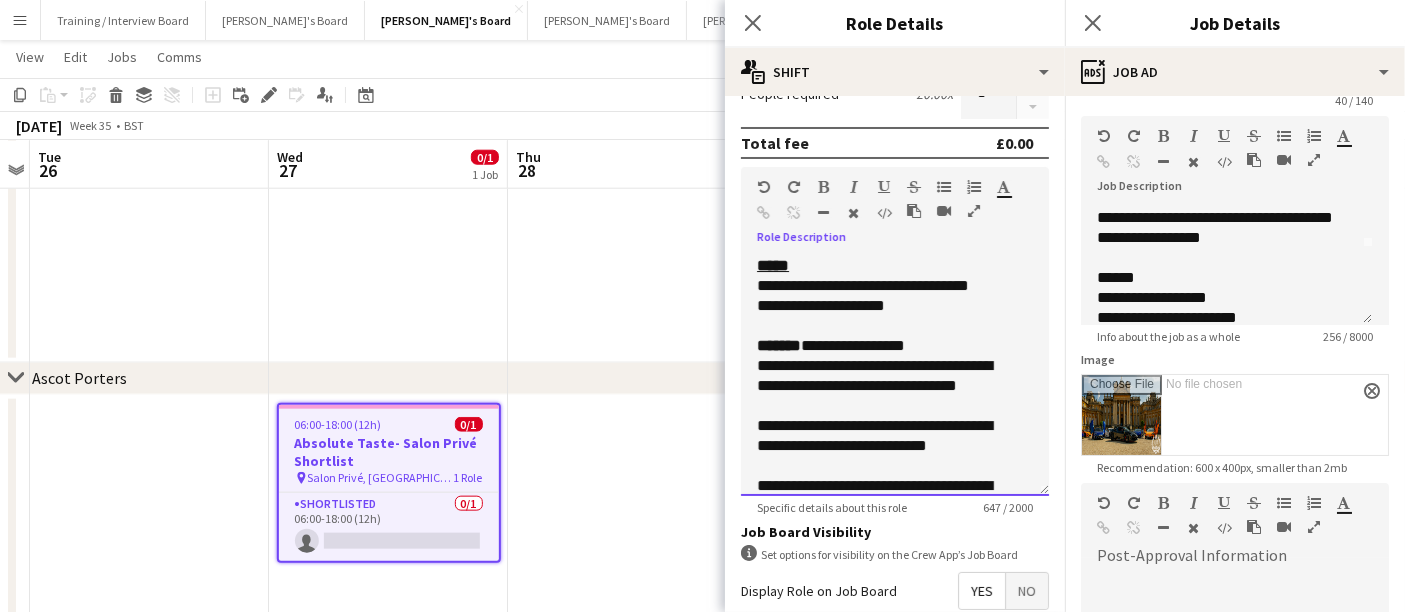 type 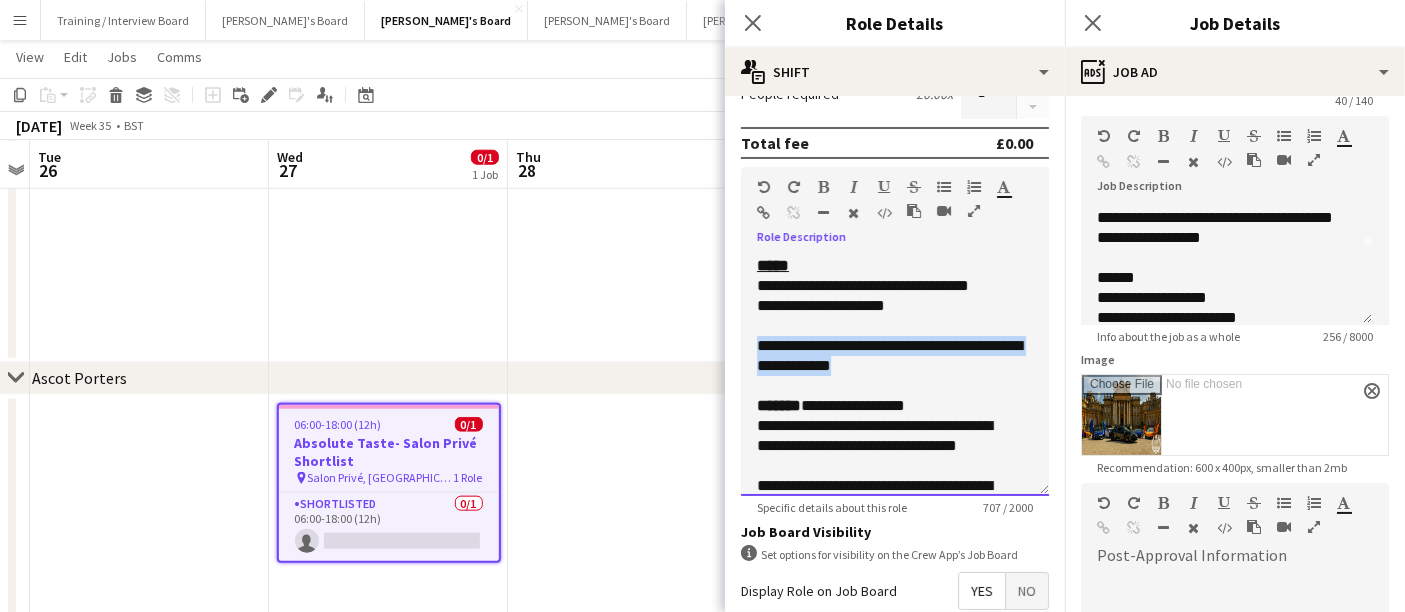 drag, startPoint x: 948, startPoint y: 360, endPoint x: 741, endPoint y: 338, distance: 208.1658 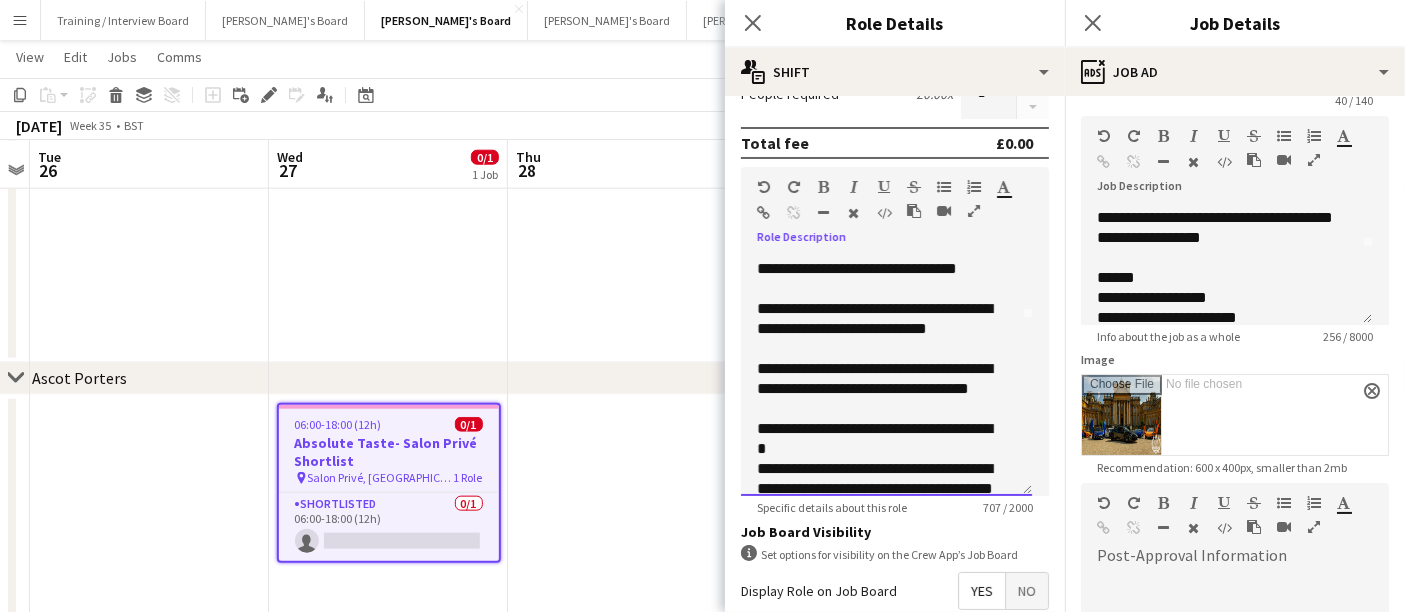 scroll, scrollTop: 46, scrollLeft: 0, axis: vertical 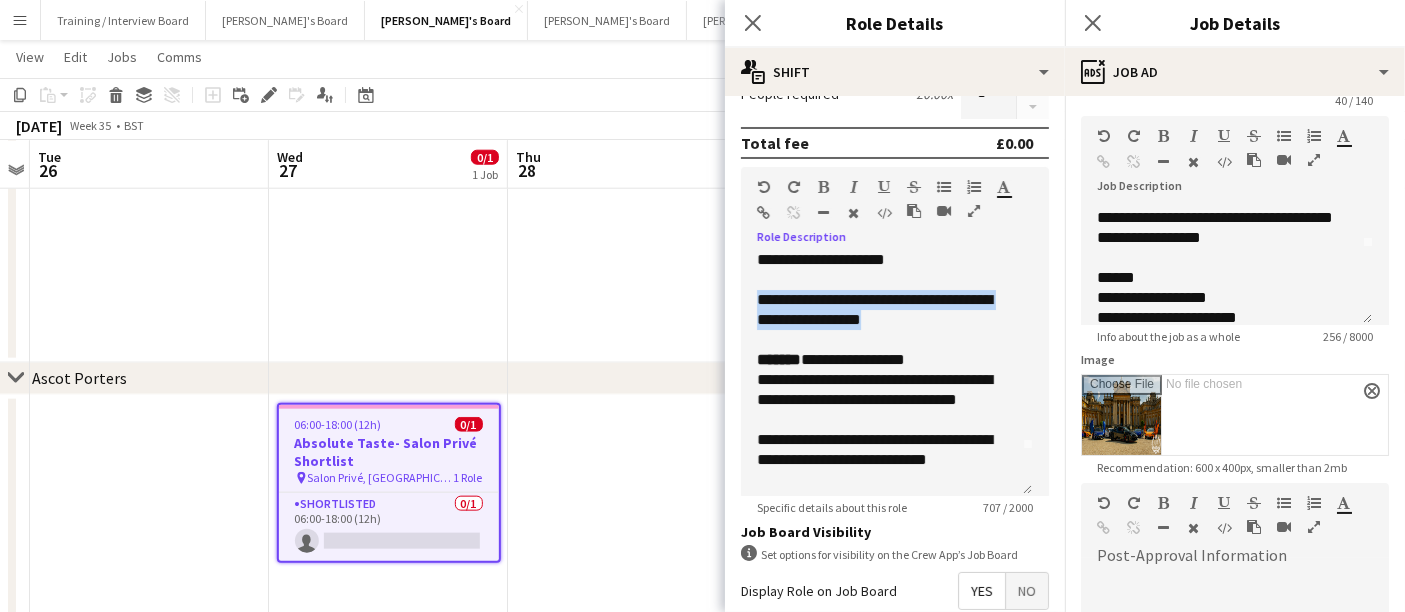click at bounding box center (824, 187) 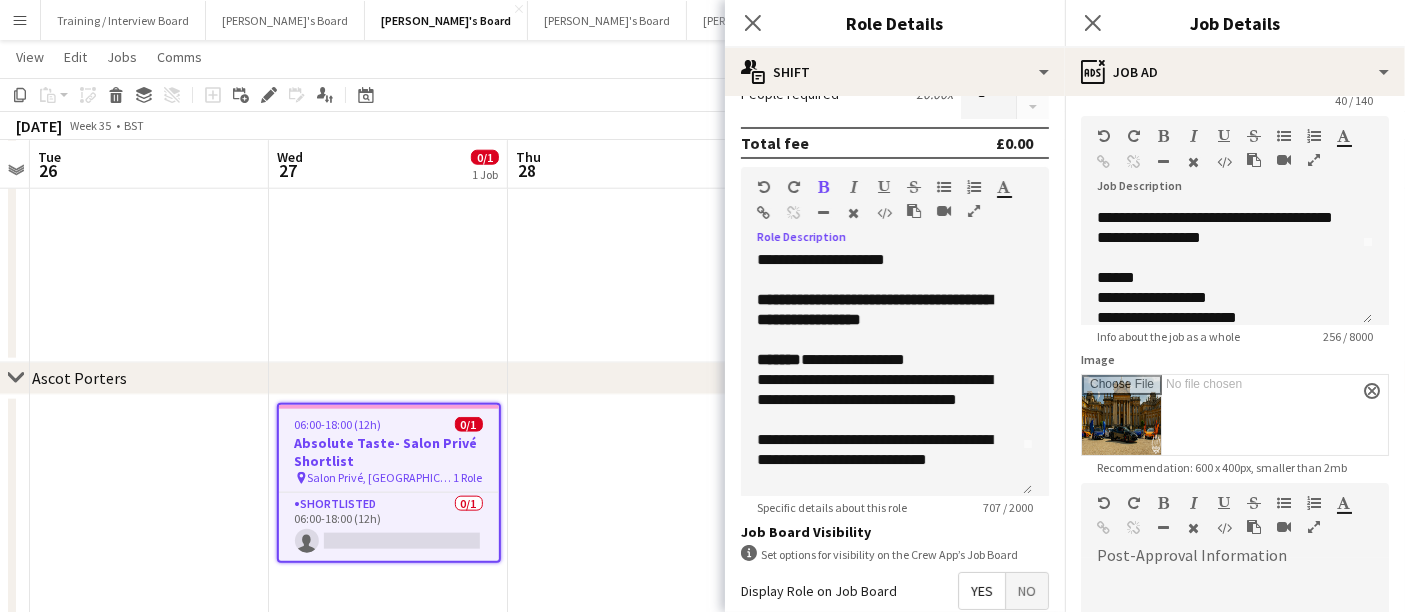 click at bounding box center [884, 187] 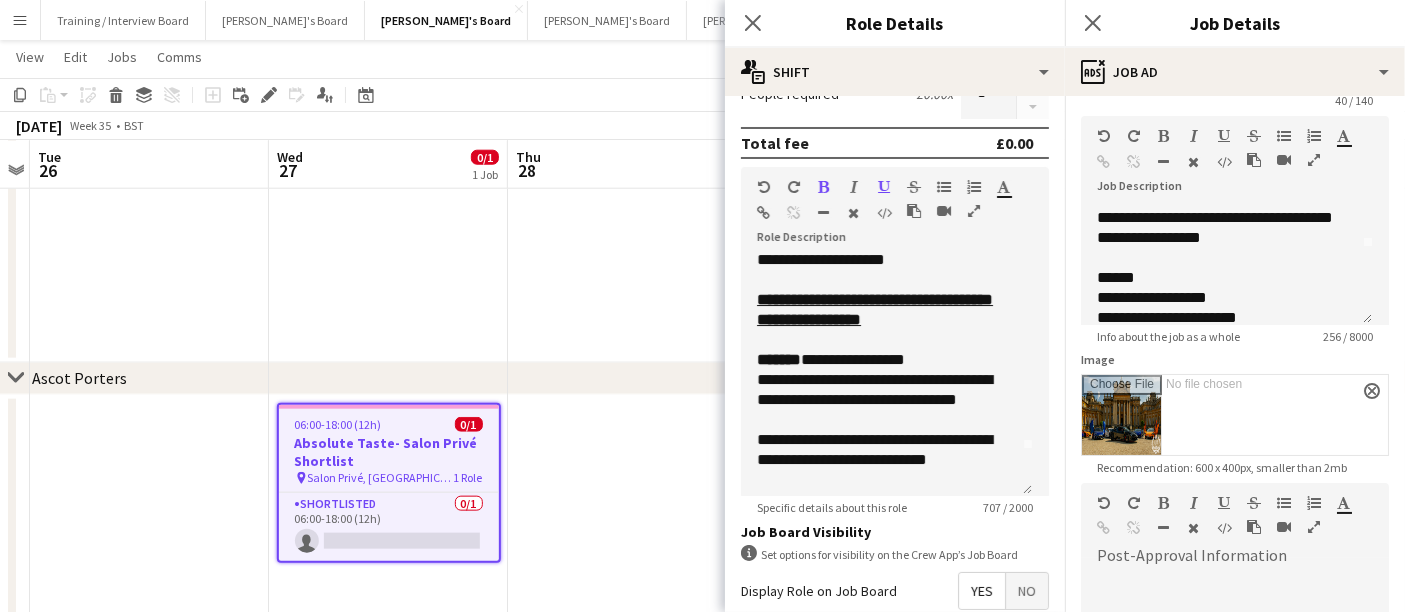 click at bounding box center [627, -846] 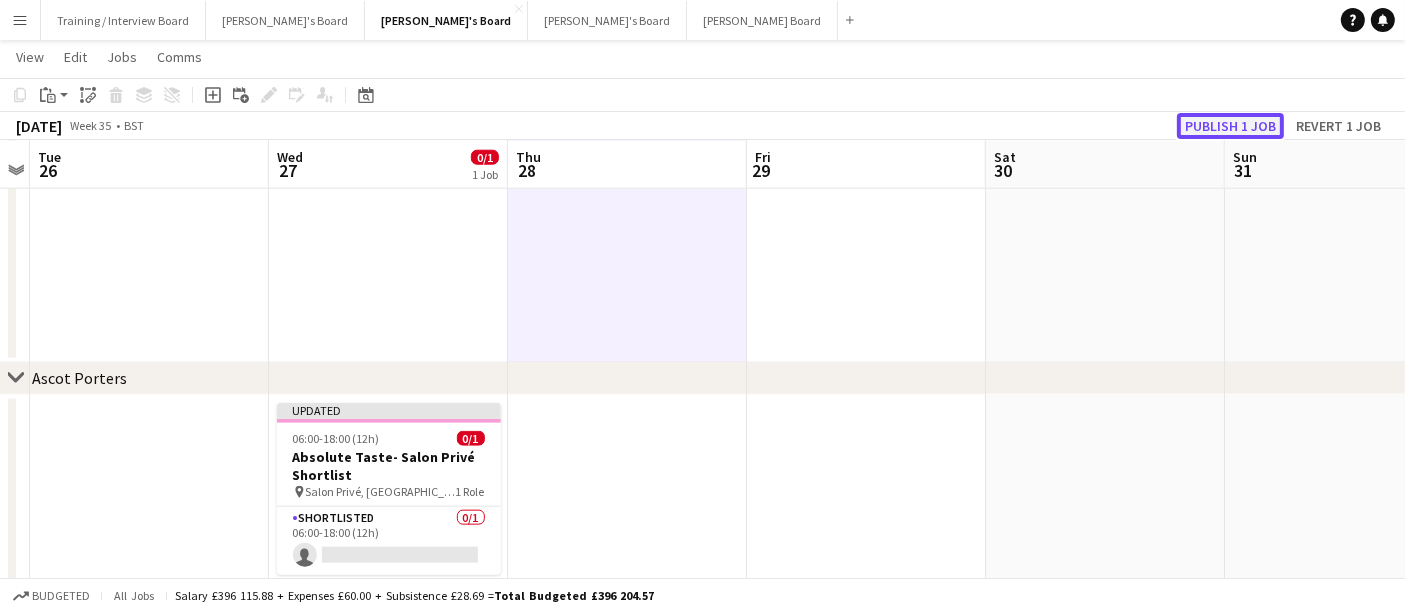 click on "Publish 1 job" 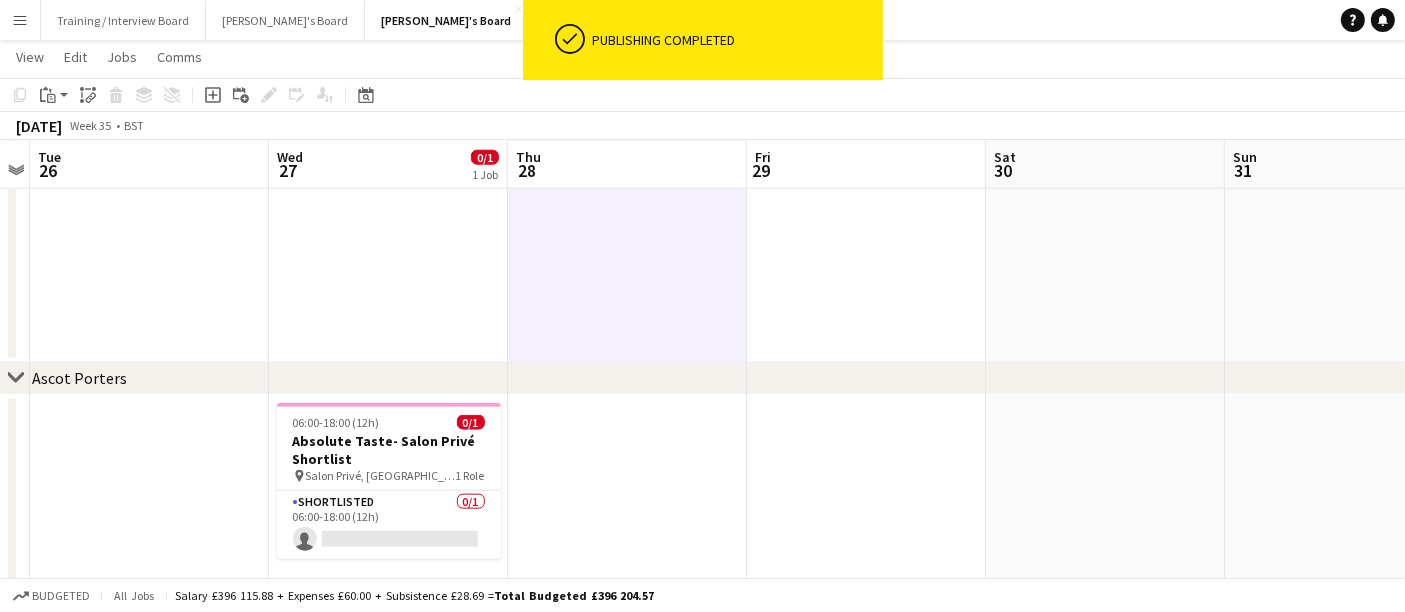 click on "chevron-right
Ascot Porters" 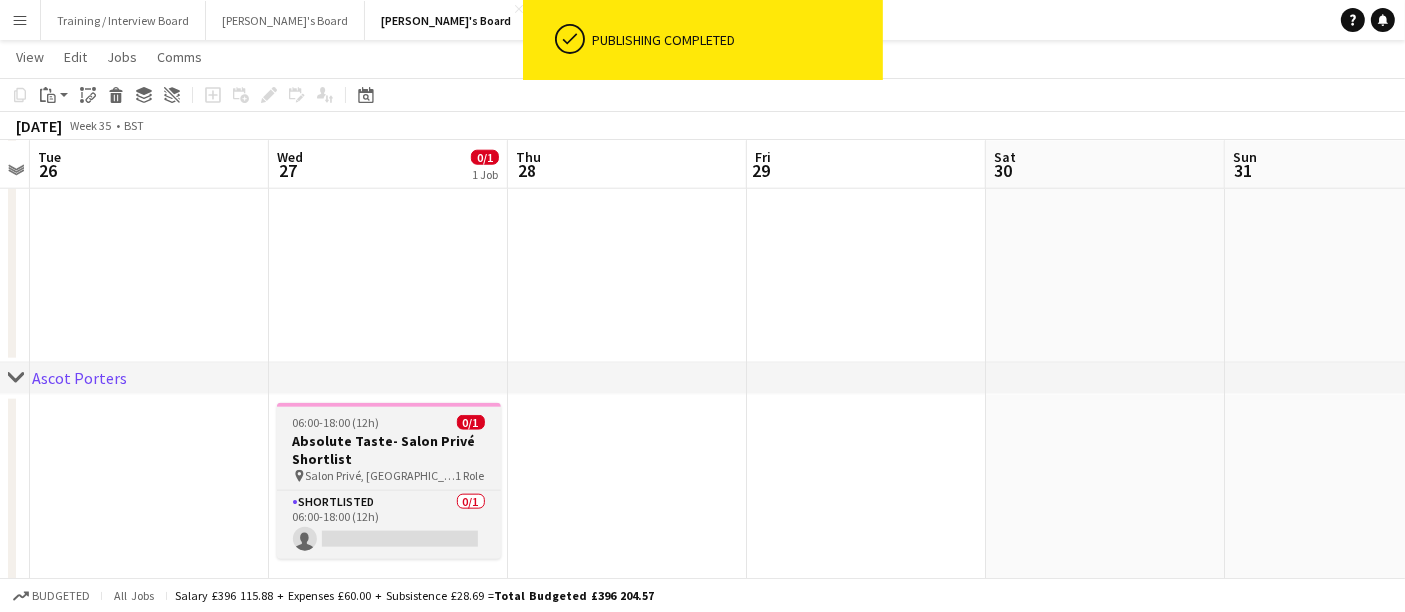 click on "06:00-18:00 (12h)    0/1" at bounding box center [389, 422] 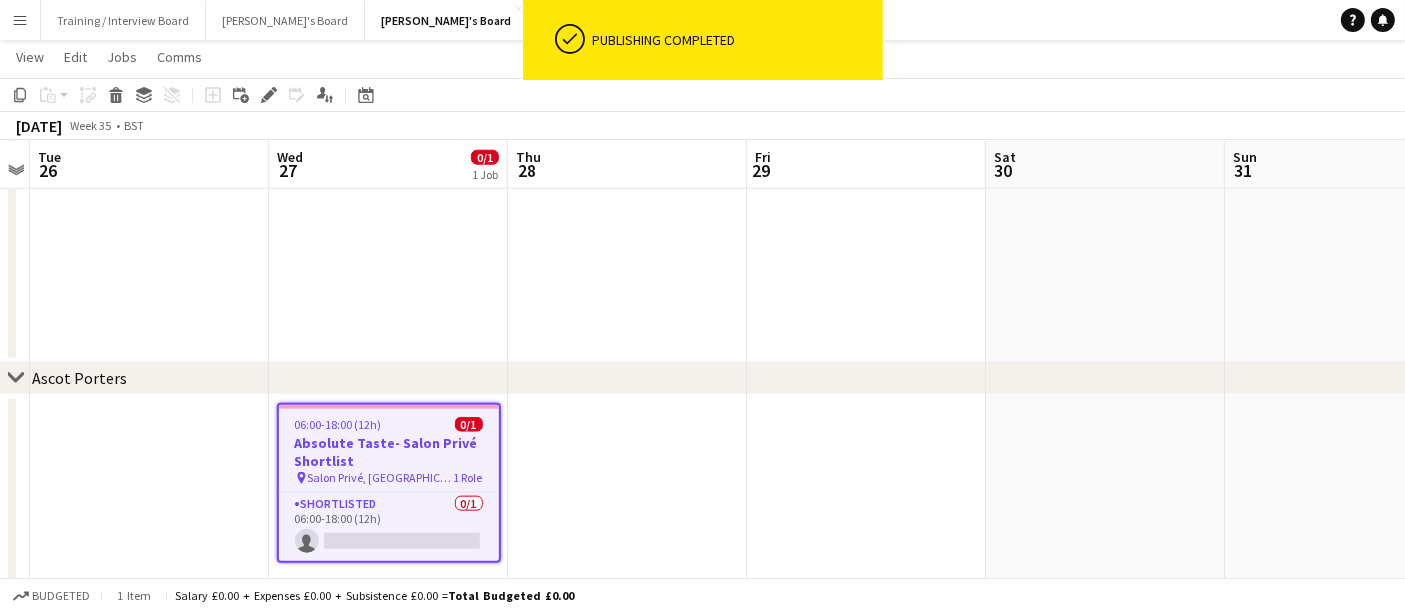 click at bounding box center (627, 942) 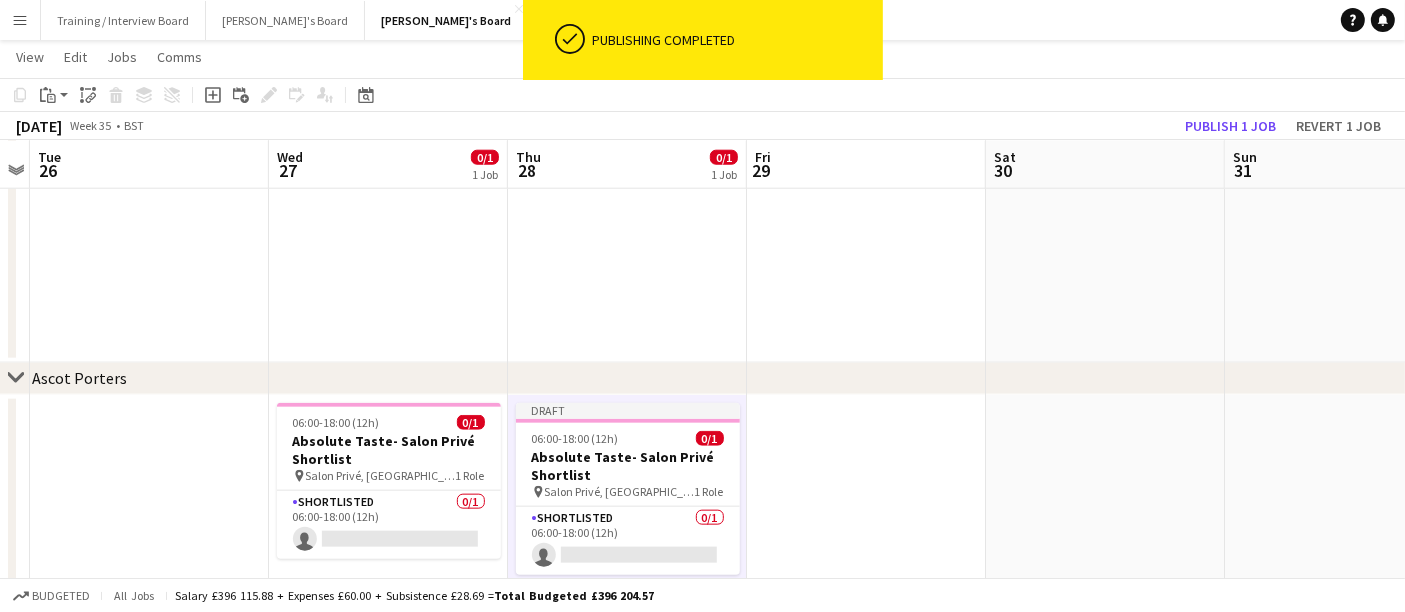 click at bounding box center (866, 942) 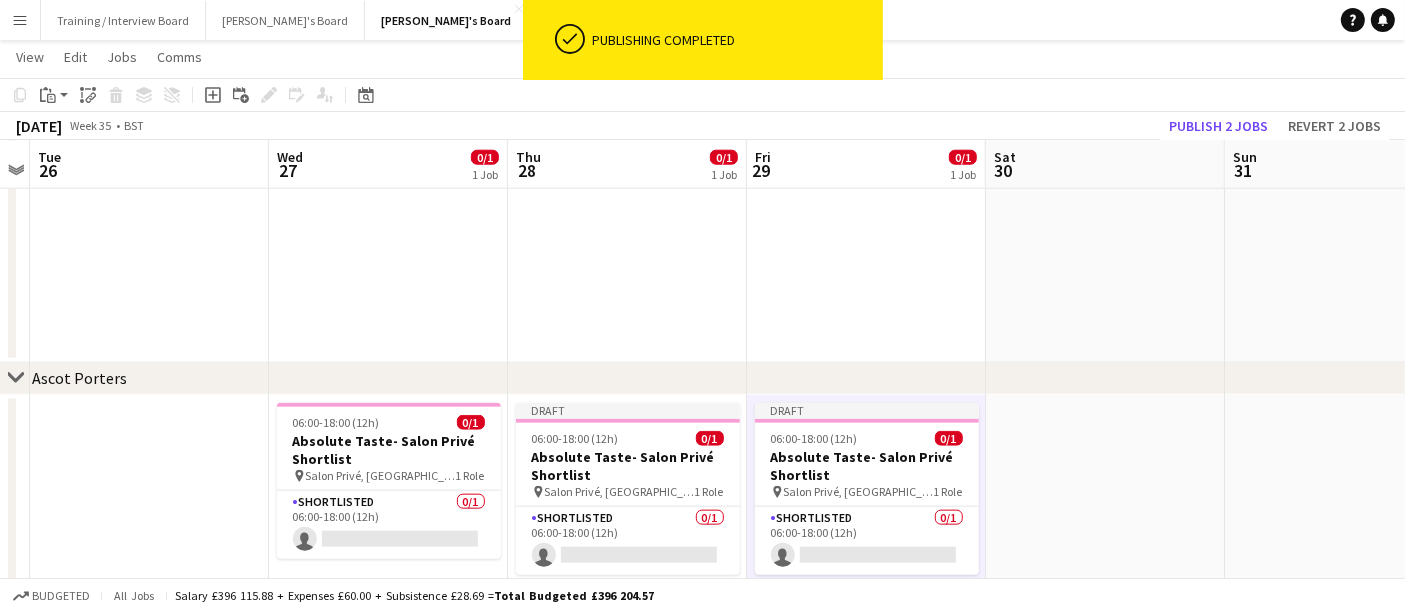 click at bounding box center [1105, 942] 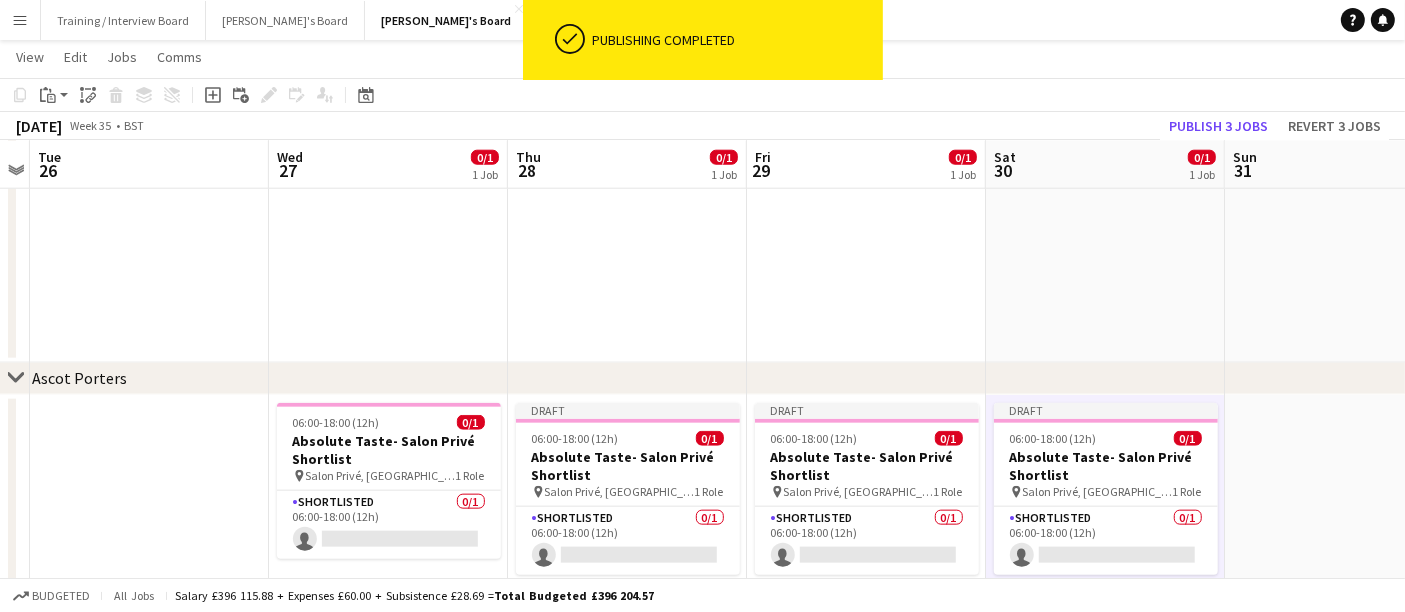 click at bounding box center [1344, 942] 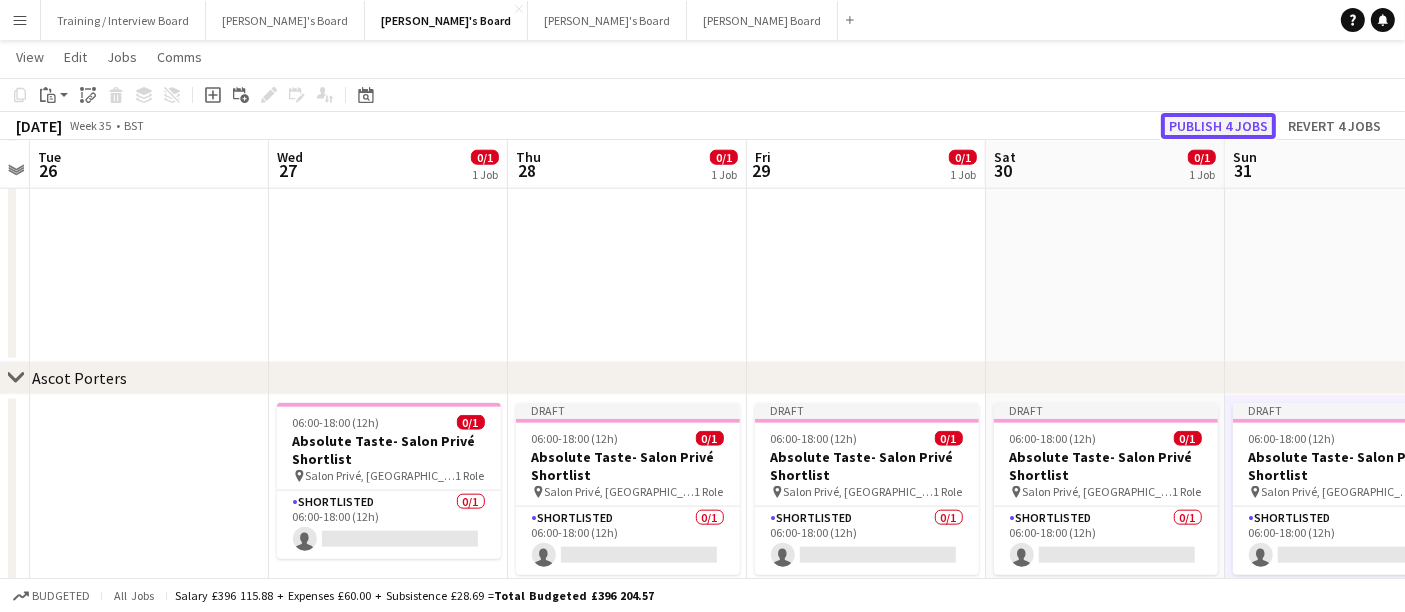 click on "Publish 4 jobs" 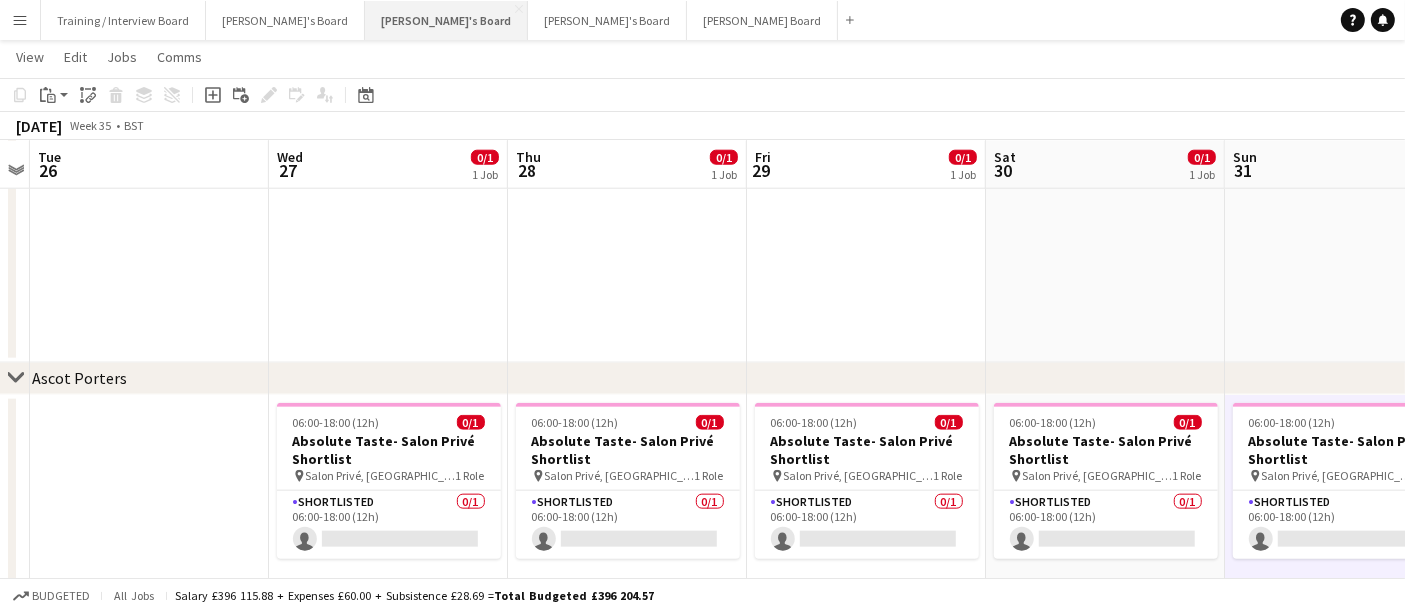 click on "[PERSON_NAME]'s Board
Close" at bounding box center [446, 20] 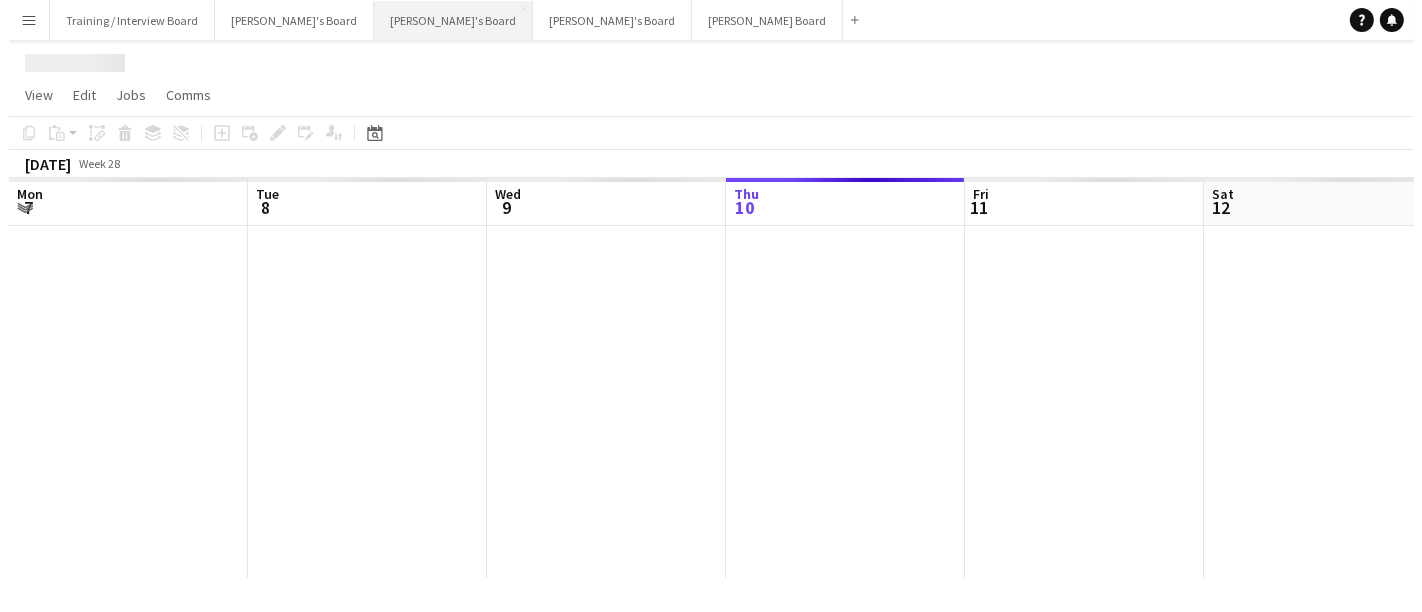scroll, scrollTop: 0, scrollLeft: 0, axis: both 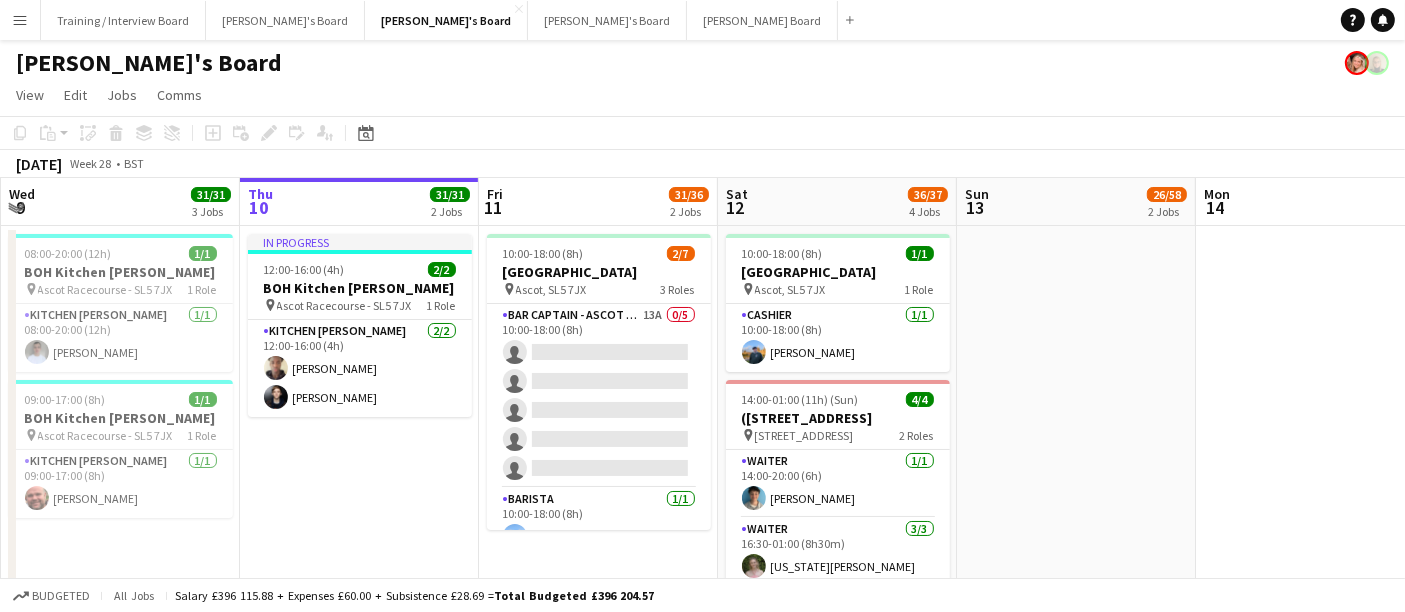click on "Menu" at bounding box center (20, 20) 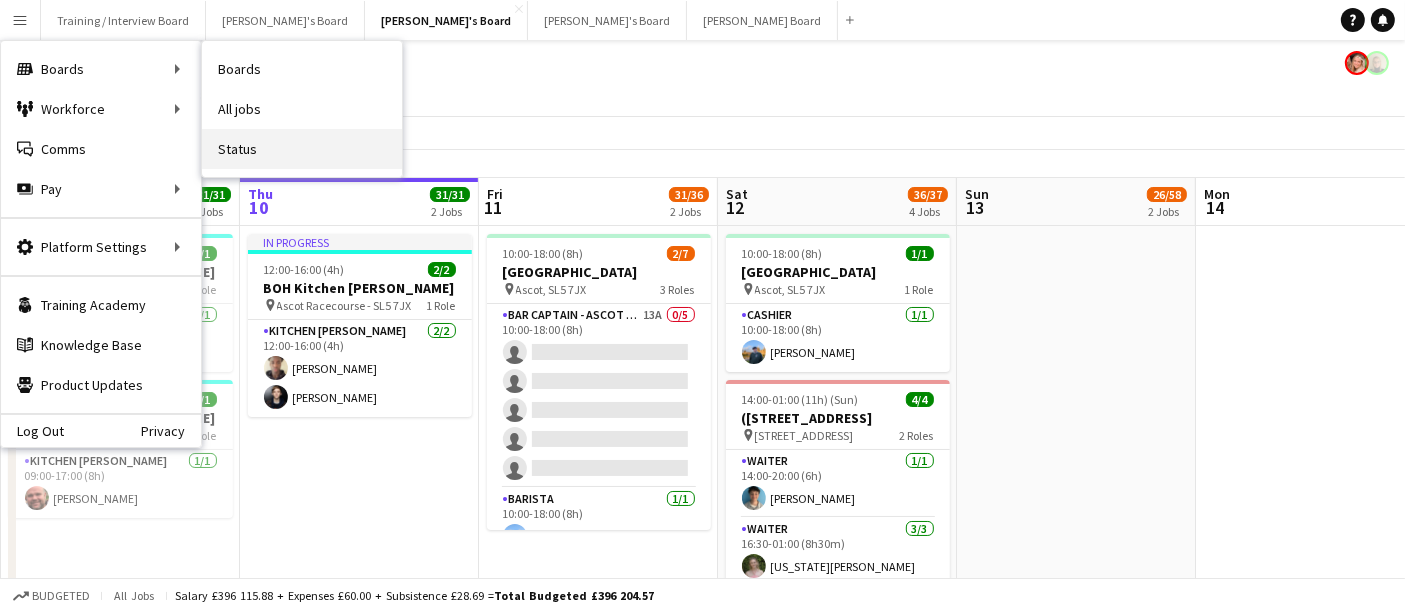 click on "Status" at bounding box center (302, 149) 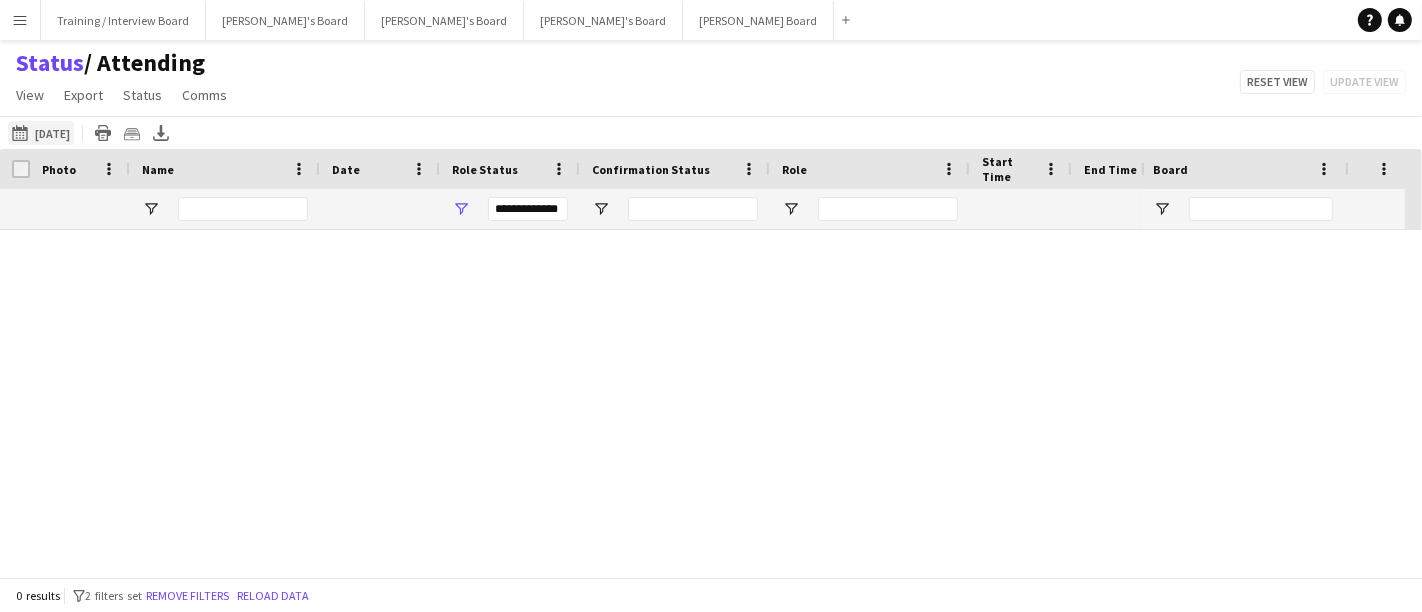type on "***" 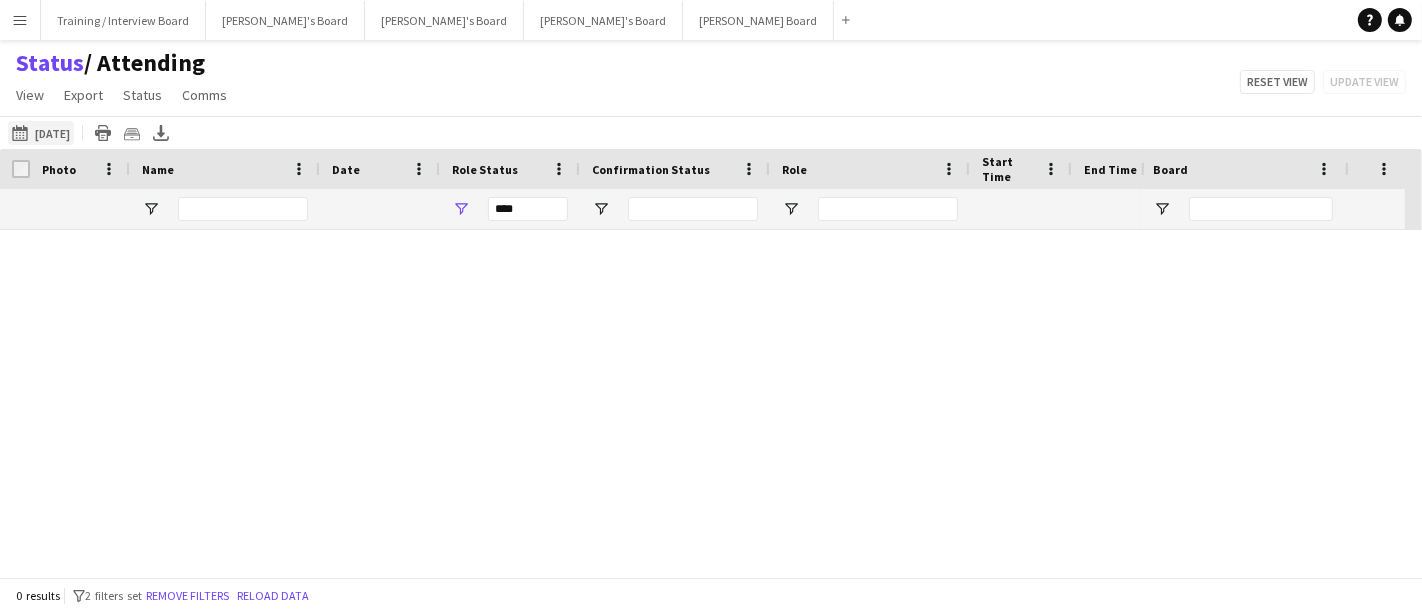 click on "[DATE] to [DATE]
[DATE]" 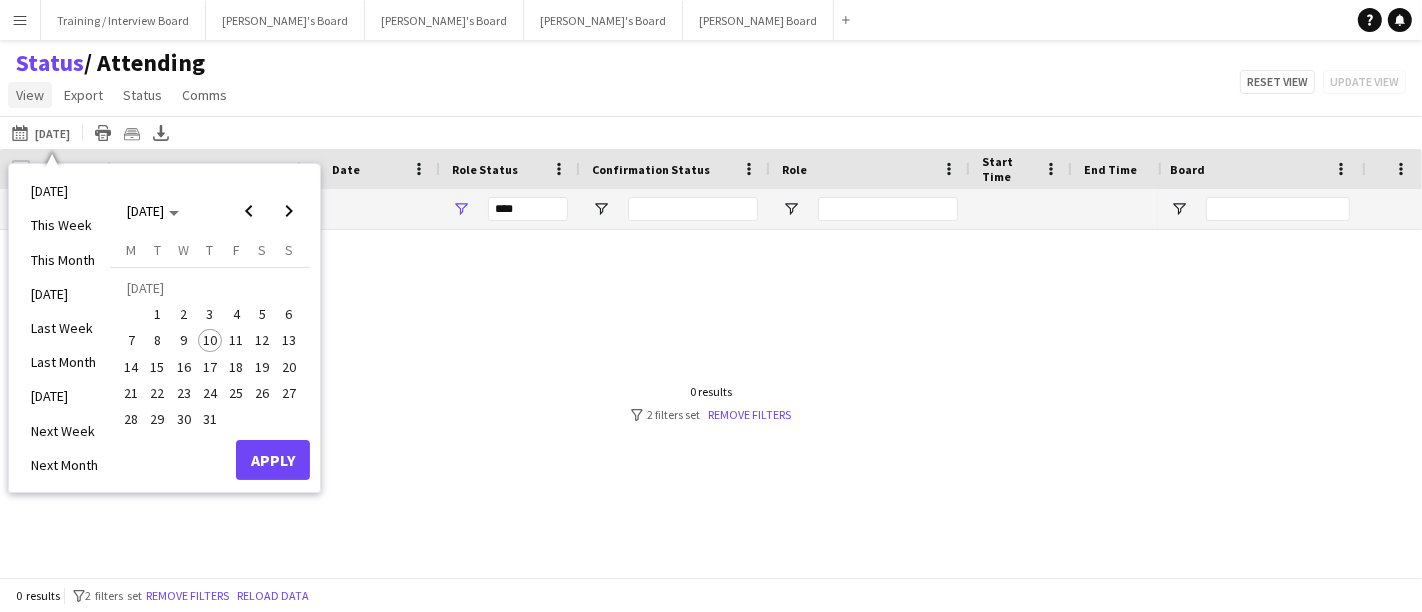 click on "View" 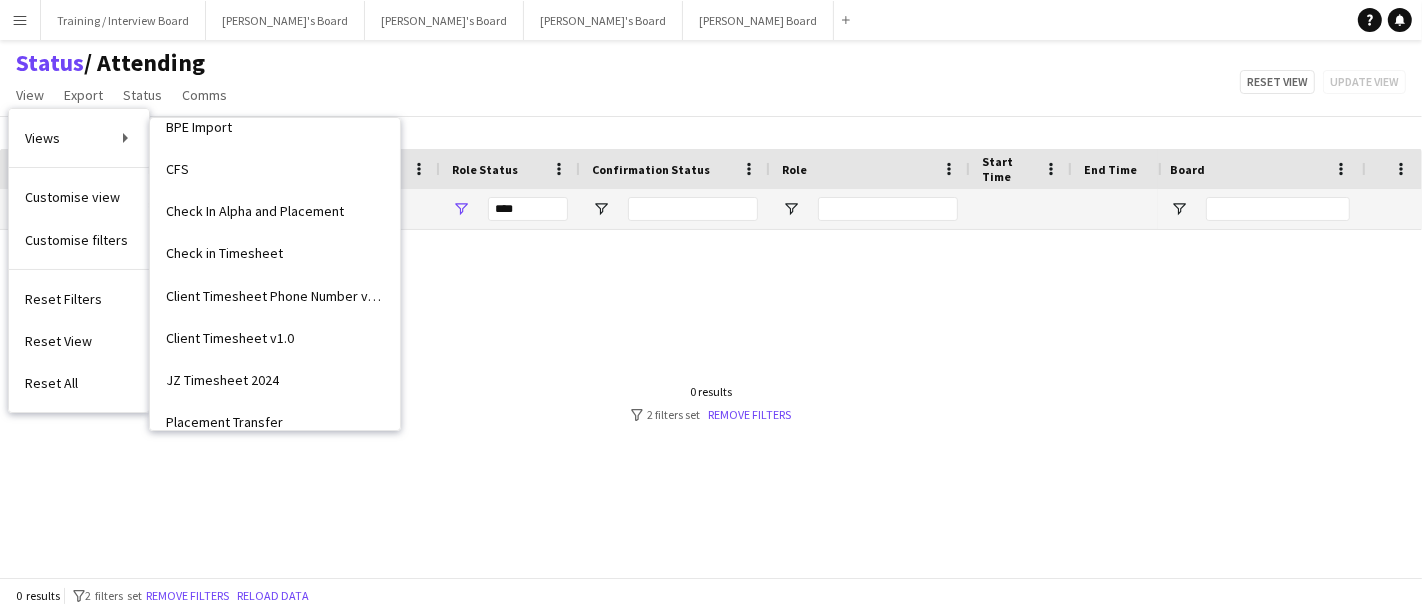scroll, scrollTop: 207, scrollLeft: 0, axis: vertical 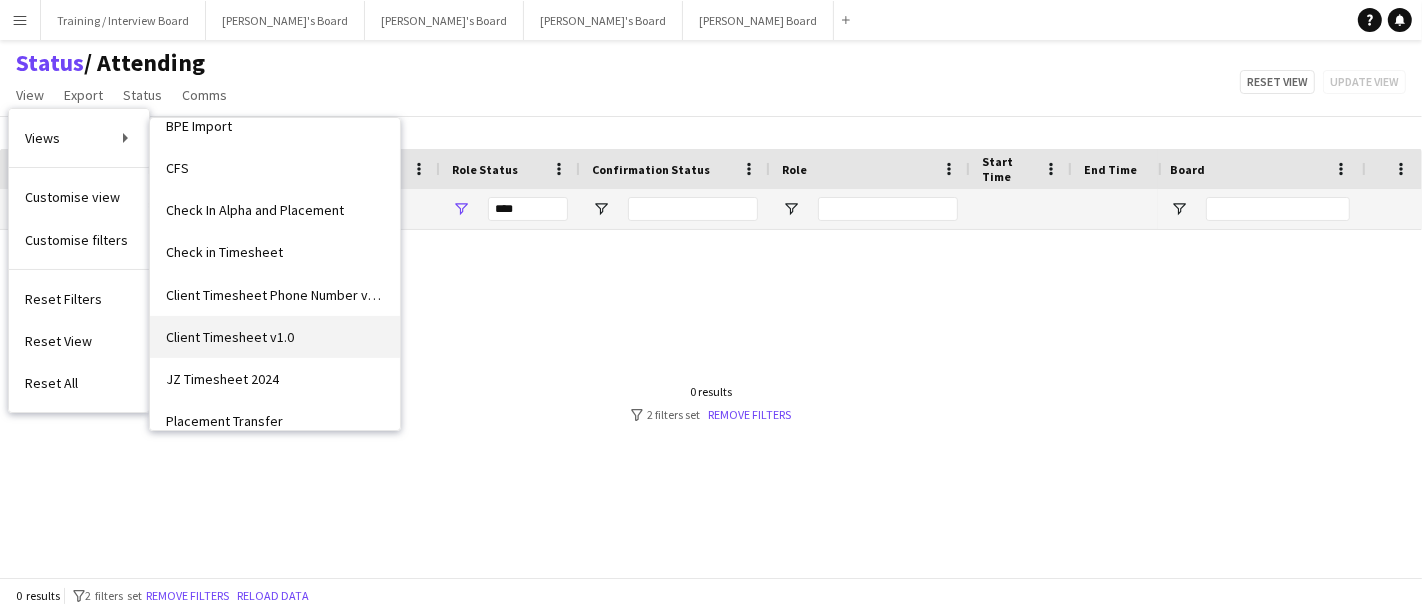 click on "Client Timesheet v1.0" at bounding box center (230, 337) 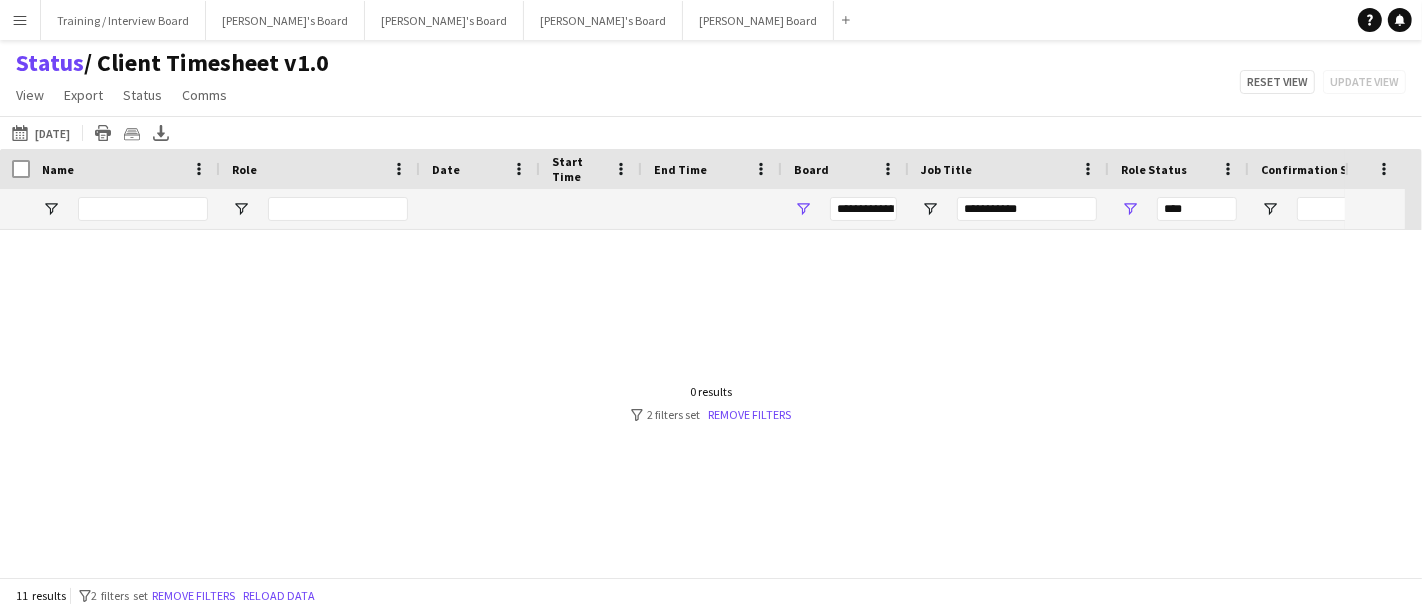 type 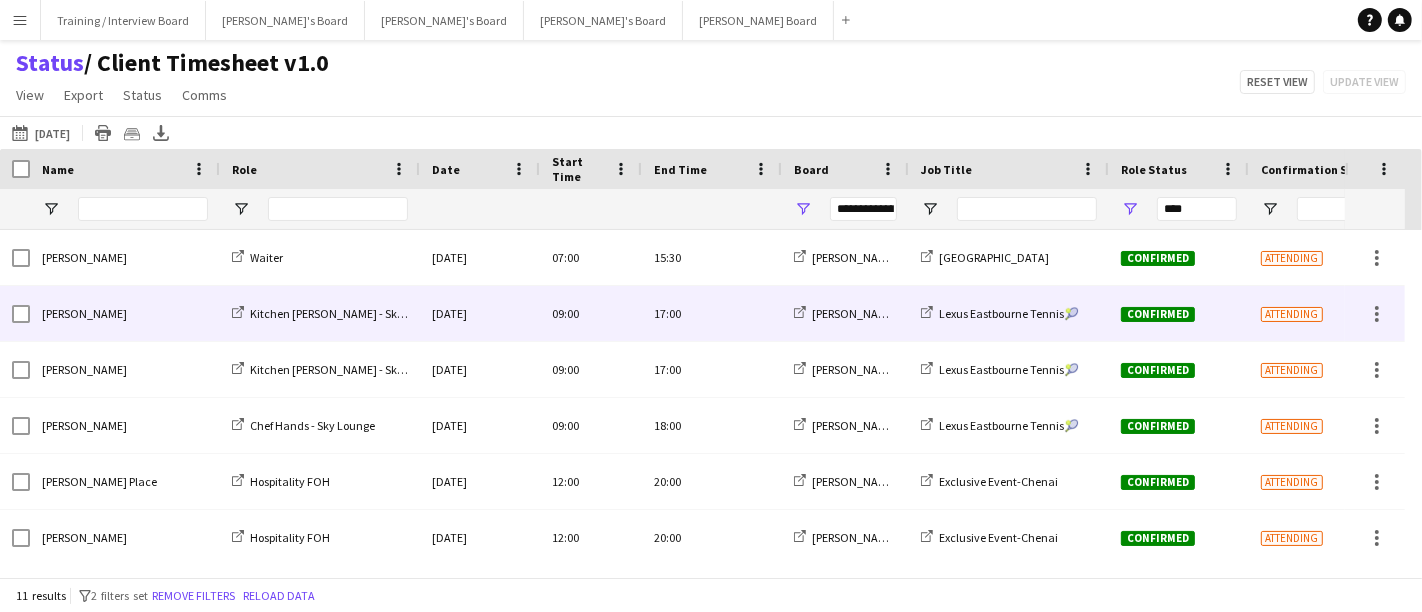 type on "**********" 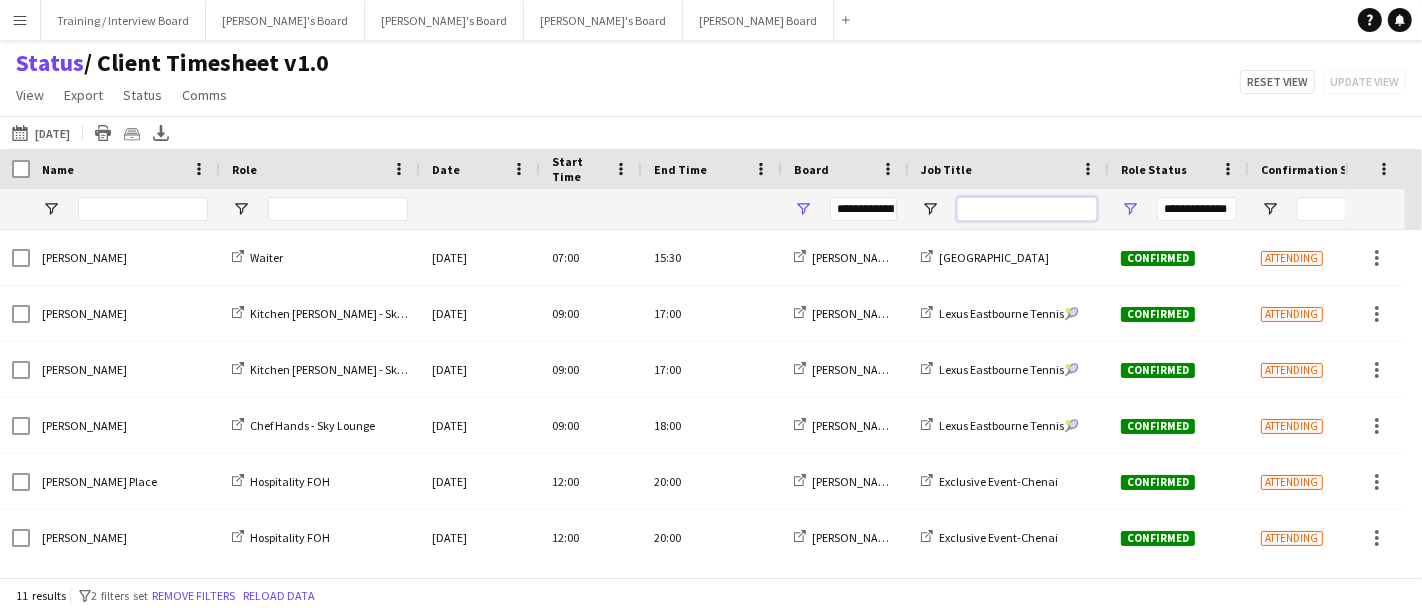 click at bounding box center (1027, 209) 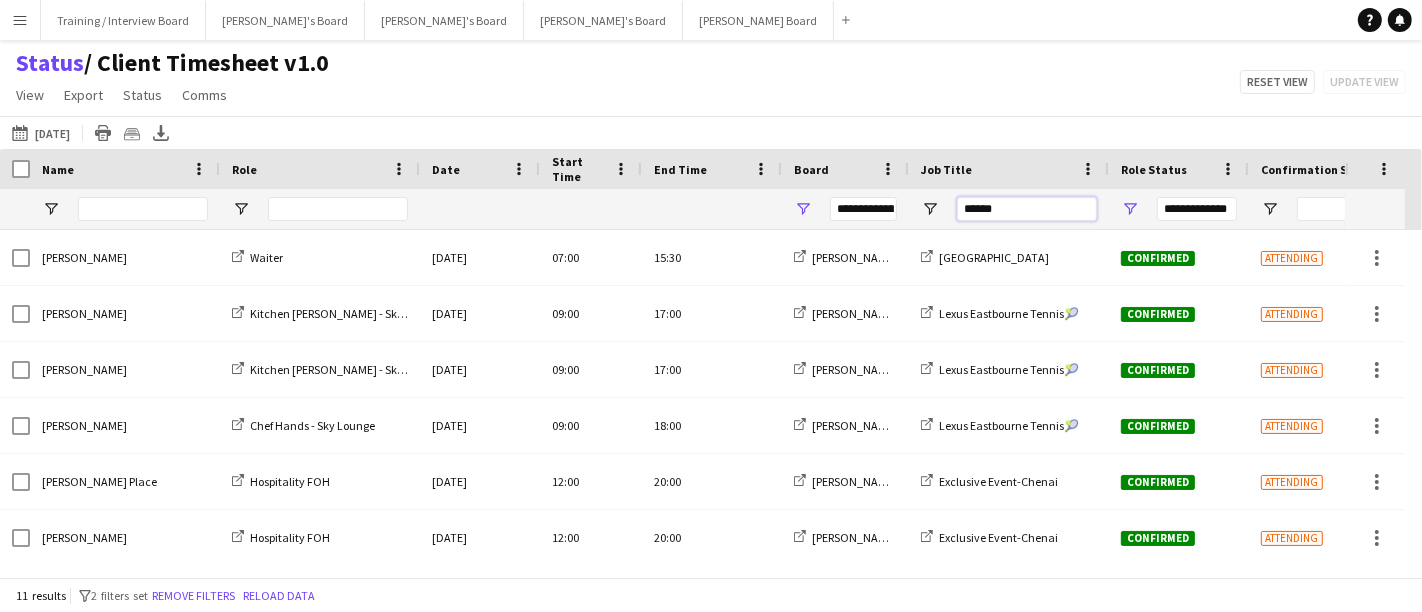 type on "*******" 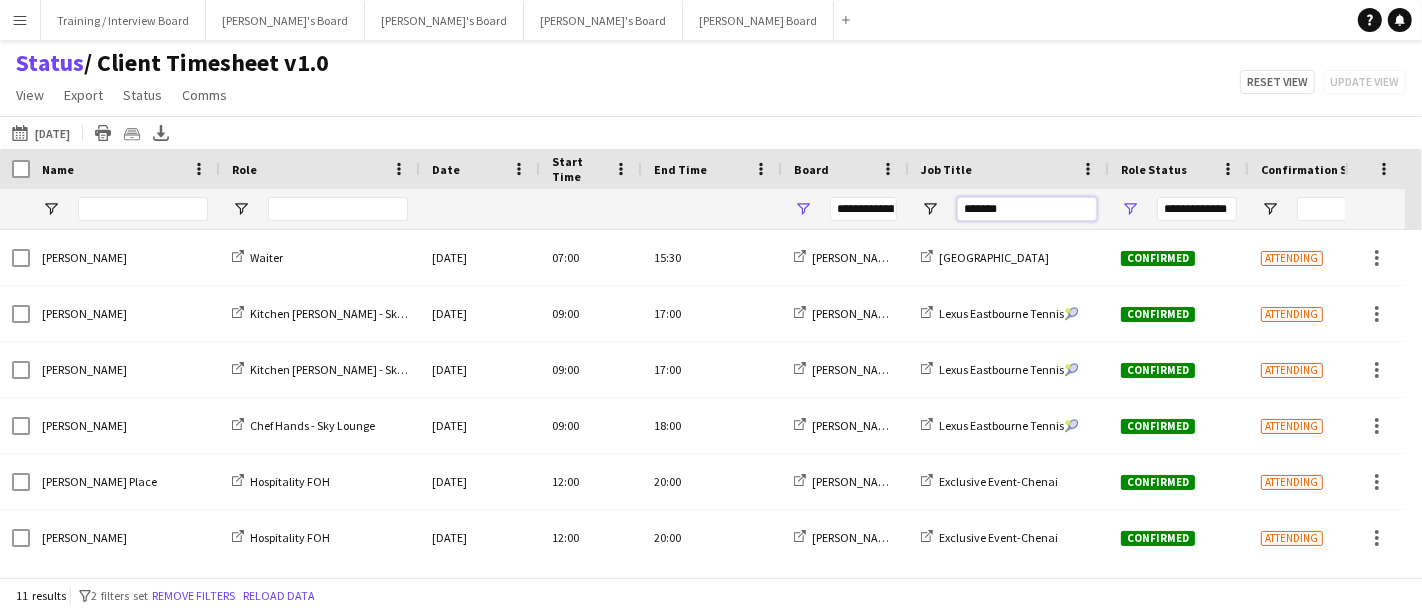 type on "***" 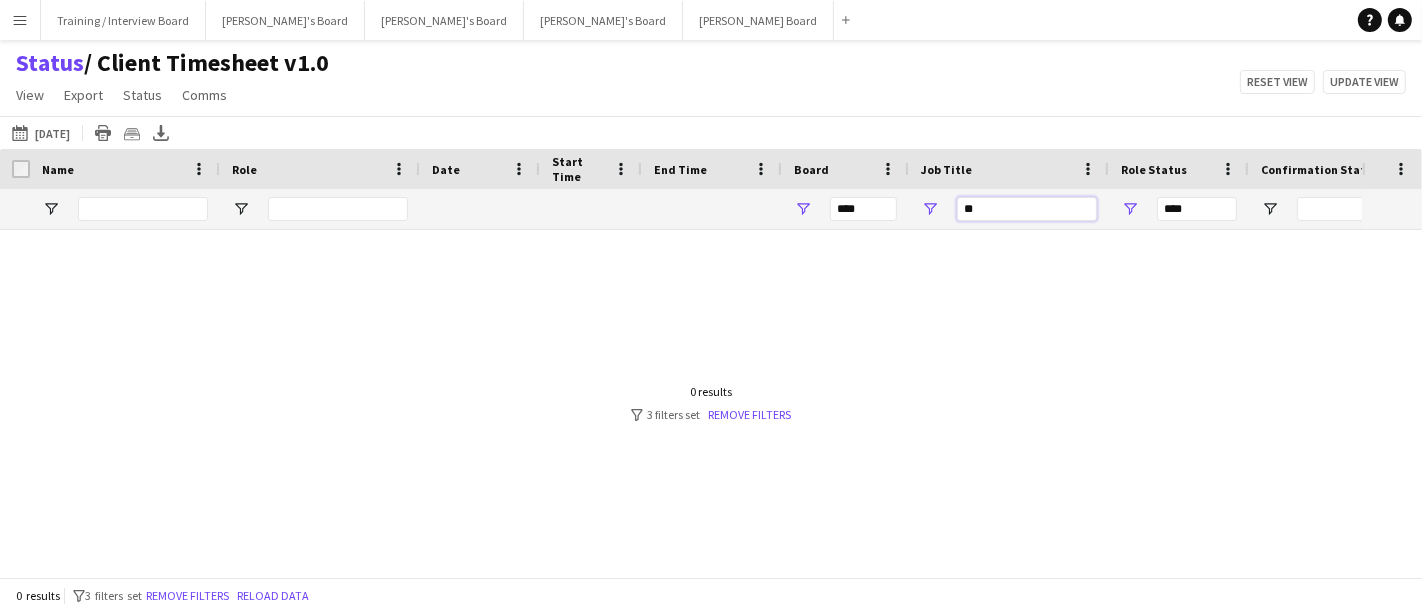 type on "*" 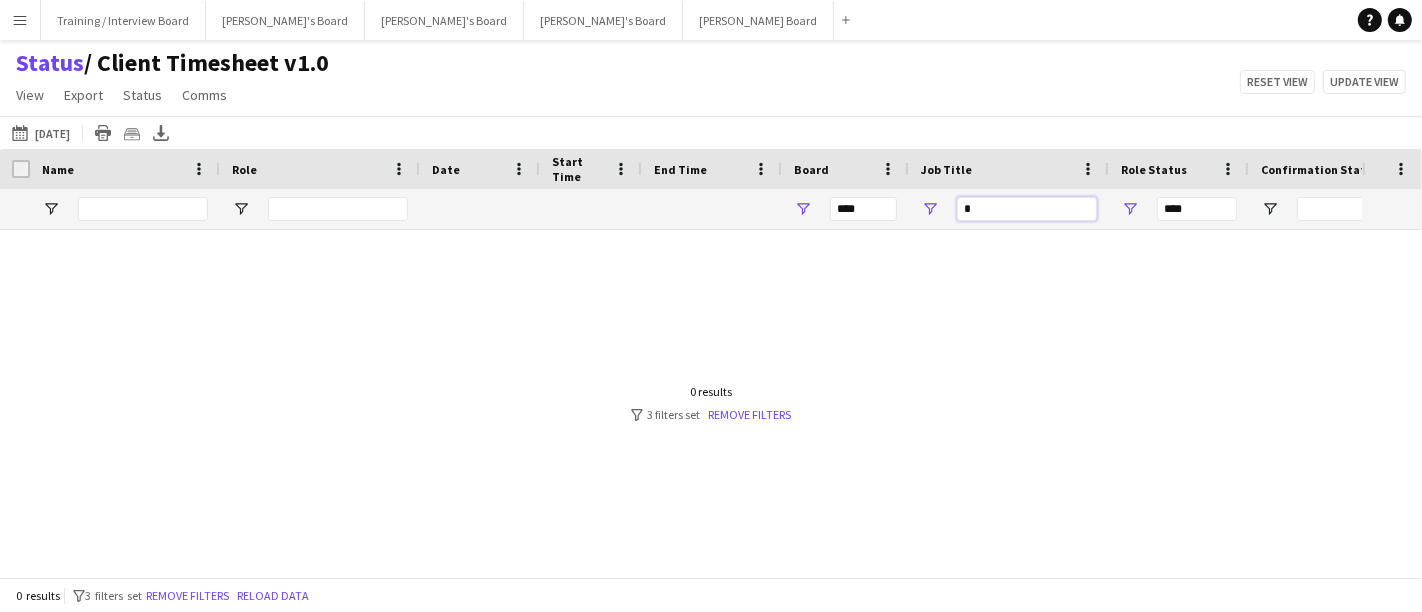 type 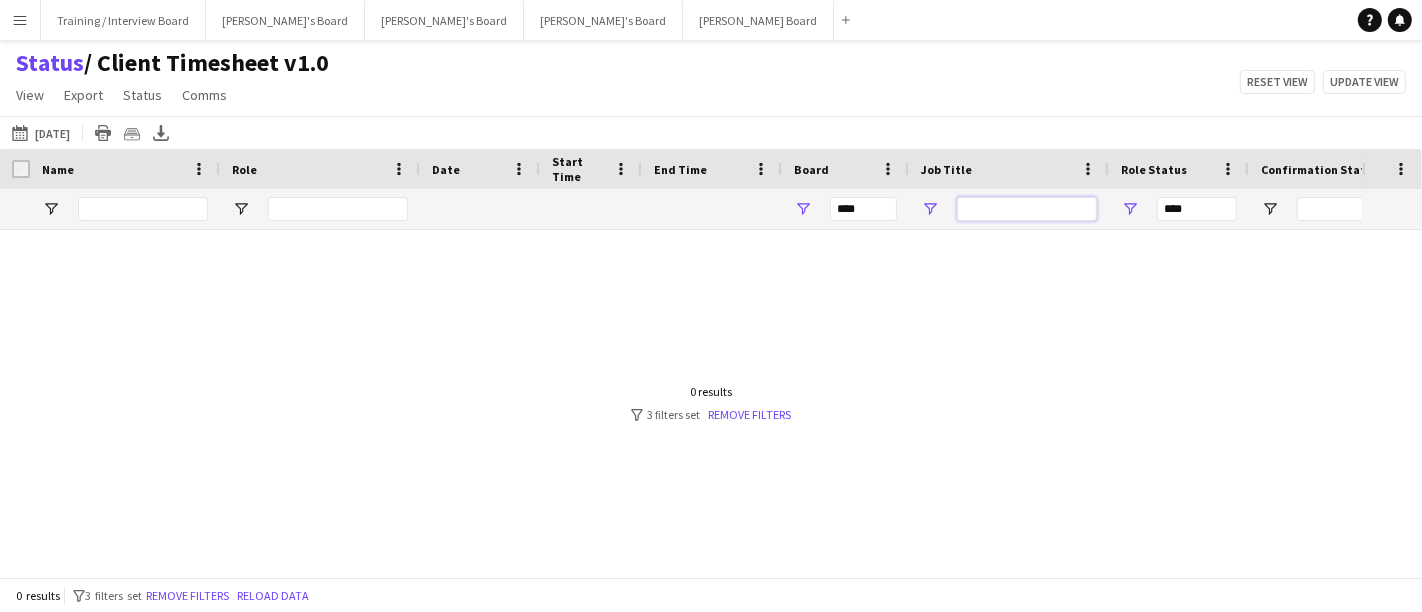type on "**********" 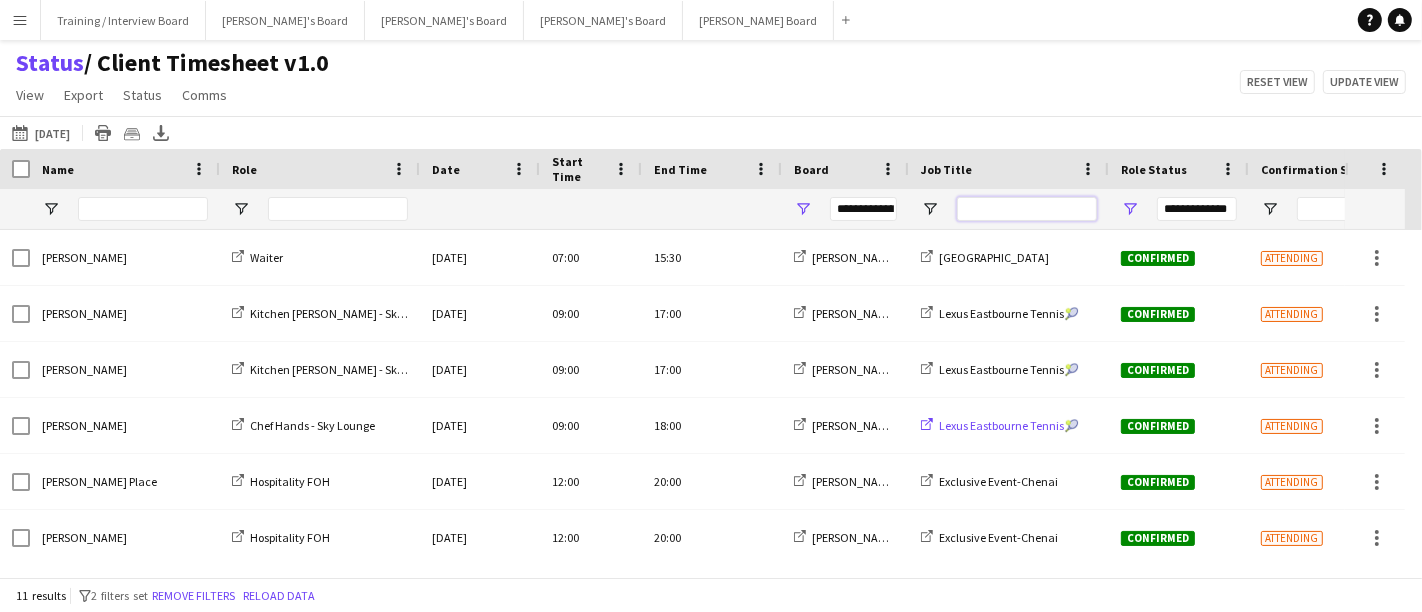 scroll, scrollTop: 285, scrollLeft: 0, axis: vertical 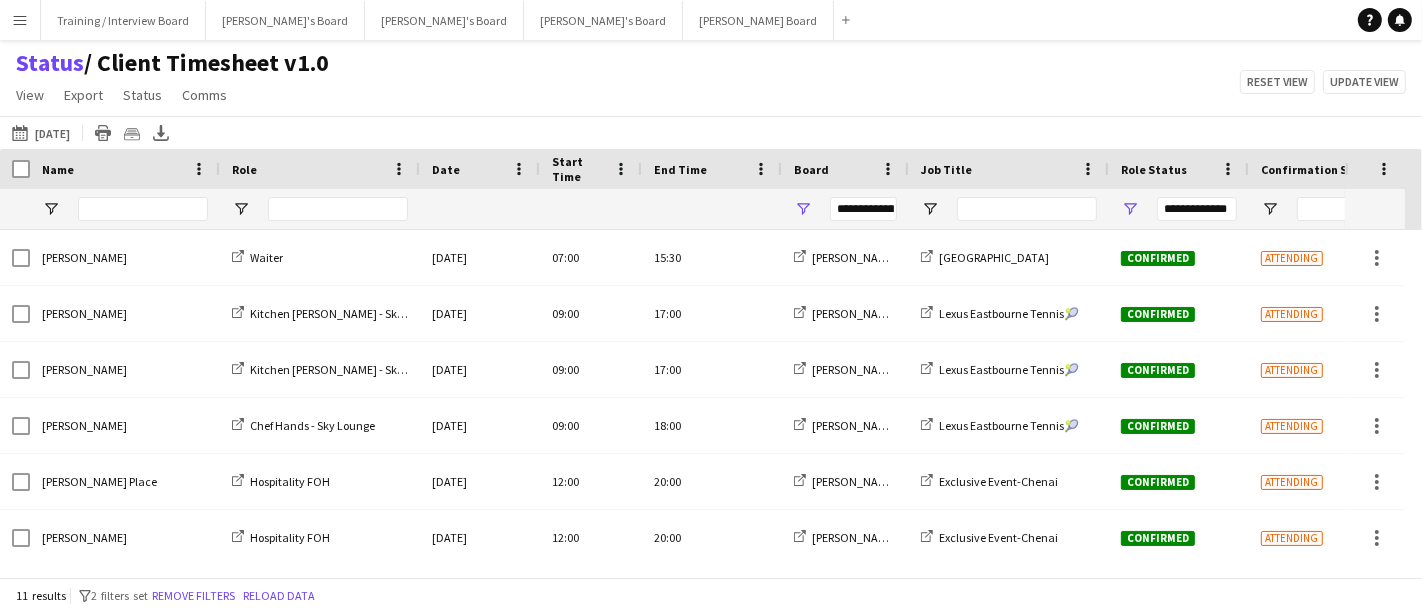 drag, startPoint x: 17, startPoint y: 136, endPoint x: 54, endPoint y: 135, distance: 37.01351 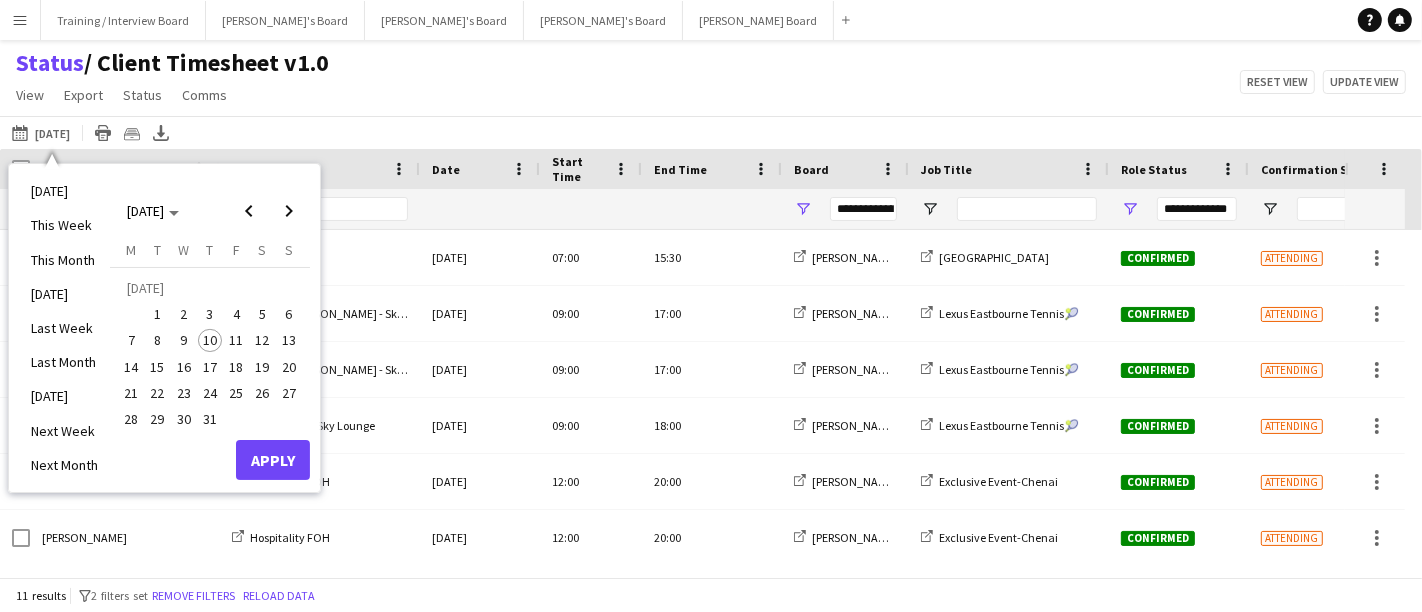 click on "12" at bounding box center [263, 341] 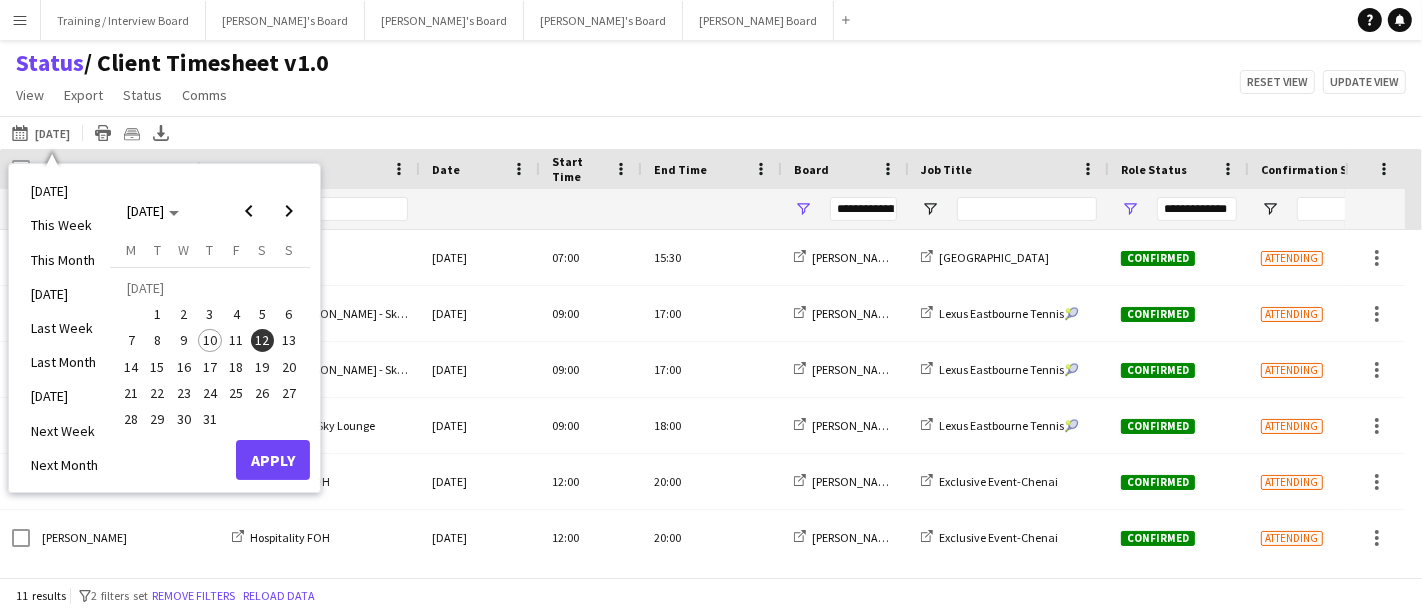 click on "12" at bounding box center [263, 341] 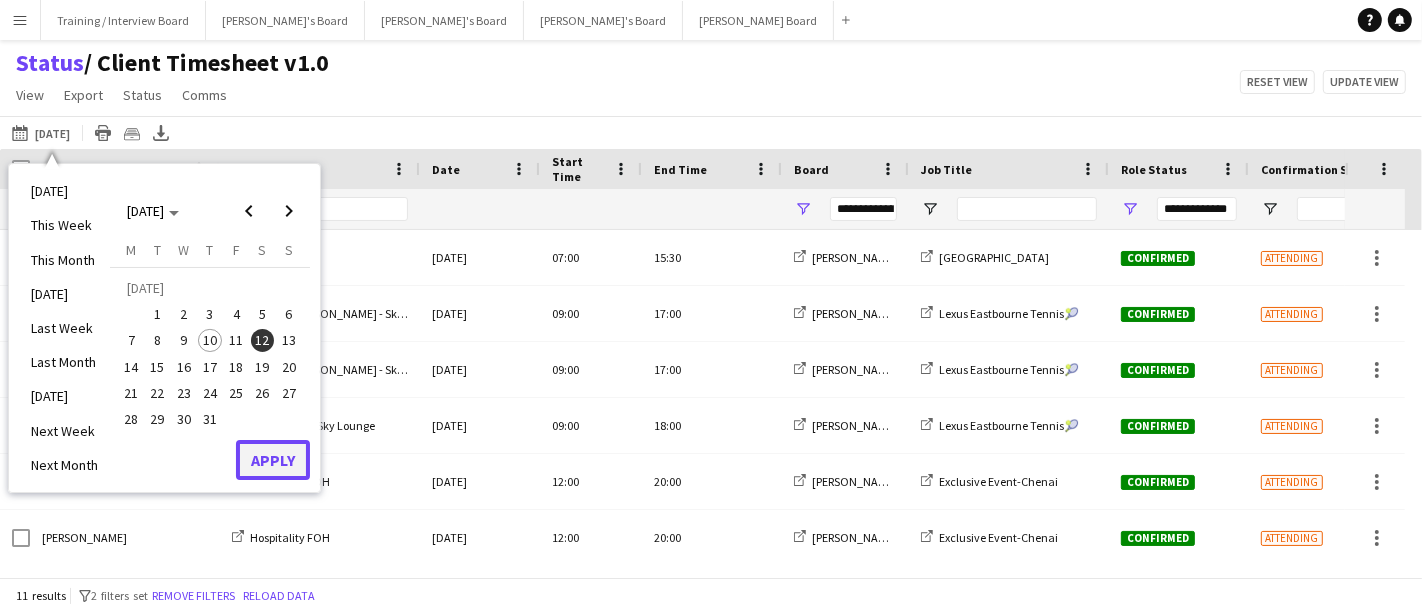 click on "Apply" at bounding box center [273, 460] 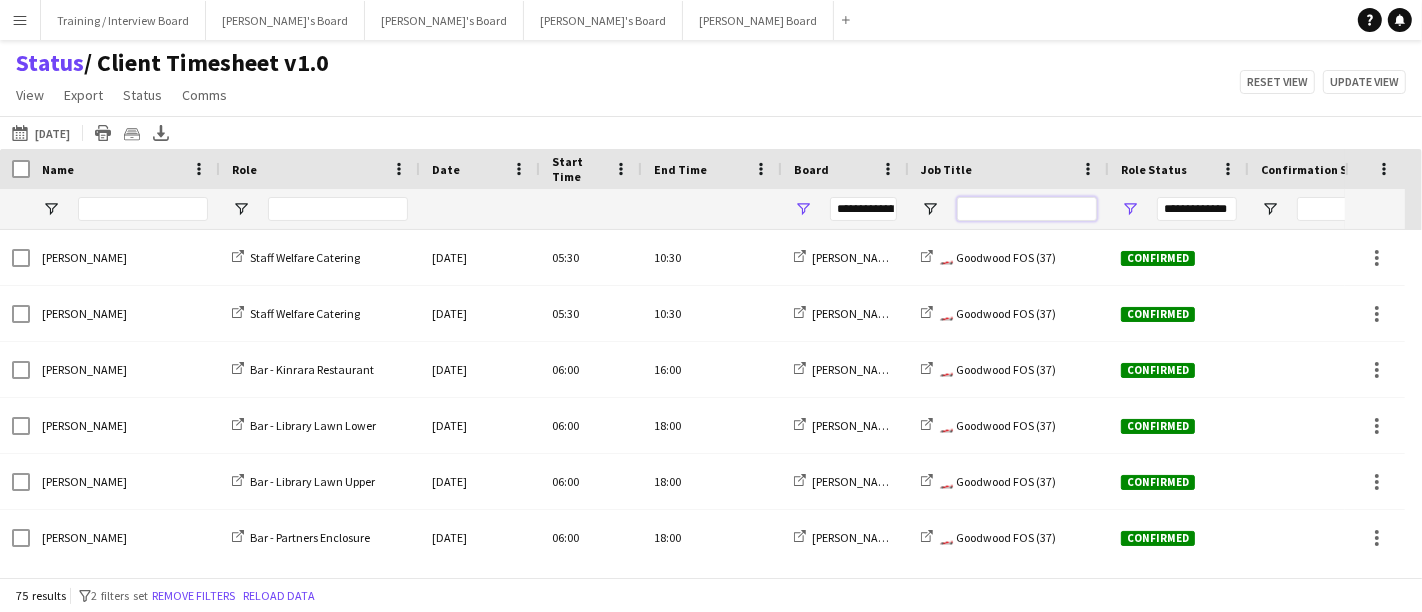 click at bounding box center (1027, 209) 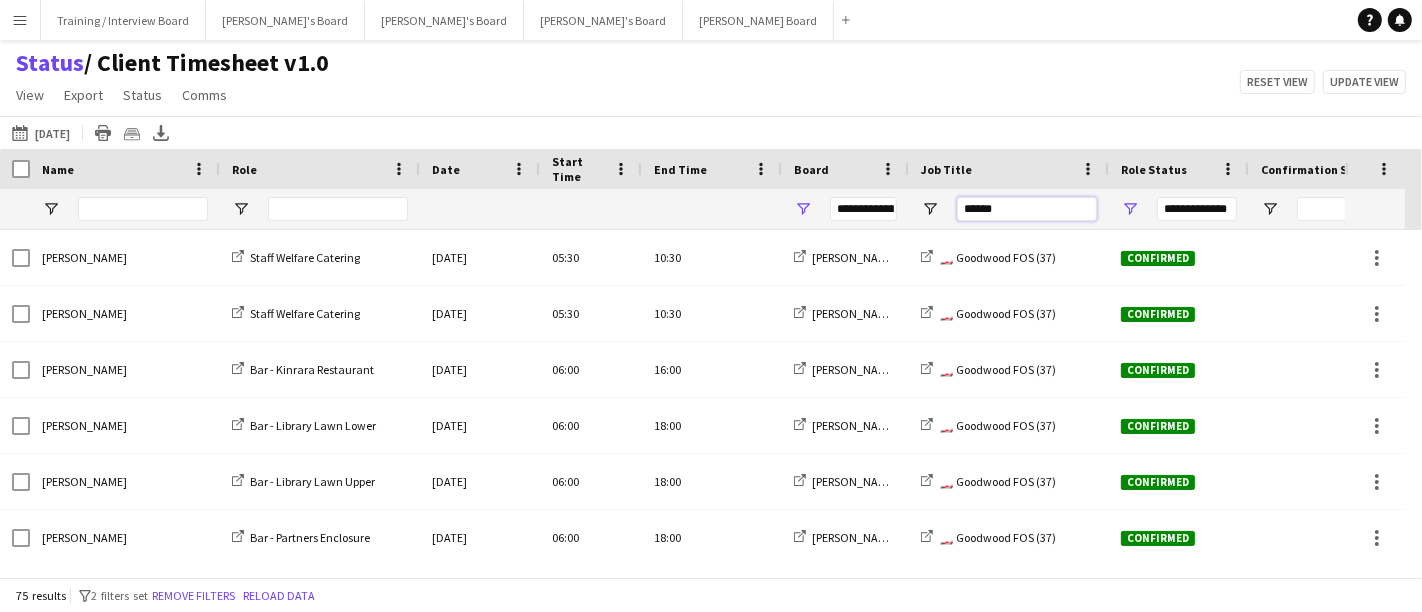 type on "*******" 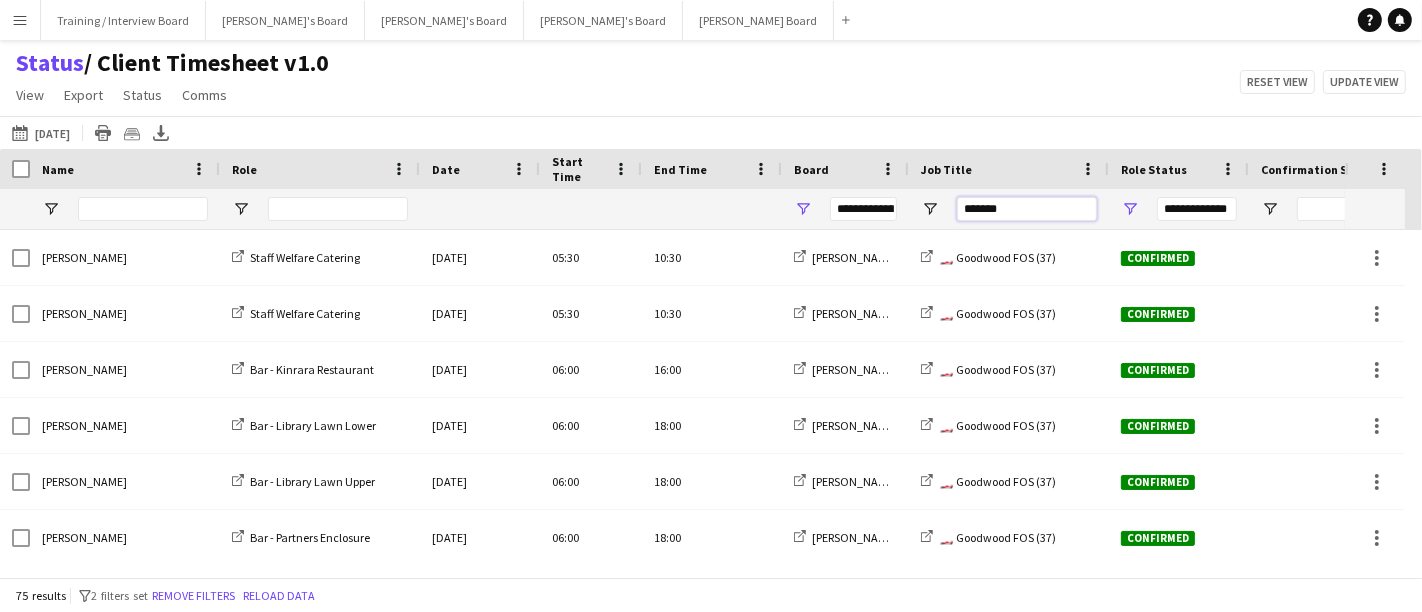 type on "***" 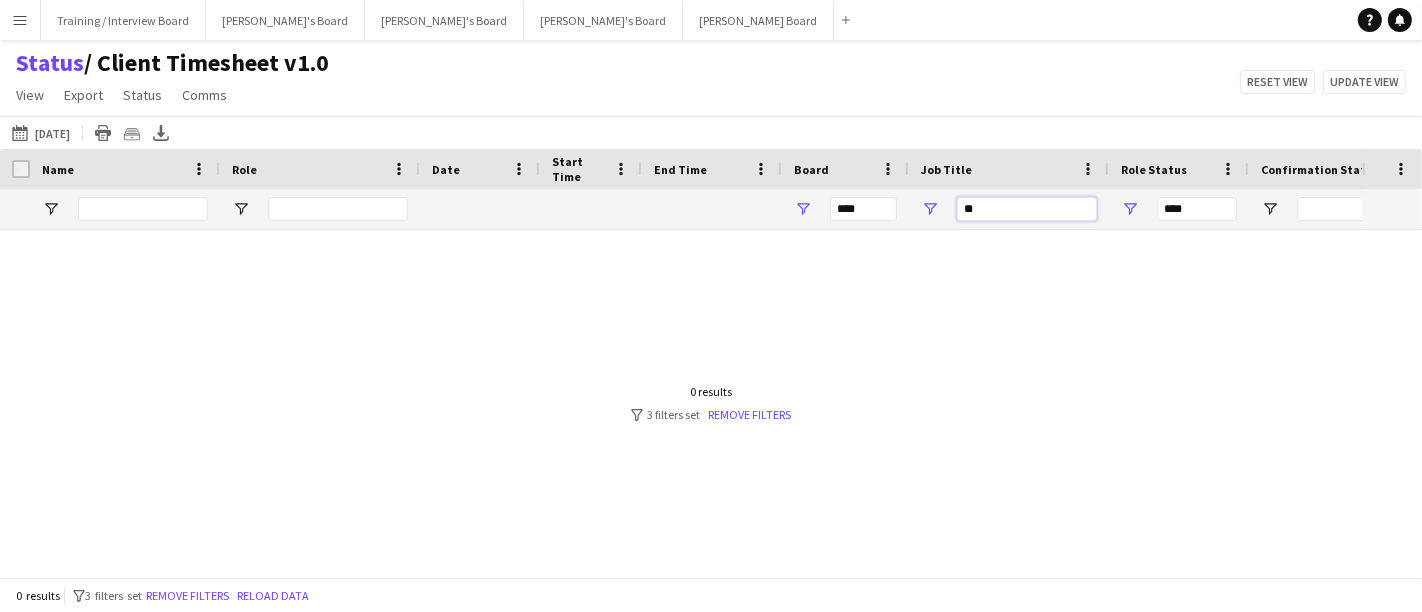 type on "*" 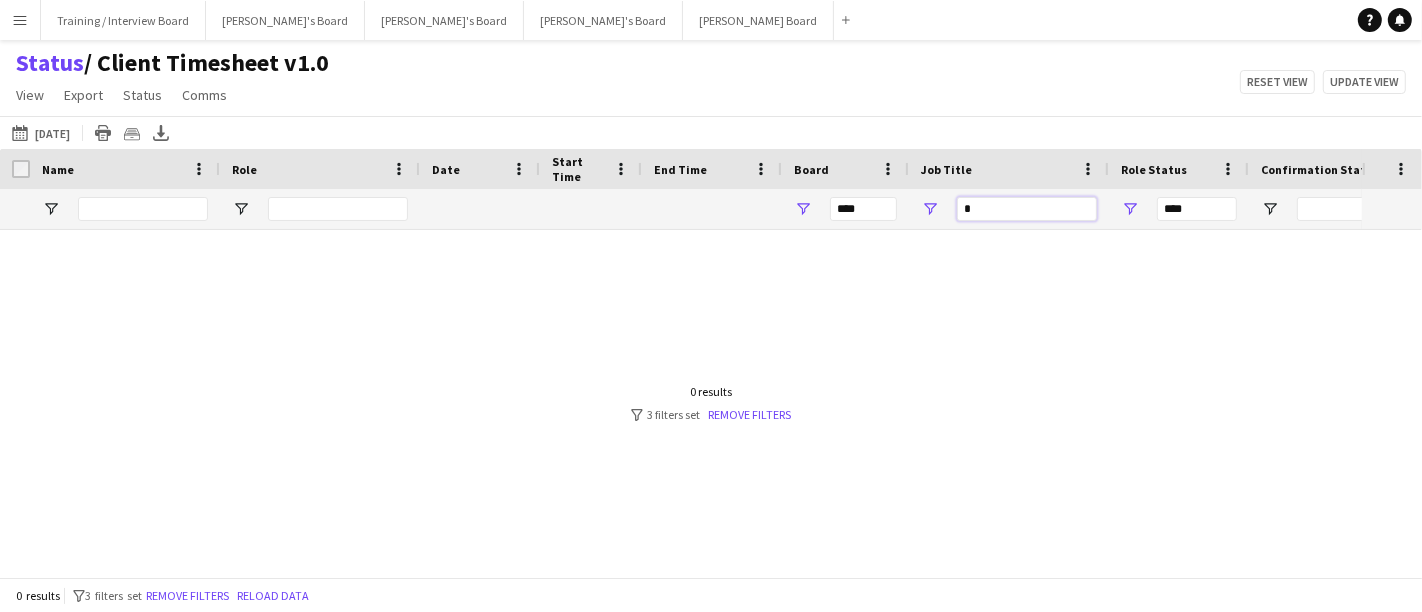 type 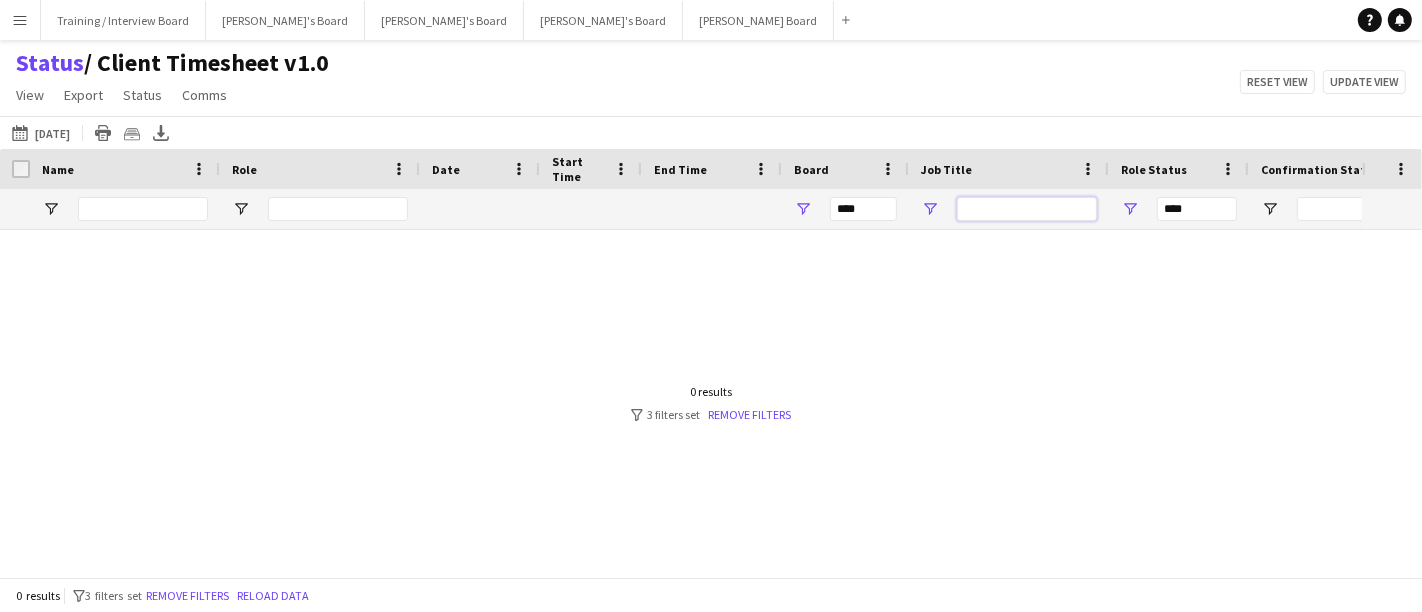 type on "**********" 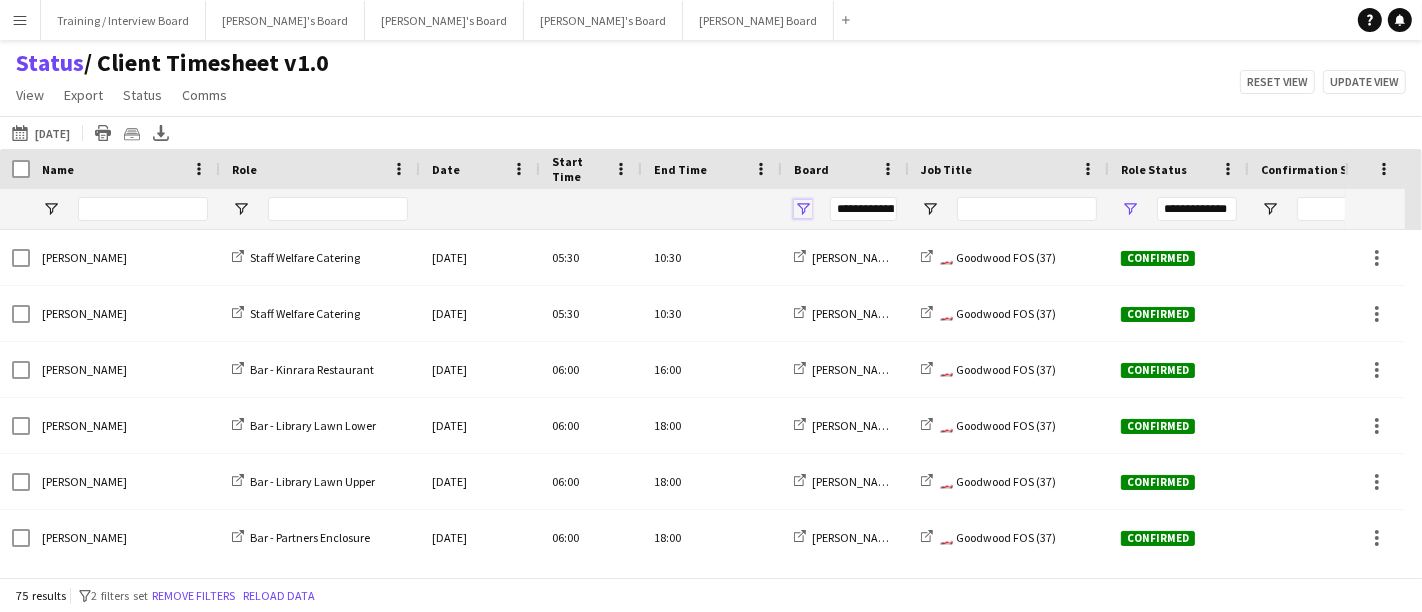 click at bounding box center (803, 209) 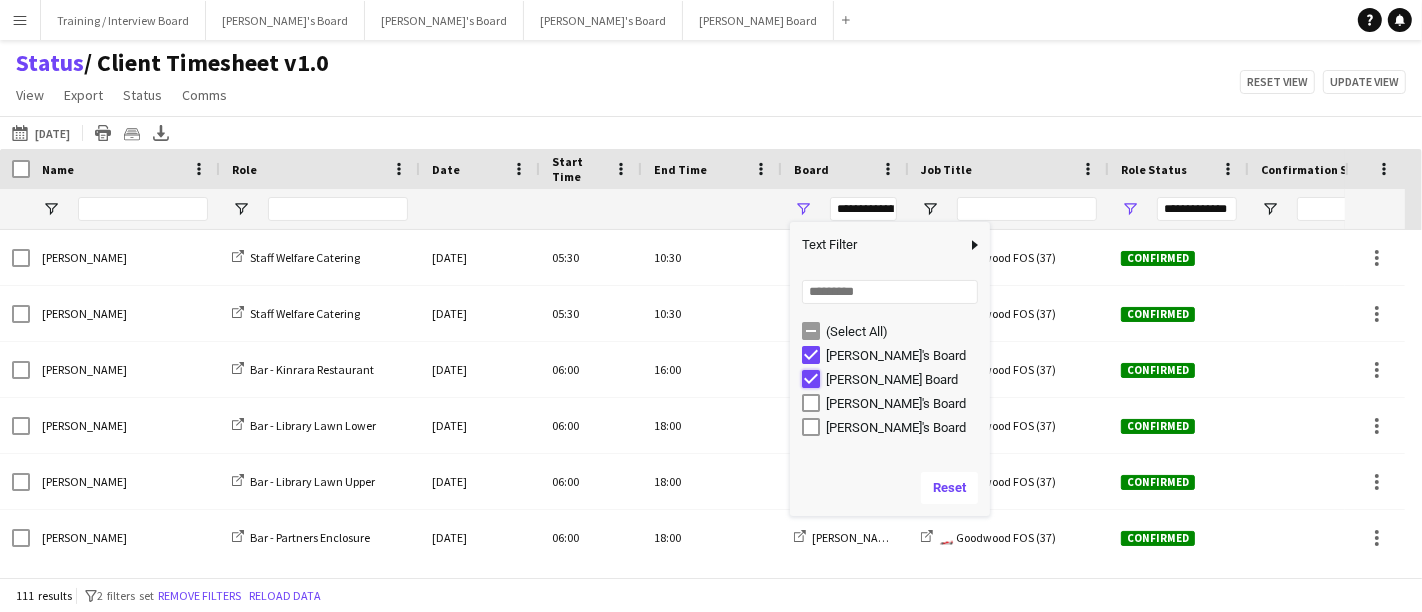 type on "**********" 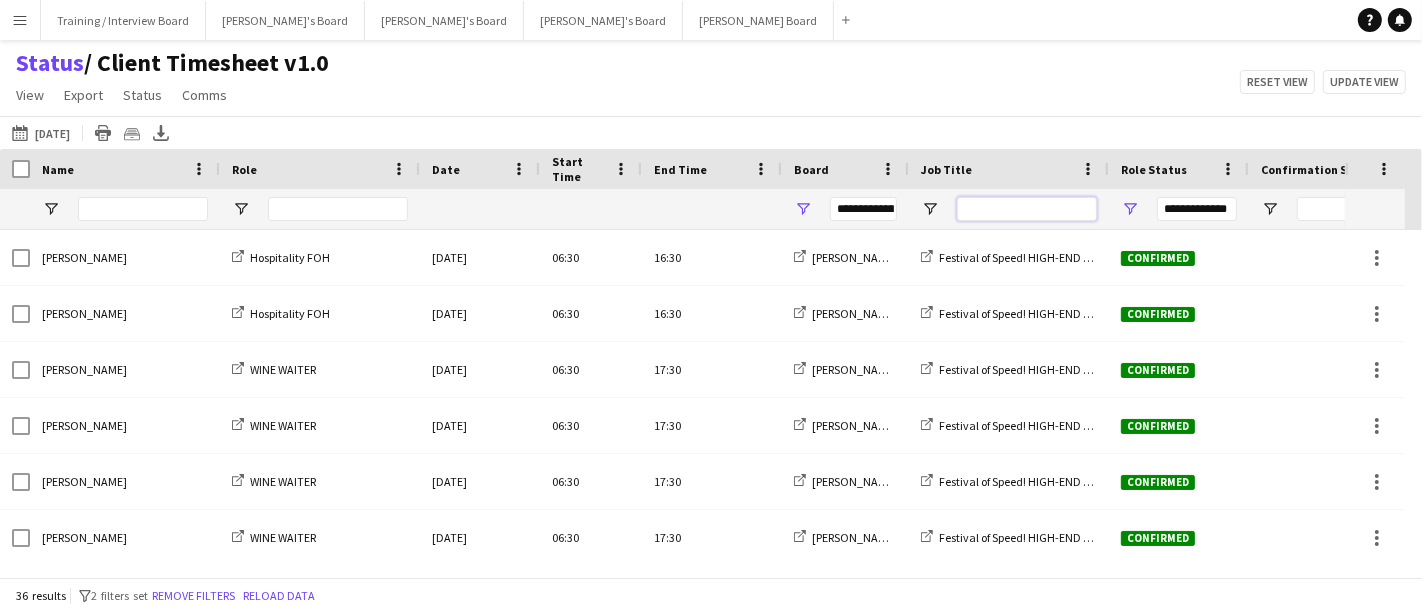 click at bounding box center [1027, 209] 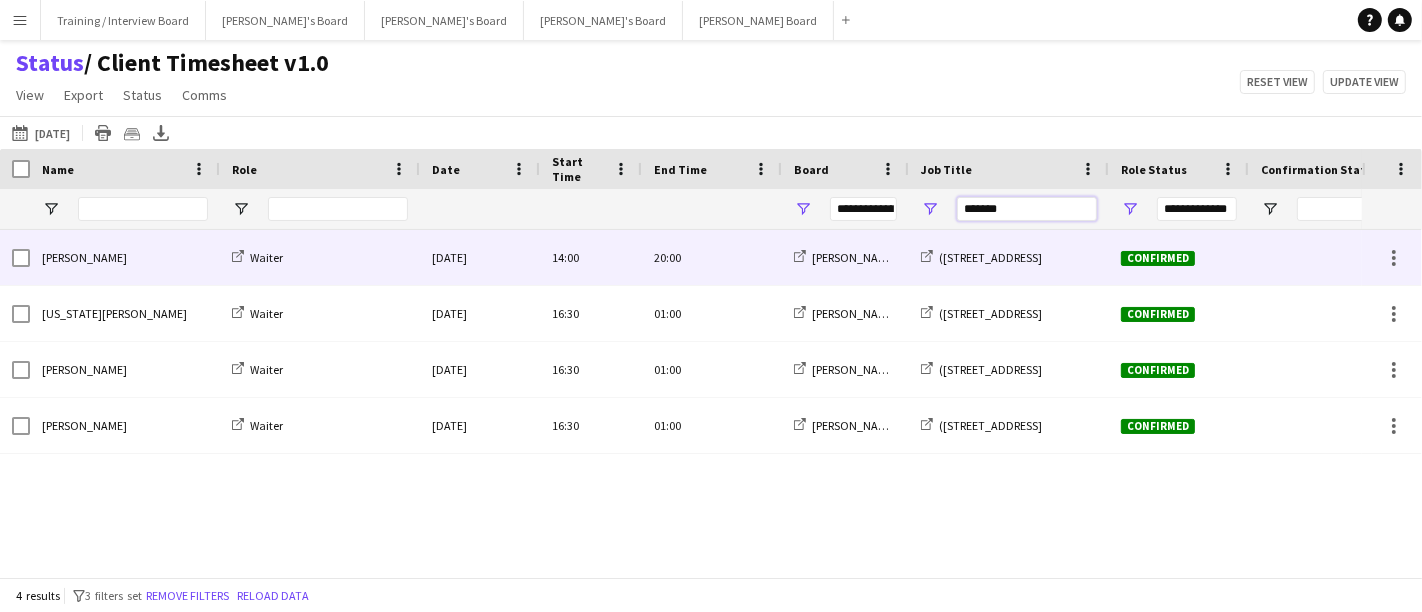type on "*******" 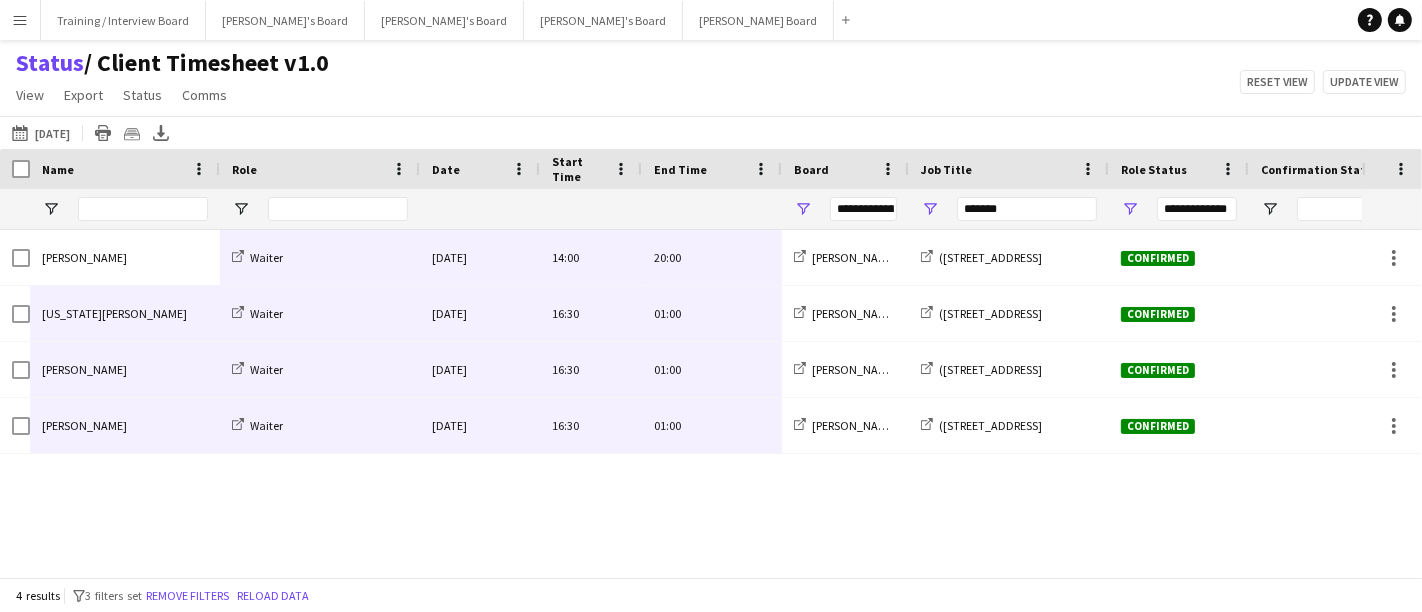 drag, startPoint x: 113, startPoint y: 278, endPoint x: 688, endPoint y: 406, distance: 589.0747 